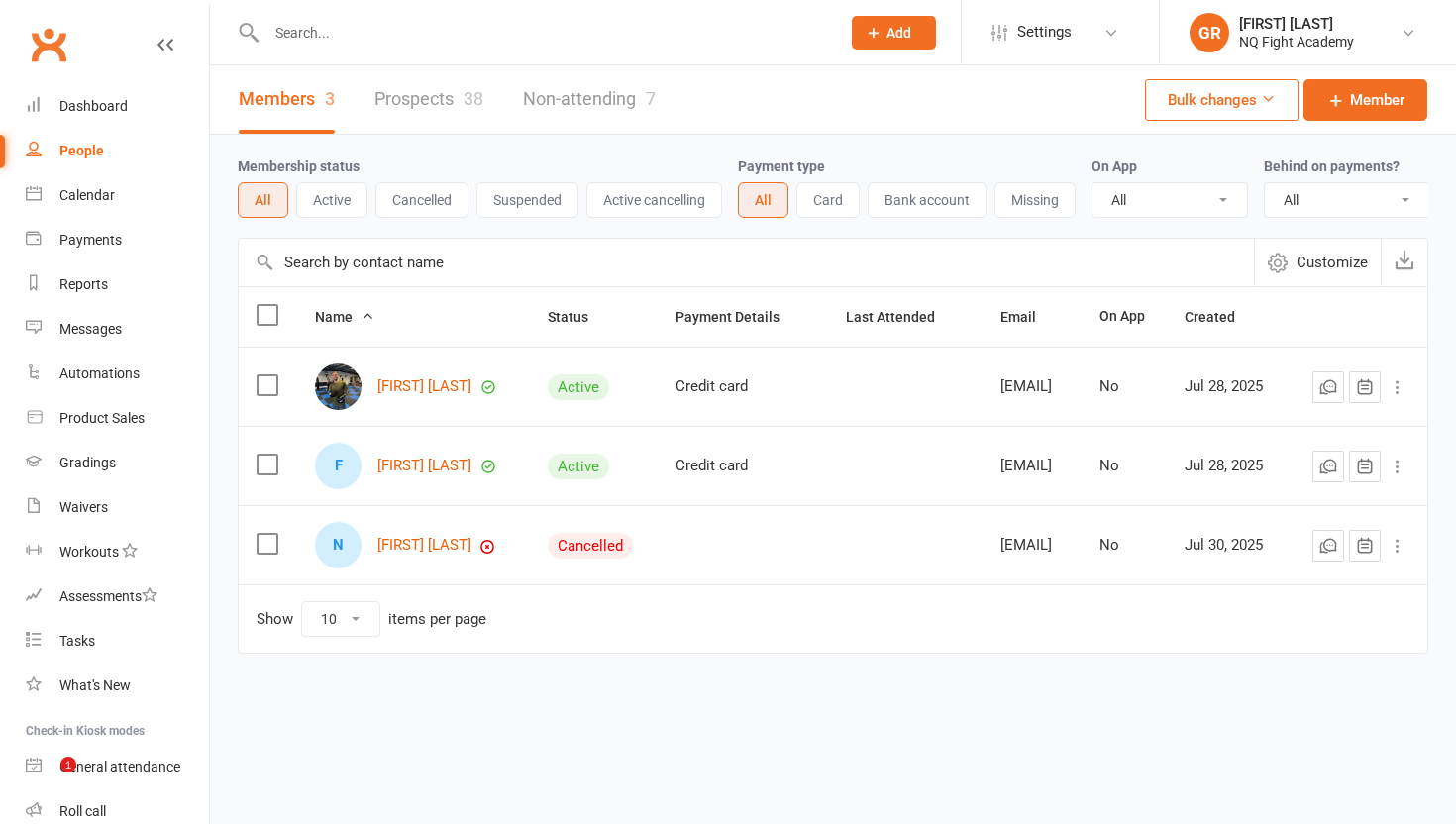 scroll, scrollTop: 0, scrollLeft: 0, axis: both 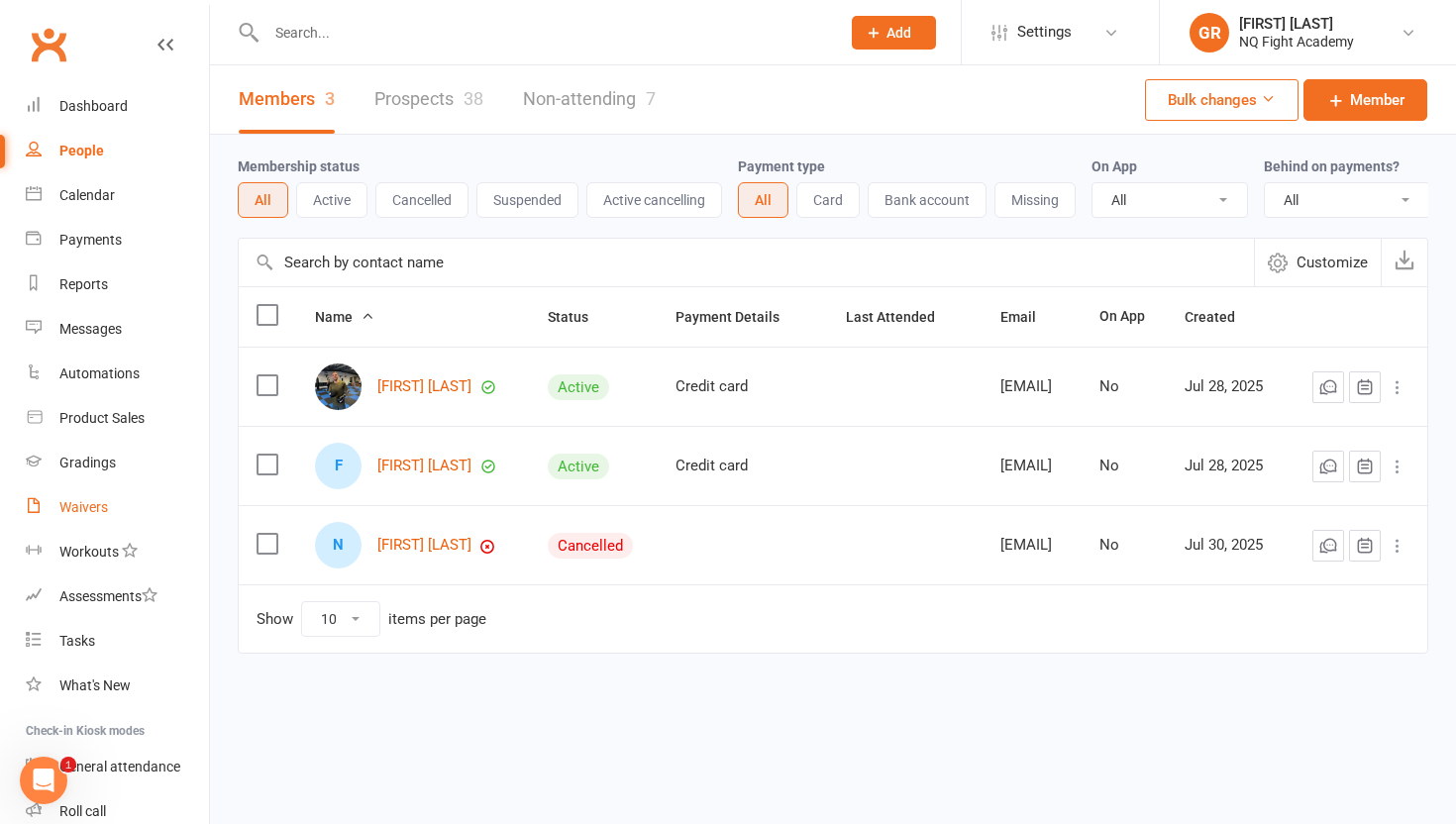 click on "Waivers" at bounding box center (83, 507) 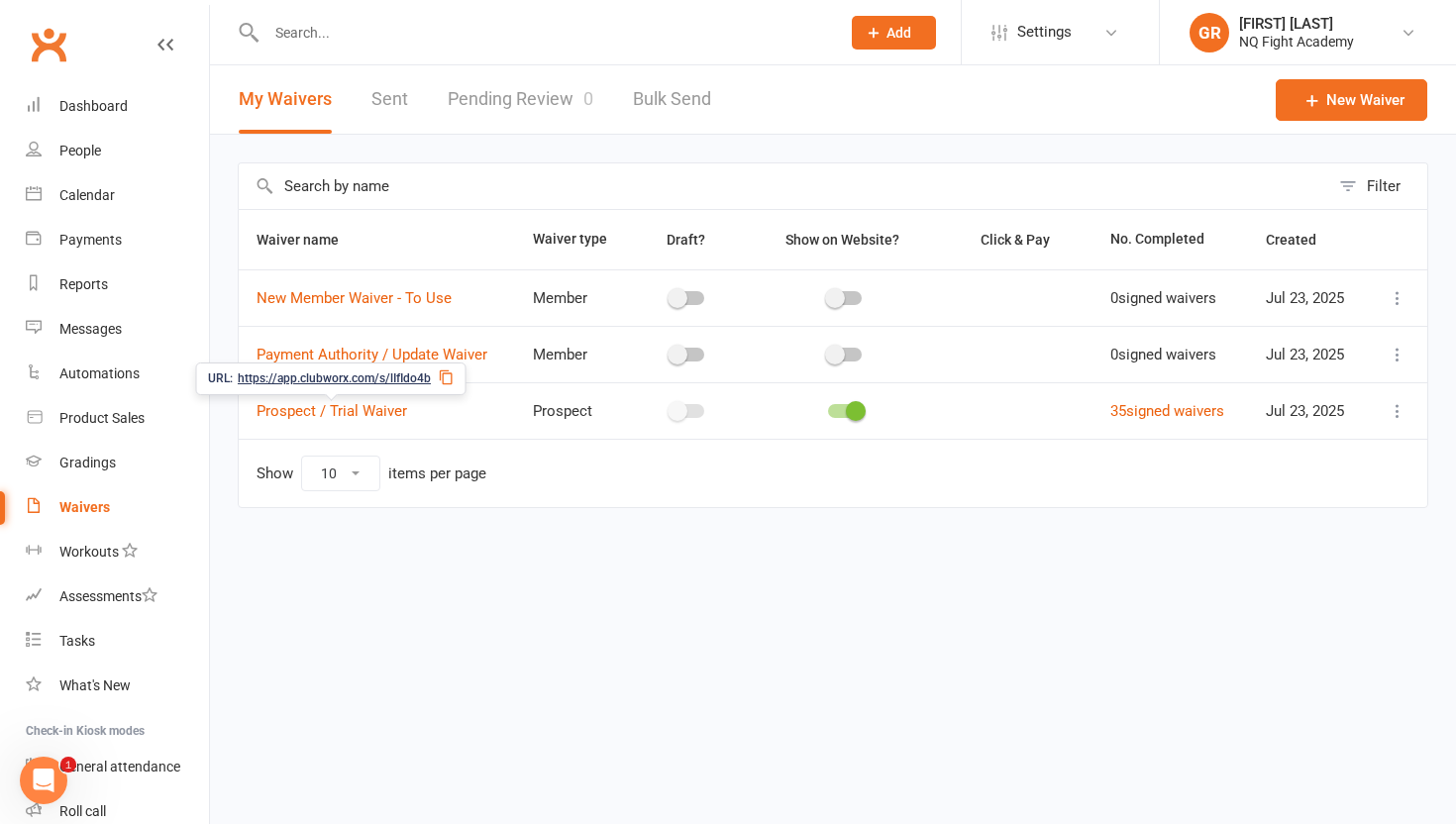 click on "https://app.clubworx.com/s/lIfIdo4b" at bounding box center [334, 378] 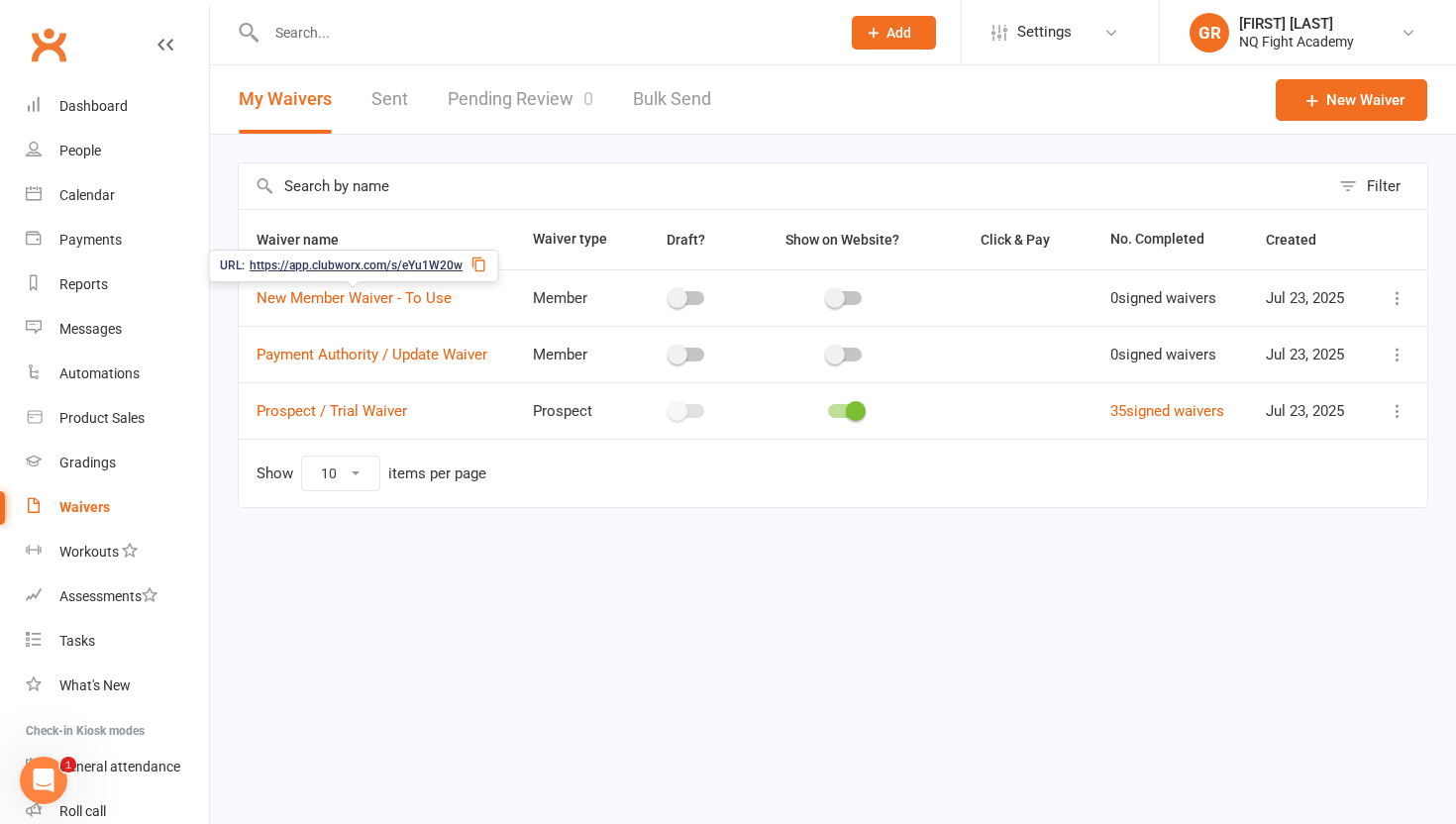 click on "https://app.clubworx.com/s/eYu1W20w" at bounding box center (356, 265) 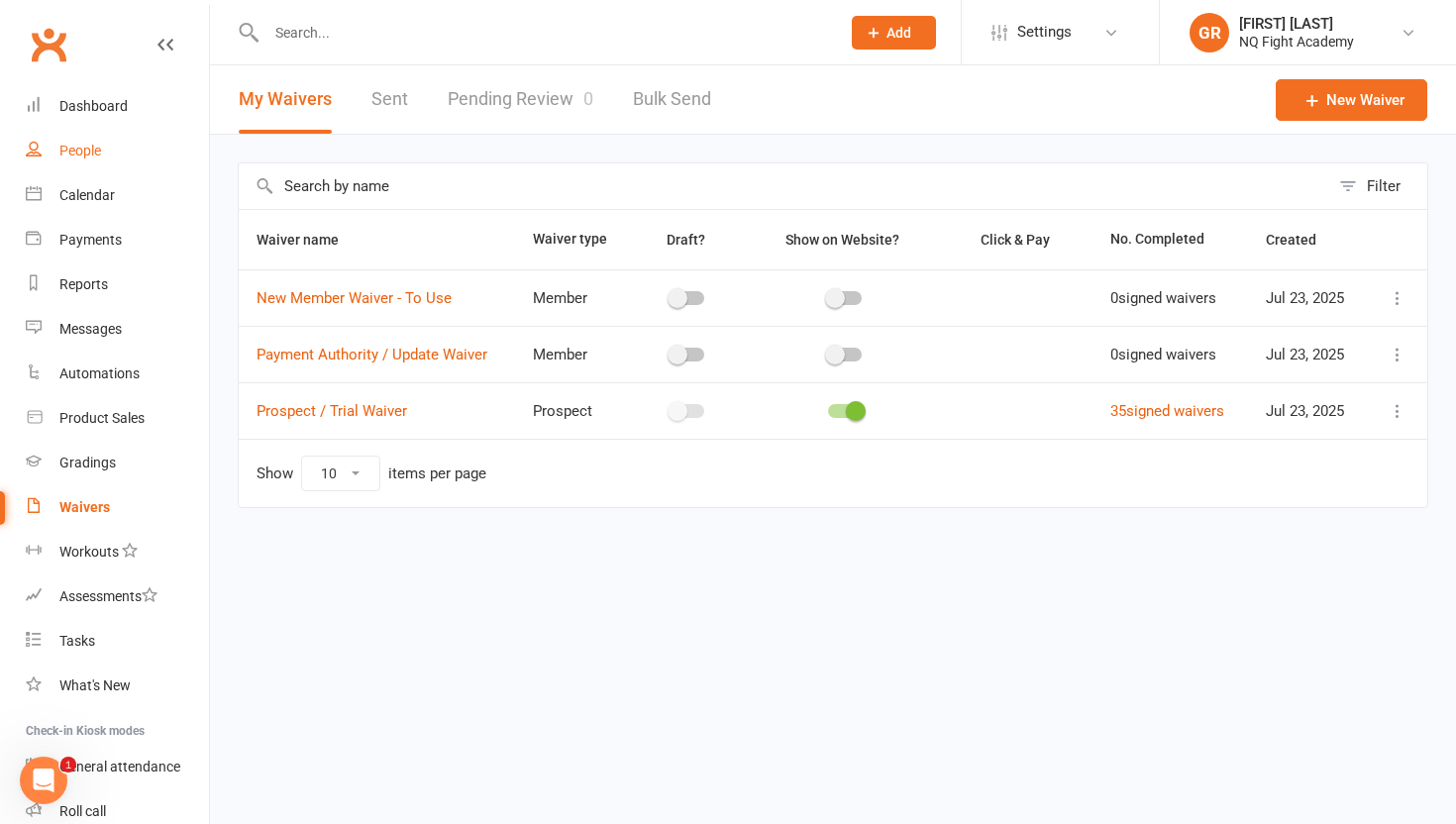 click on "People" at bounding box center (117, 151) 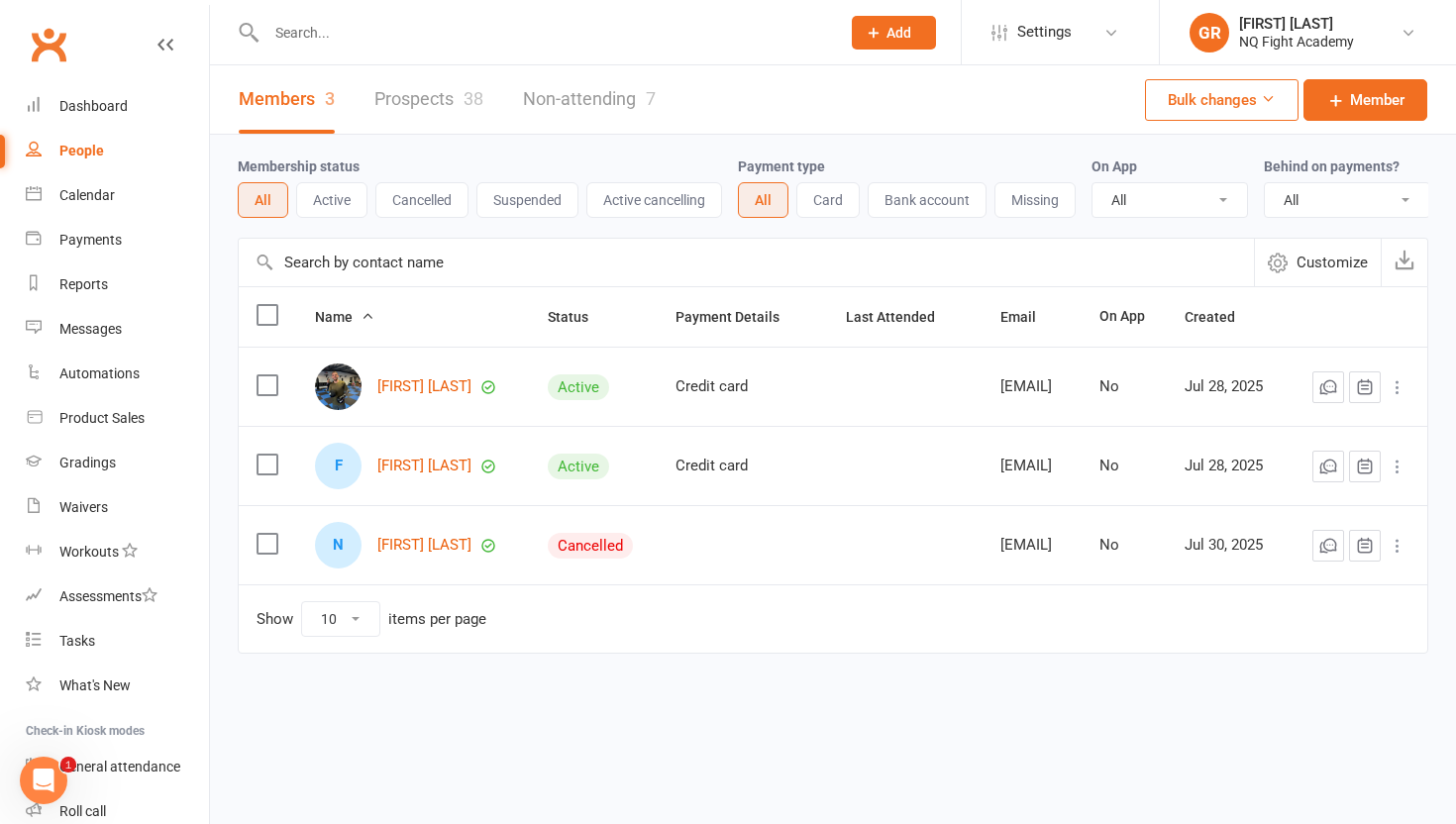 click on "Prospects 38" at bounding box center [429, 99] 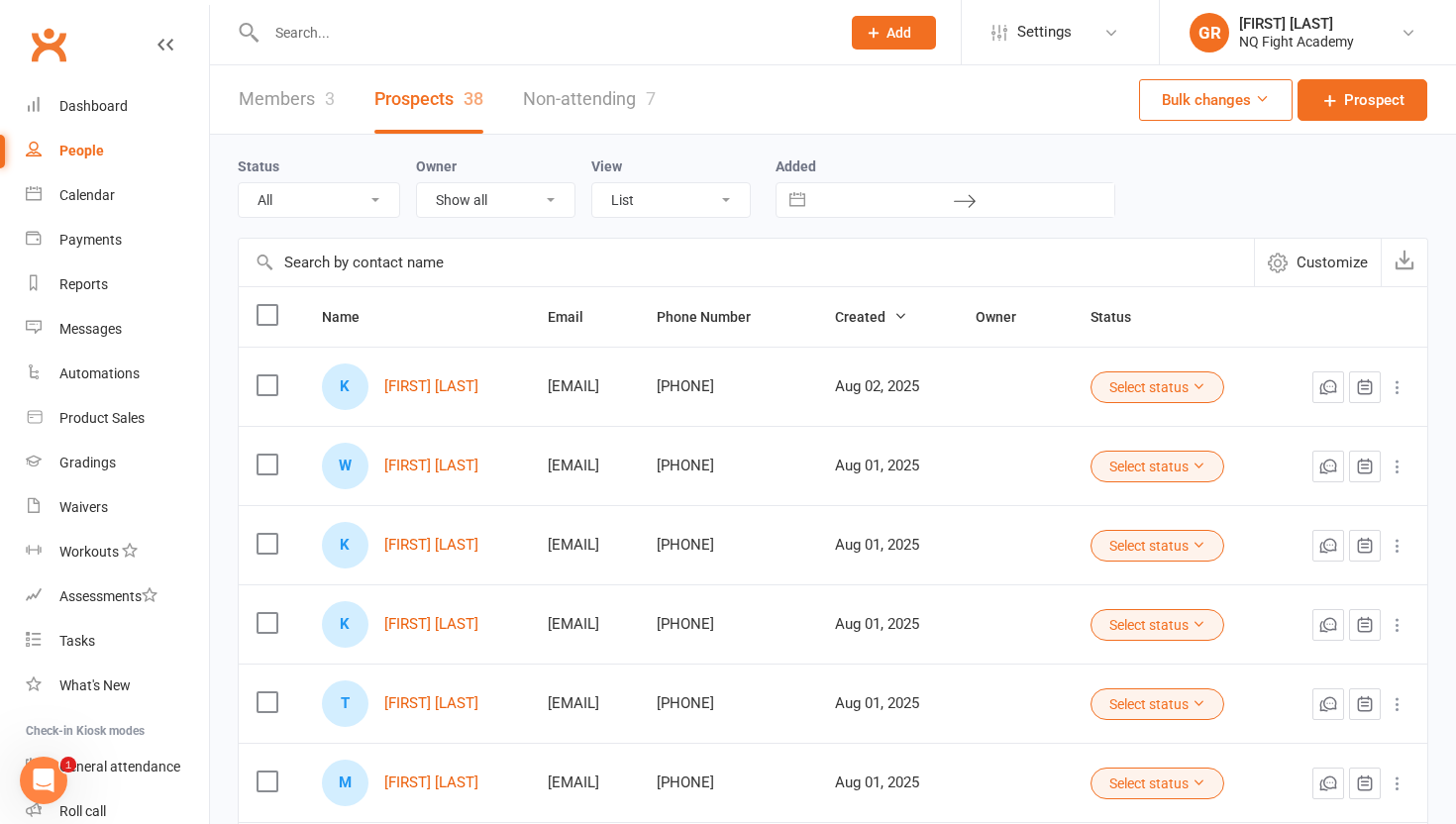 click on "Non-attending 7" at bounding box center [589, 99] 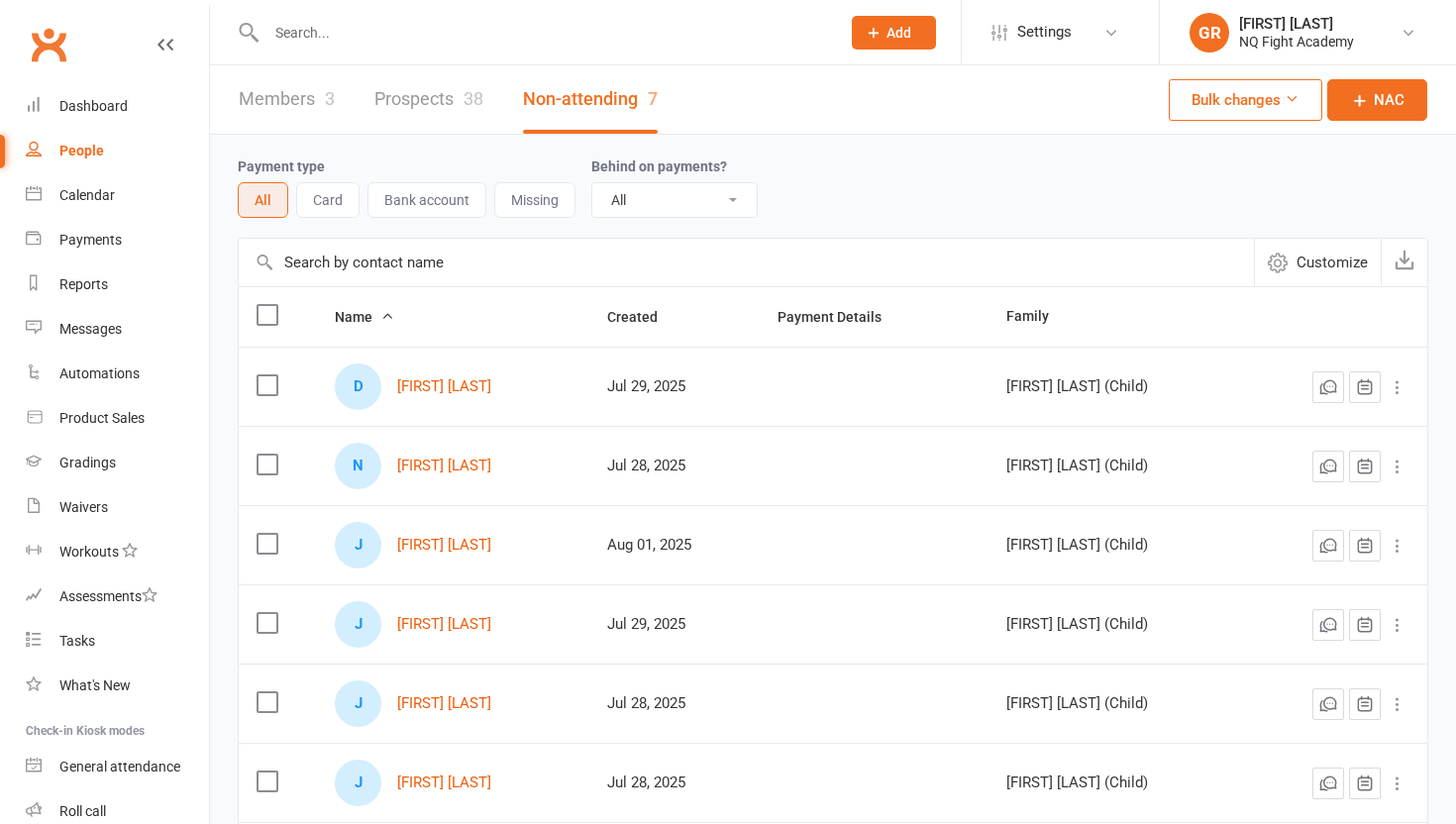 scroll, scrollTop: 0, scrollLeft: 0, axis: both 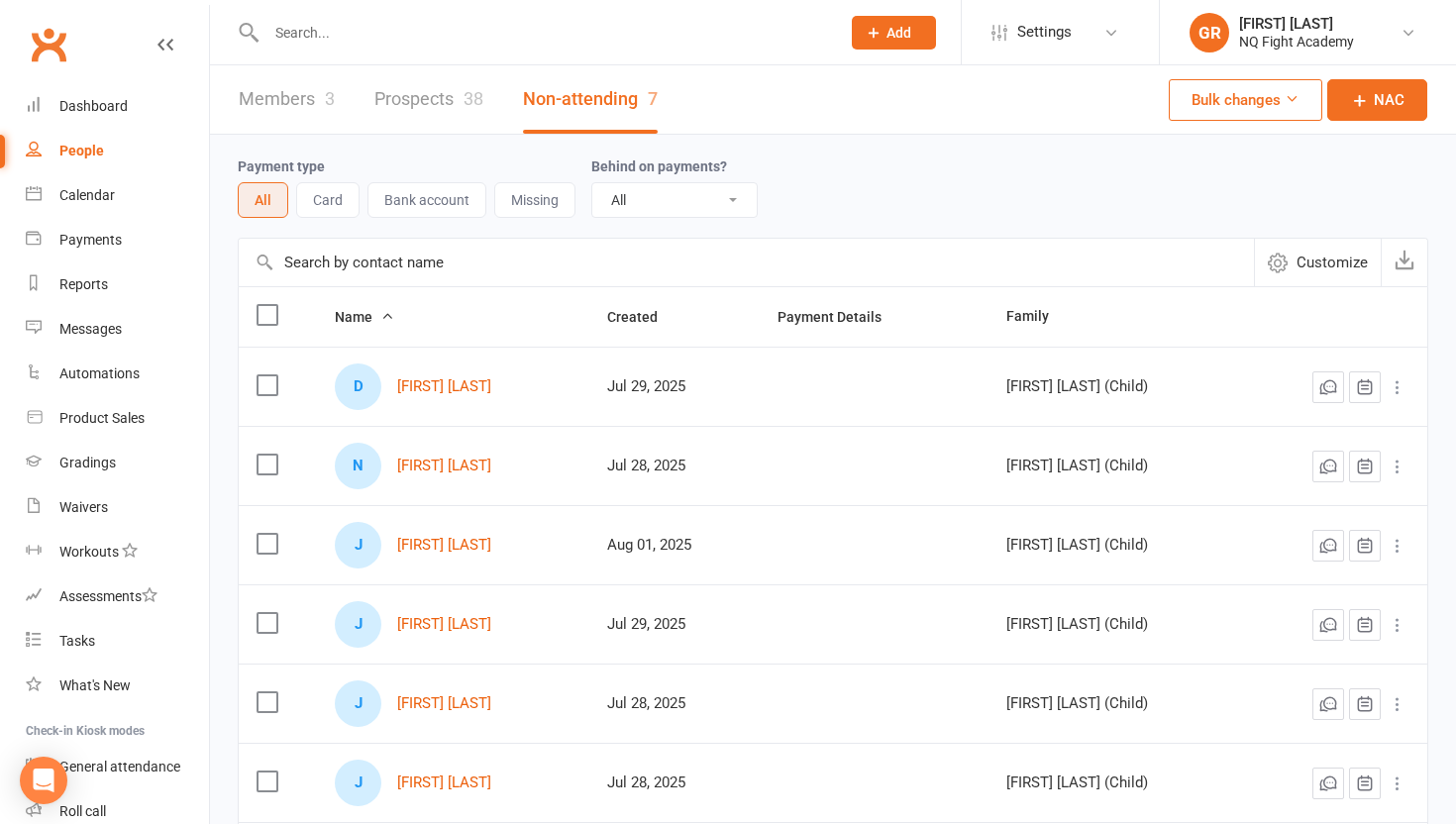 click on "Prospects 38" at bounding box center (429, 99) 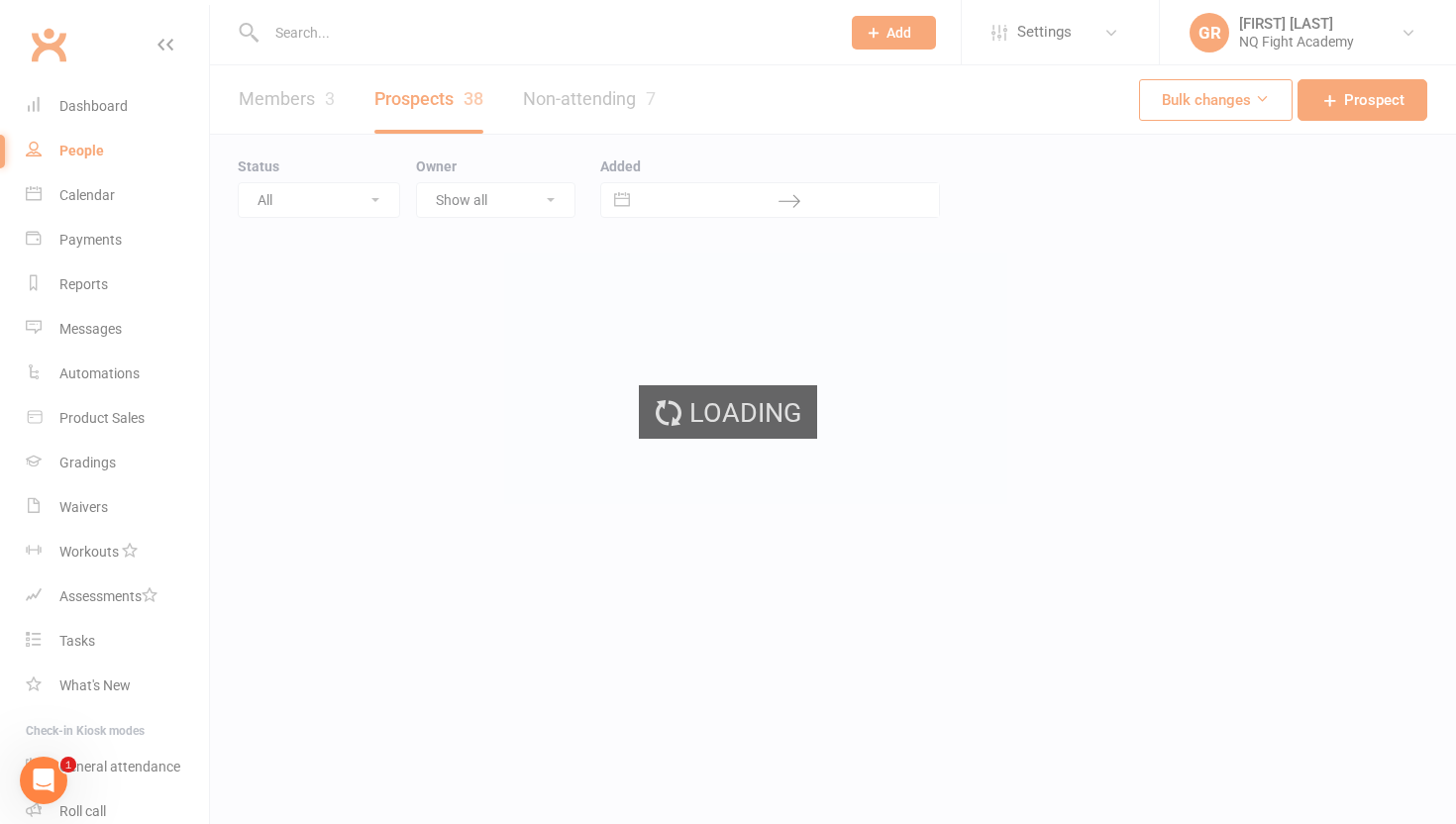 scroll, scrollTop: 0, scrollLeft: 0, axis: both 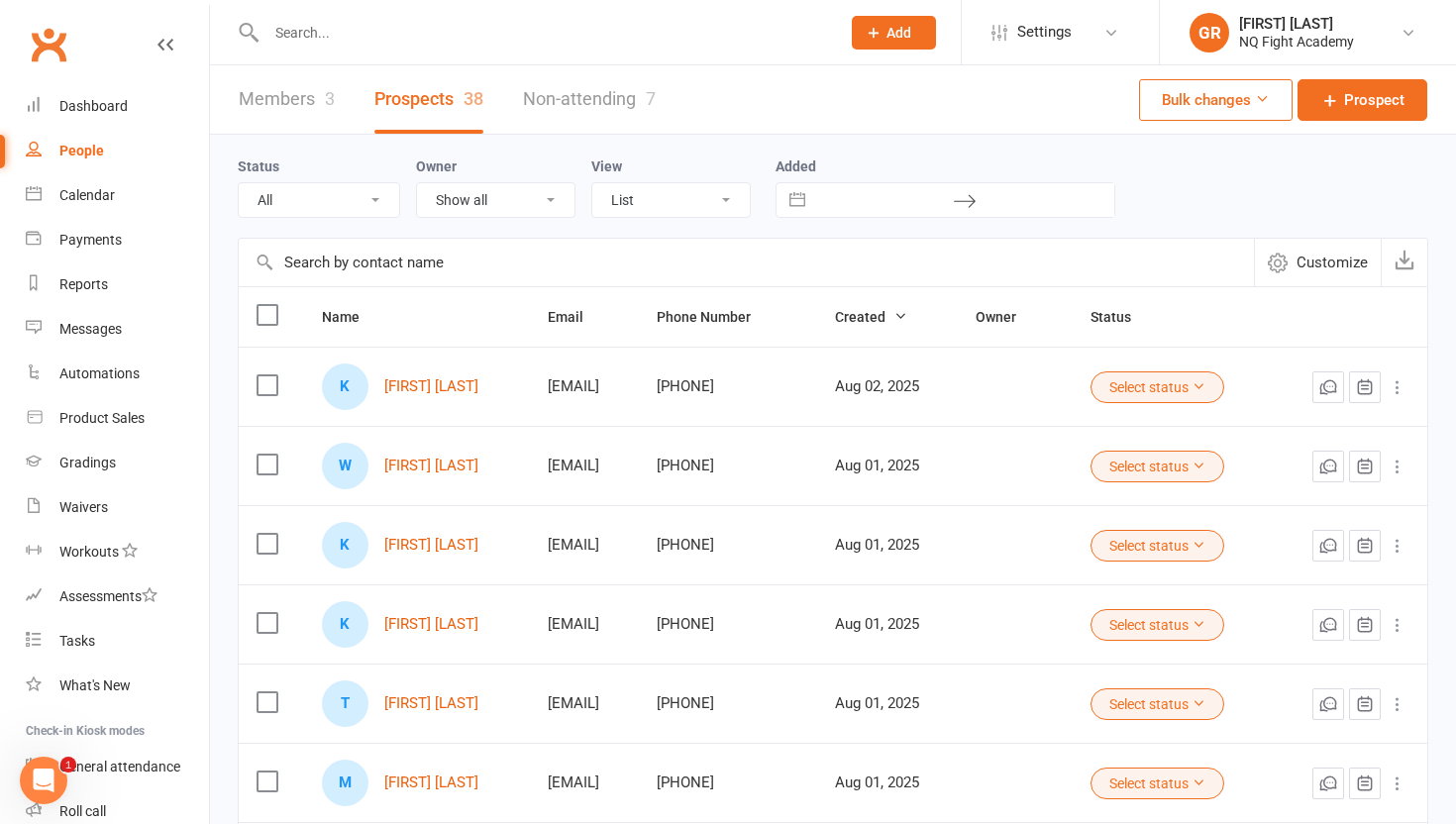click on "Status All (No status set) (Invalid status) Initial Contact Follow-up Call Follow-up Email Almost Ready Not Ready Not interested Owner Show all Brett Johnston Gus Rees View List Kanban Added Navigate forward to interact with the calendar and select a date. Press the question mark key to get the keyboard shortcuts for changing dates. Navigate backward to interact with the calendar and select a date. Press the question mark key to get the keyboard shortcuts for changing dates." at bounding box center [833, 186] 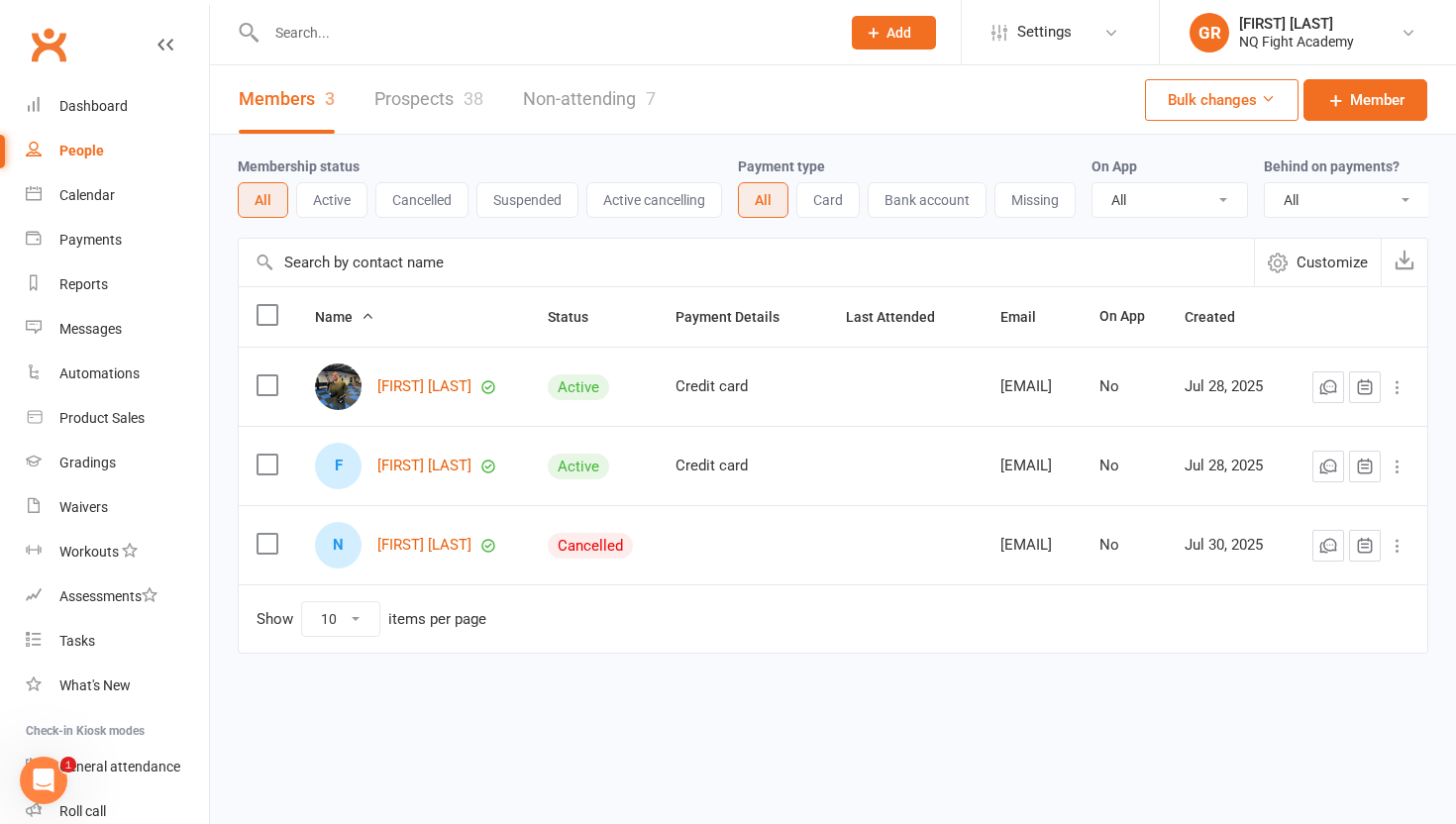 click on "Prospects 38" at bounding box center [429, 99] 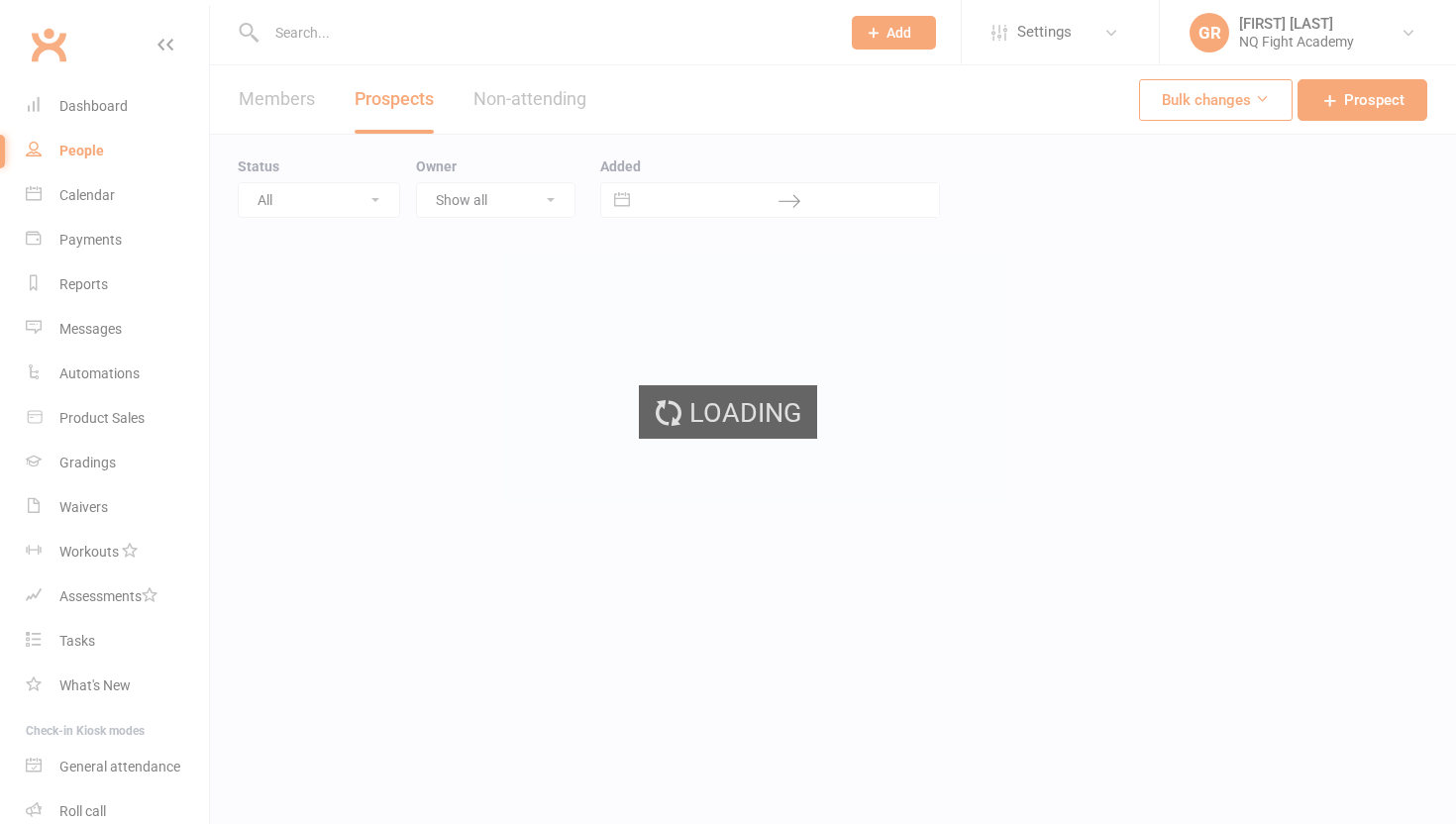 scroll, scrollTop: 0, scrollLeft: 0, axis: both 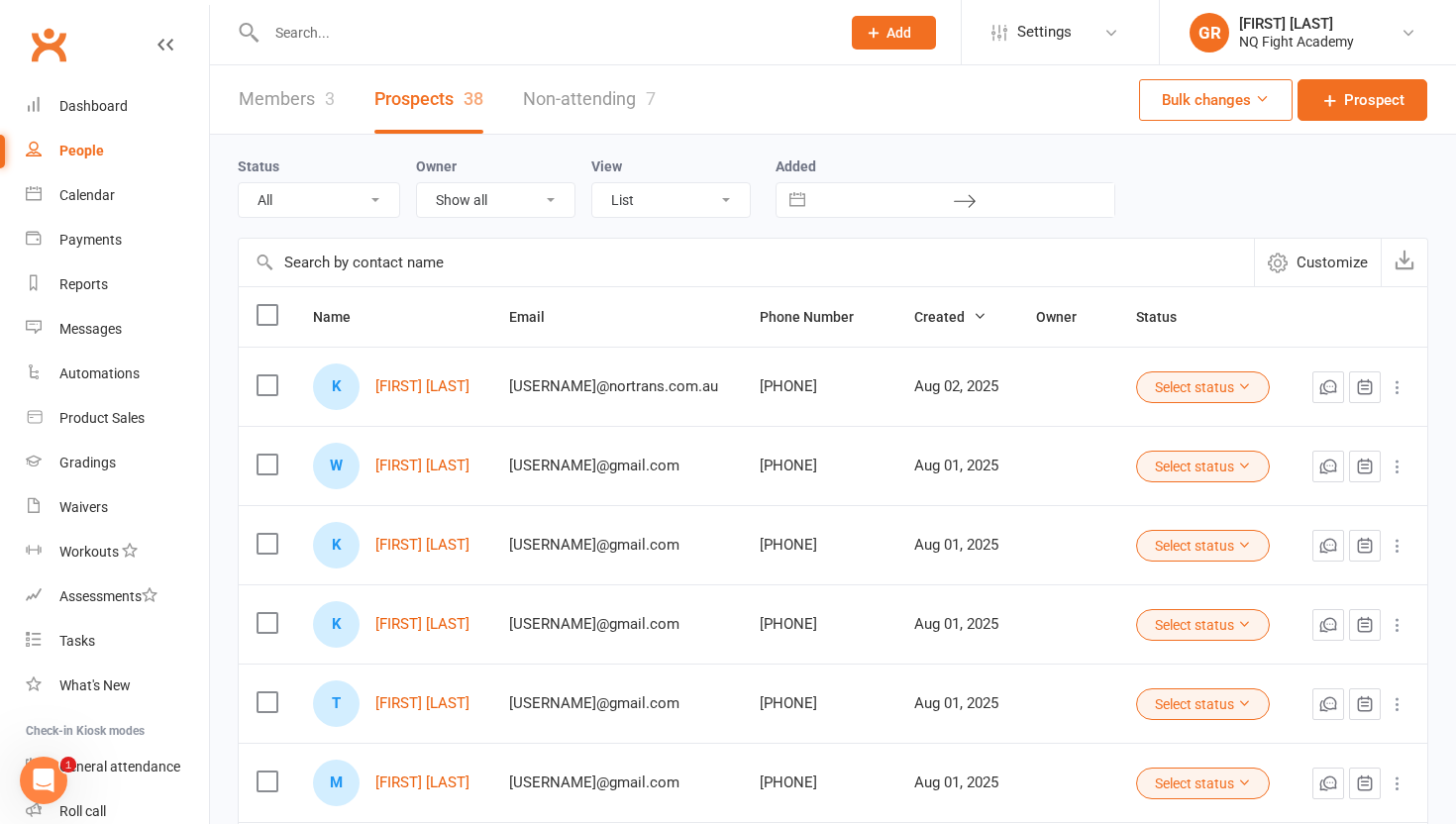 click on "Non-attending 7" at bounding box center (589, 99) 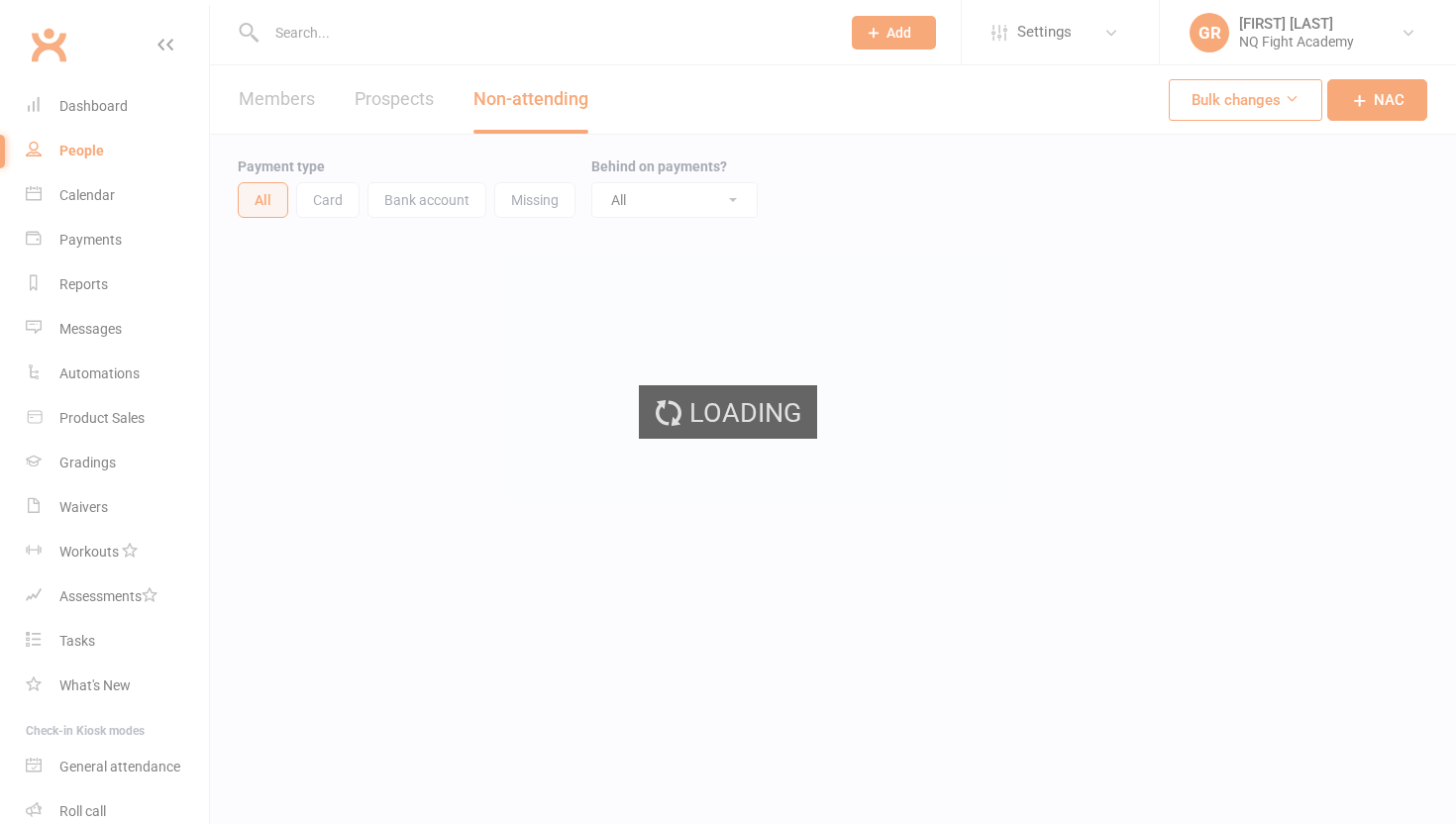 scroll, scrollTop: 0, scrollLeft: 0, axis: both 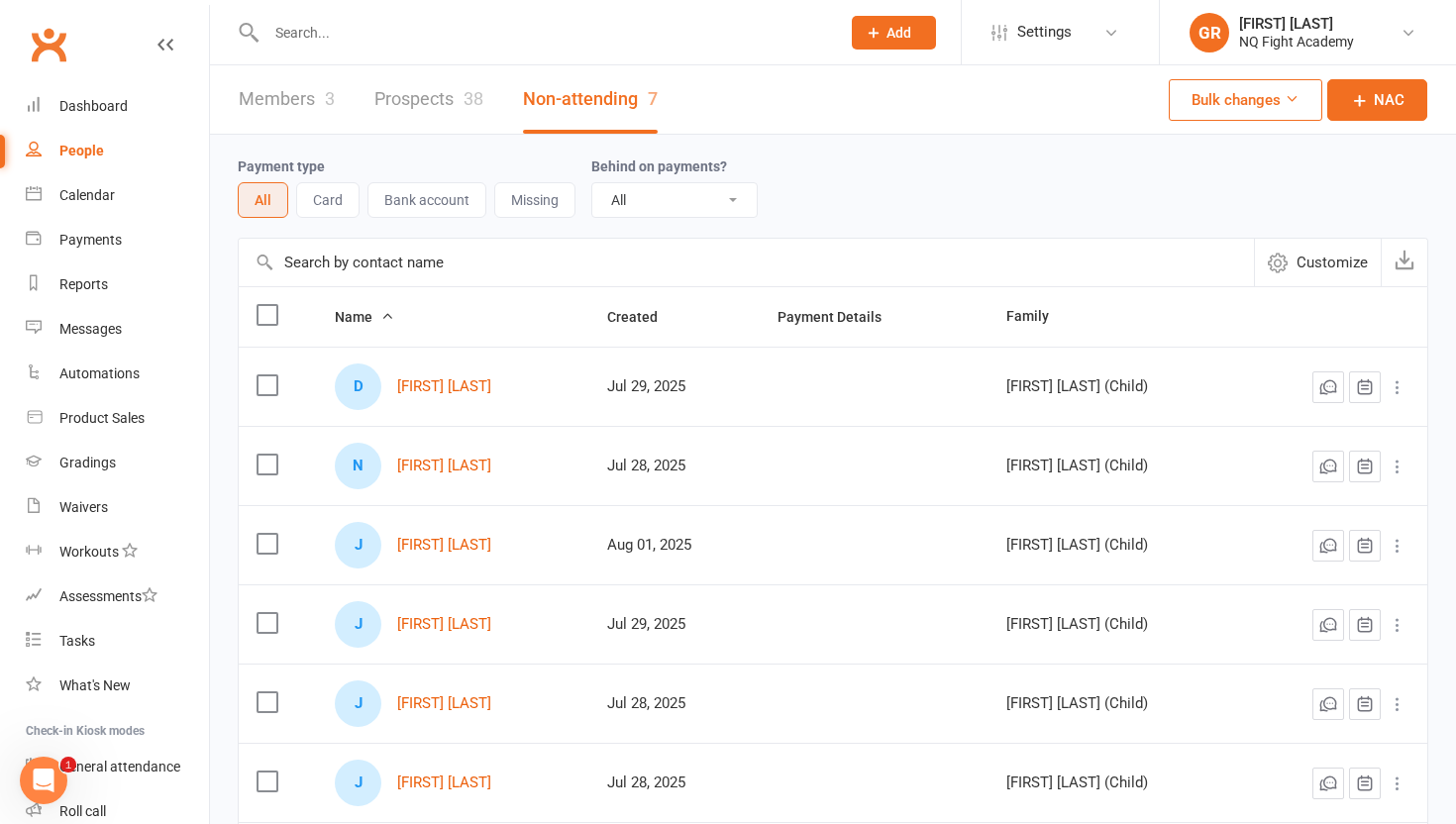 click on "Prospects 38" at bounding box center [429, 99] 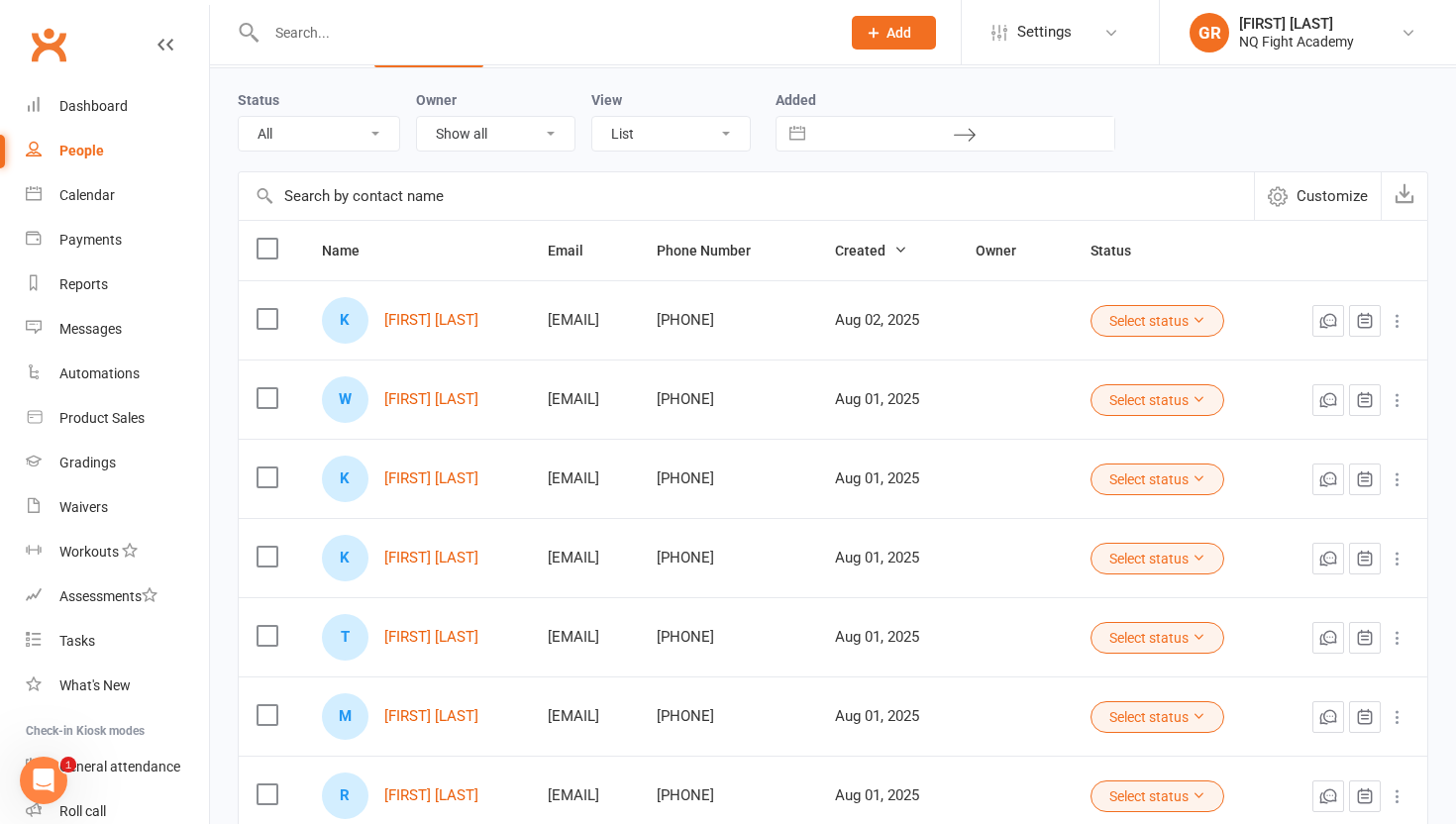 scroll, scrollTop: 0, scrollLeft: 0, axis: both 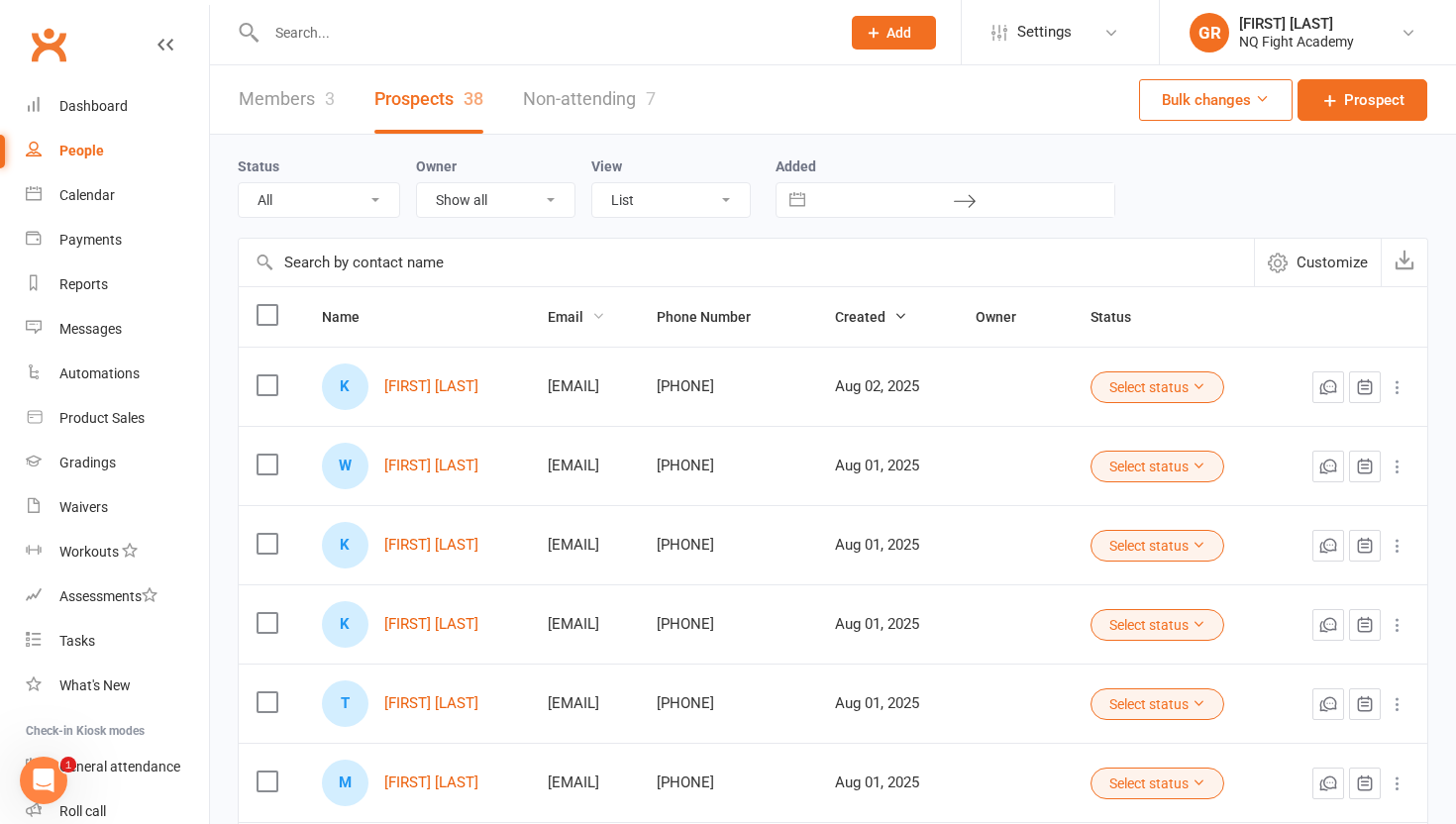 click at bounding box center (598, 316) 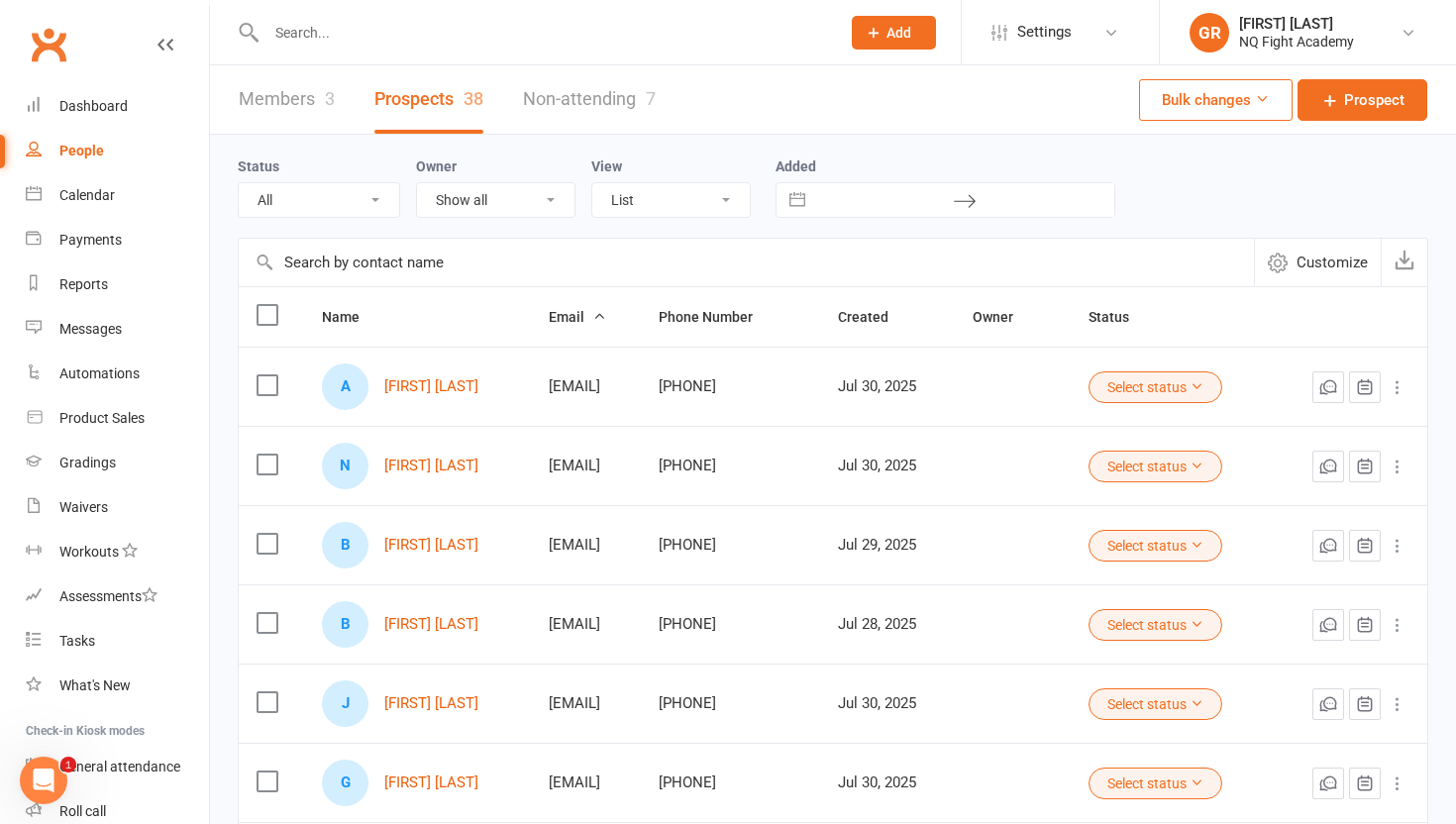 click on "Email" at bounding box center (577, 317) 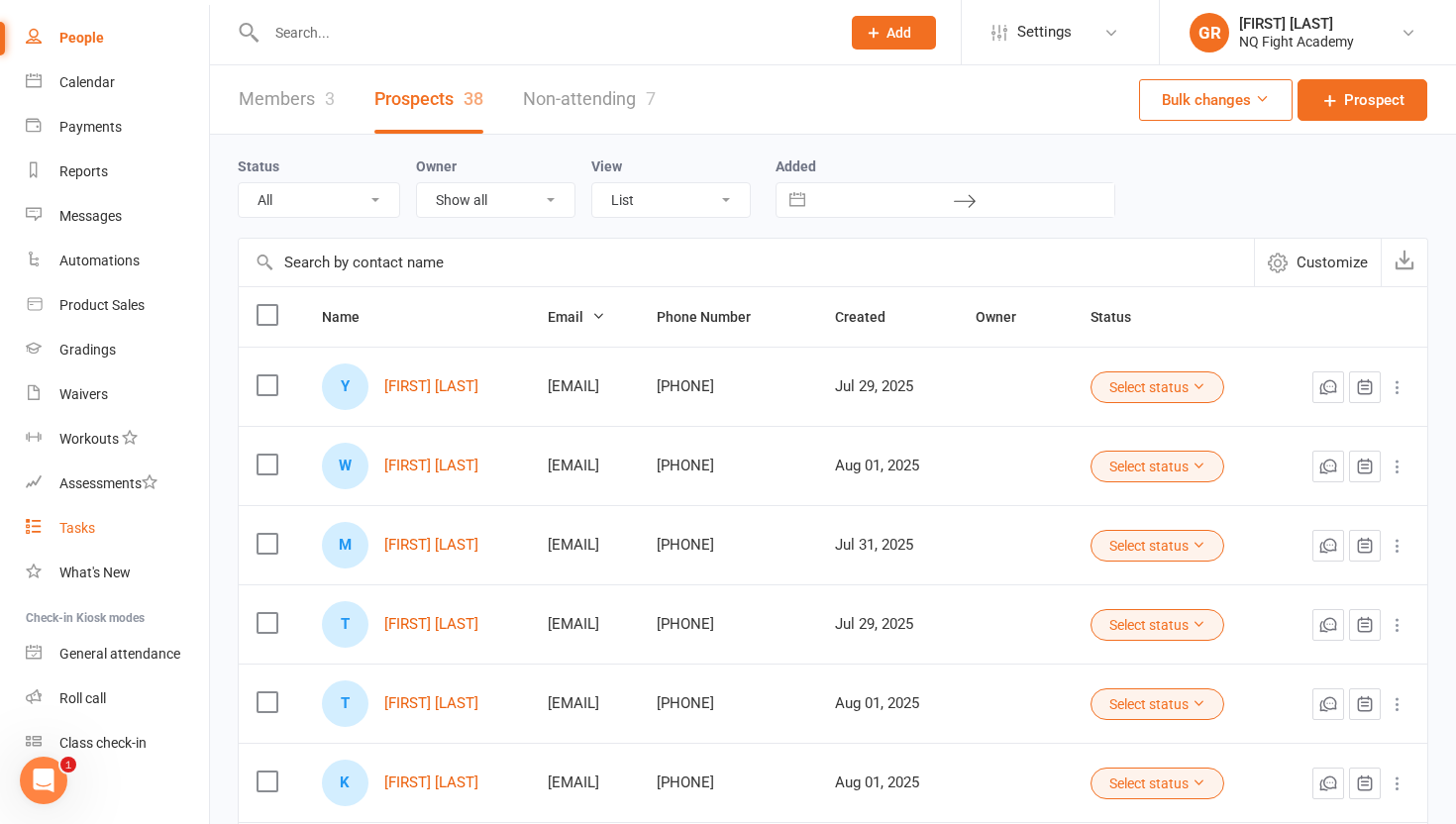 scroll, scrollTop: 129, scrollLeft: 0, axis: vertical 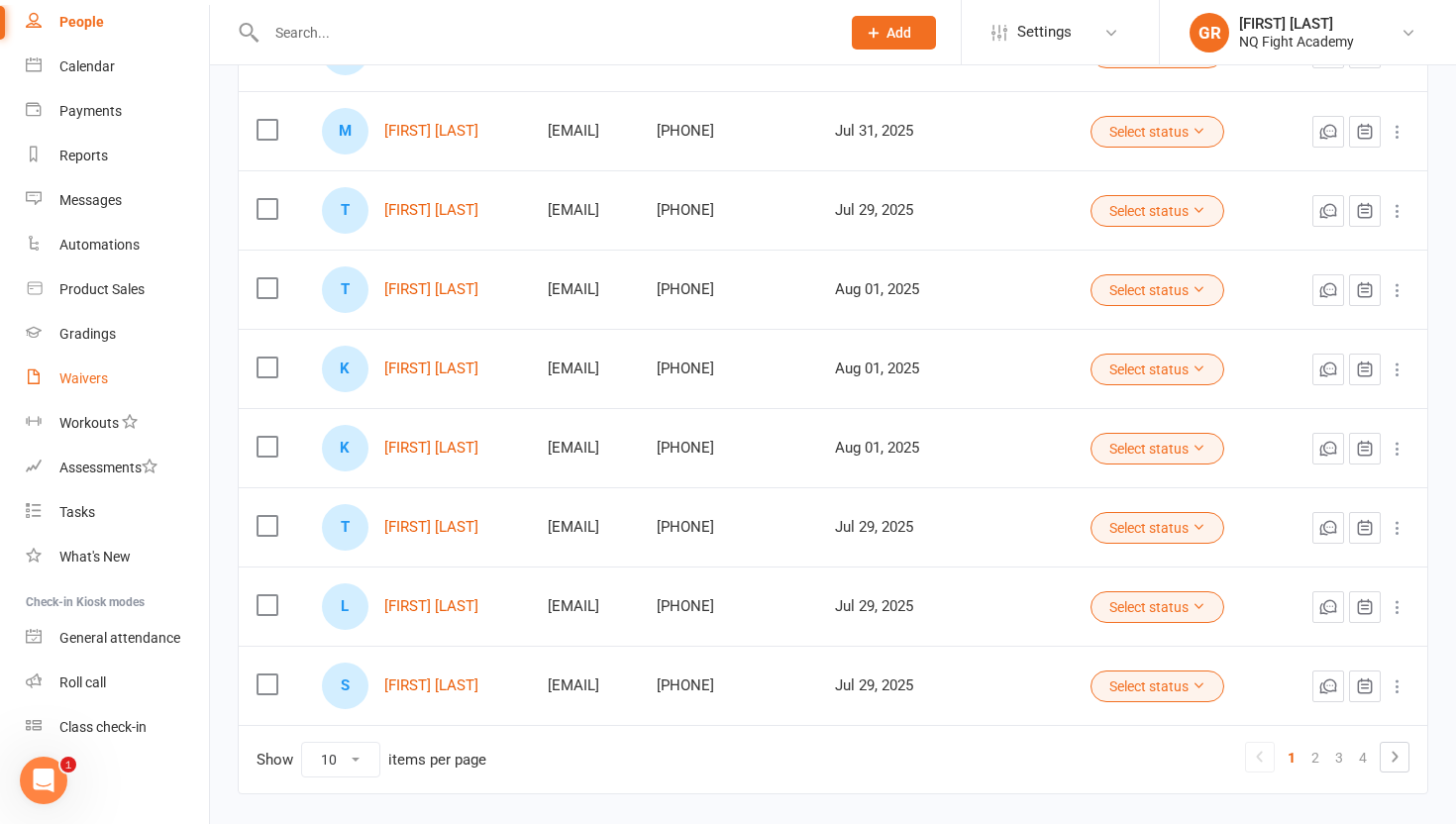 click on "Waivers" at bounding box center (83, 378) 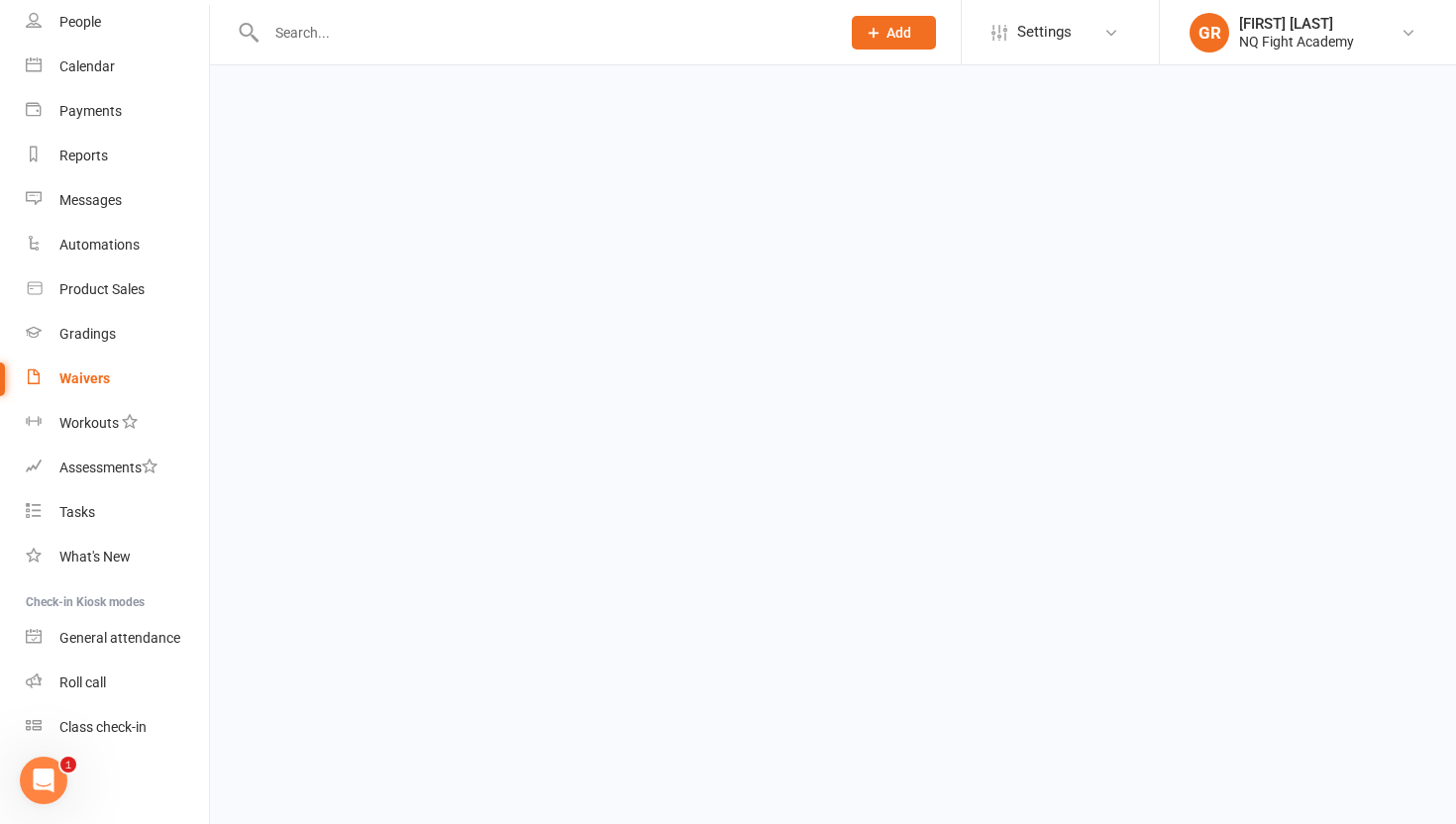 scroll, scrollTop: 0, scrollLeft: 0, axis: both 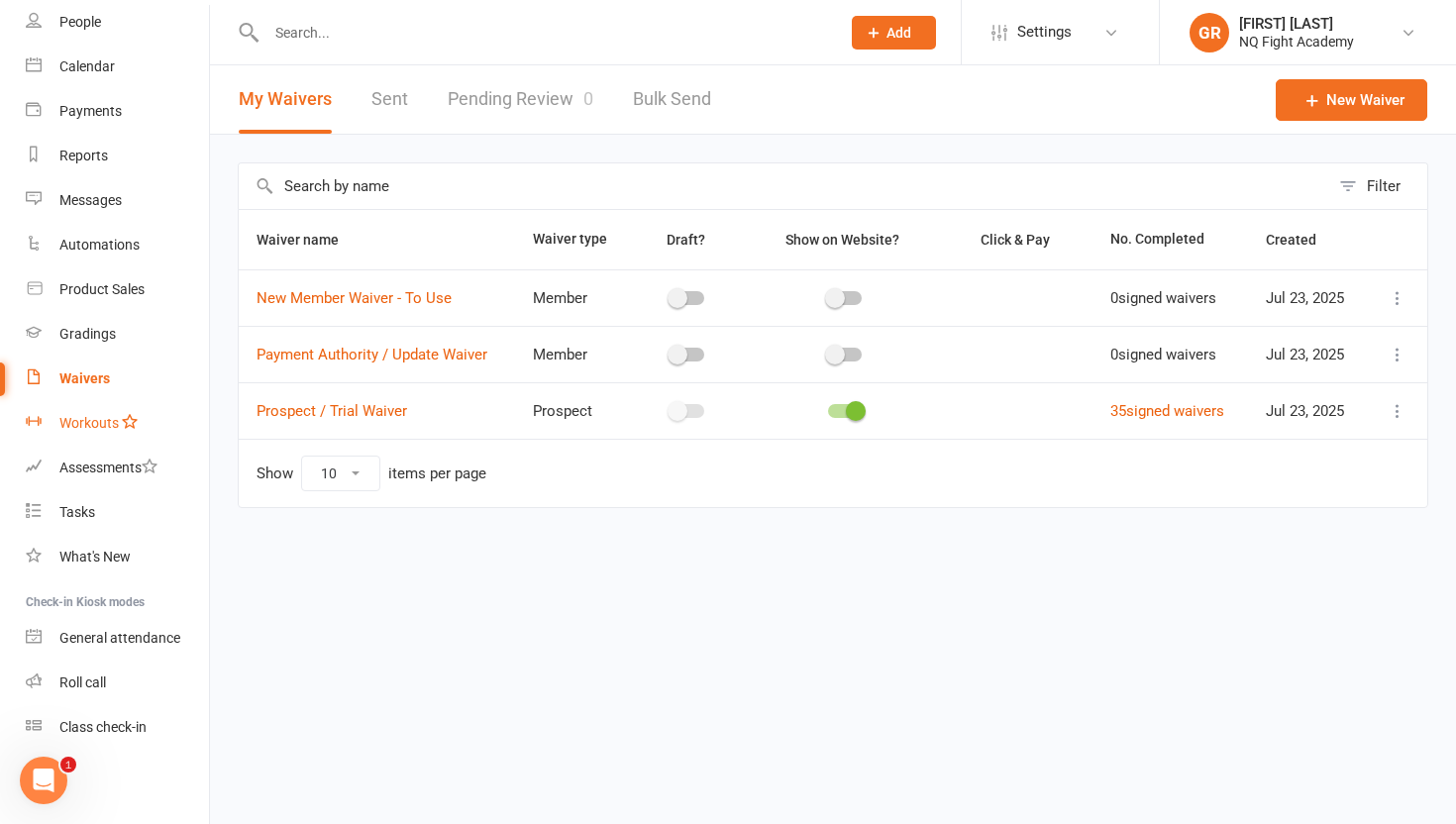 click on "Workouts" at bounding box center [89, 423] 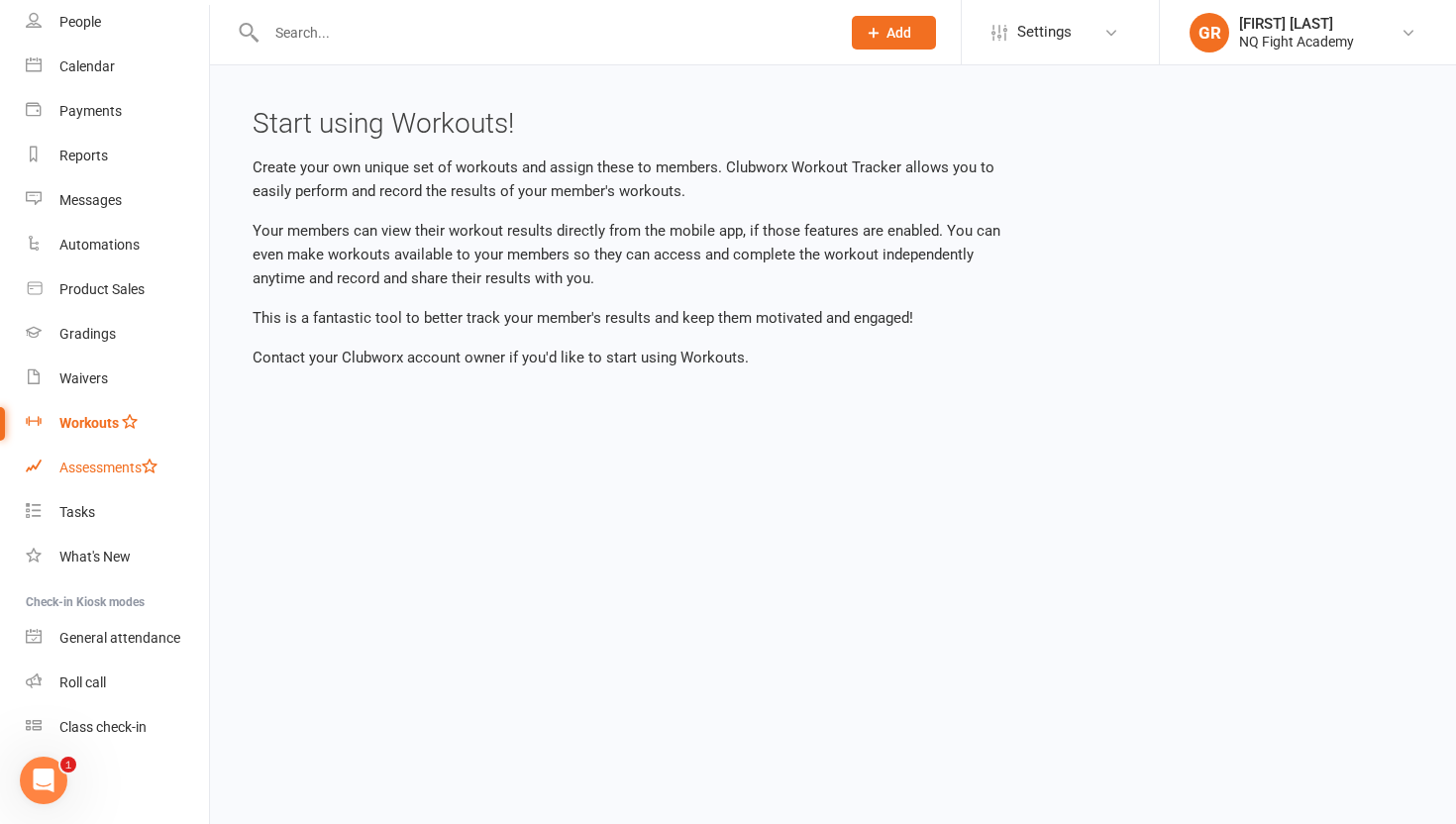 click on "Assessments" at bounding box center (108, 467) 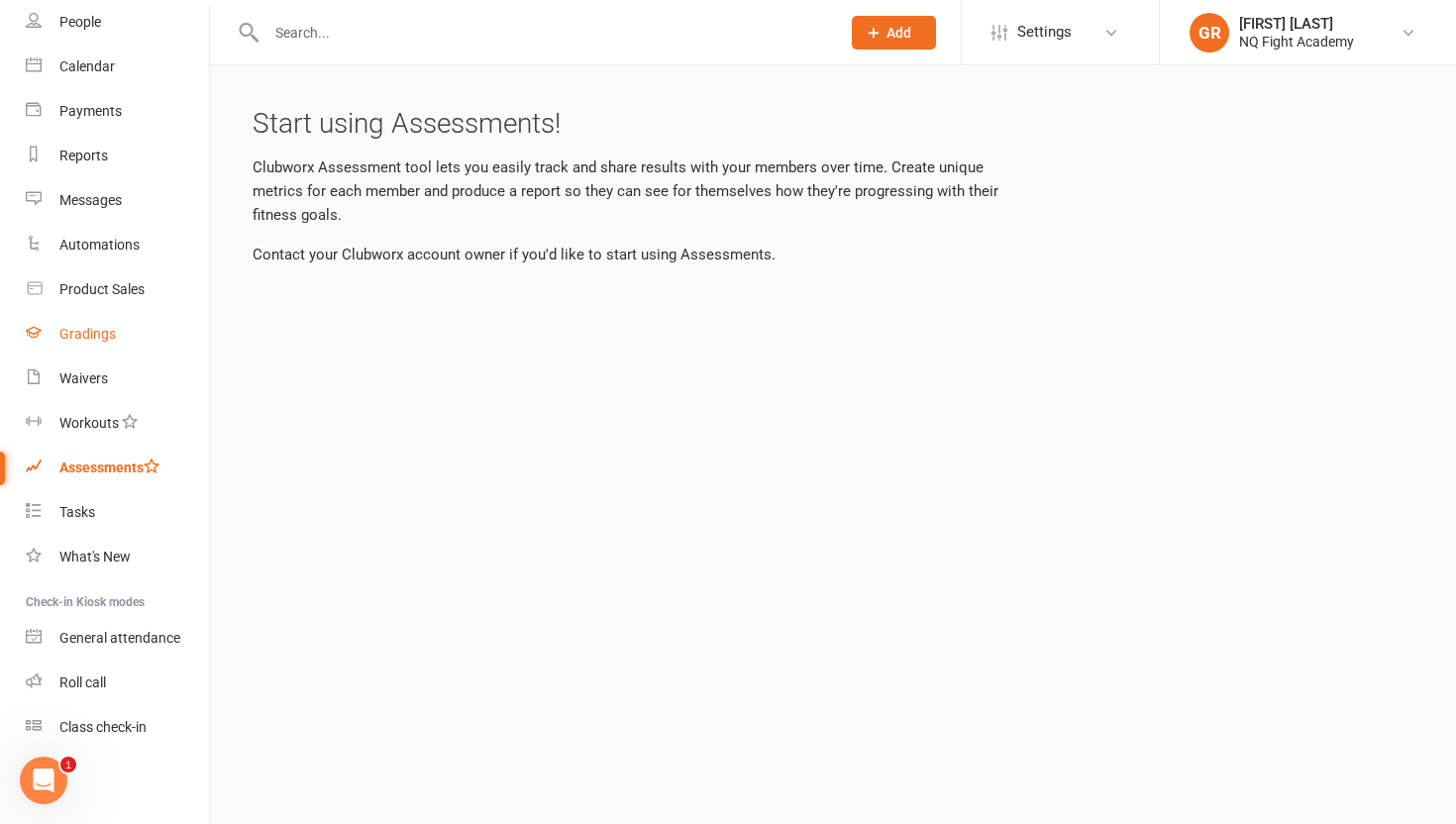 click on "Gradings" at bounding box center (87, 334) 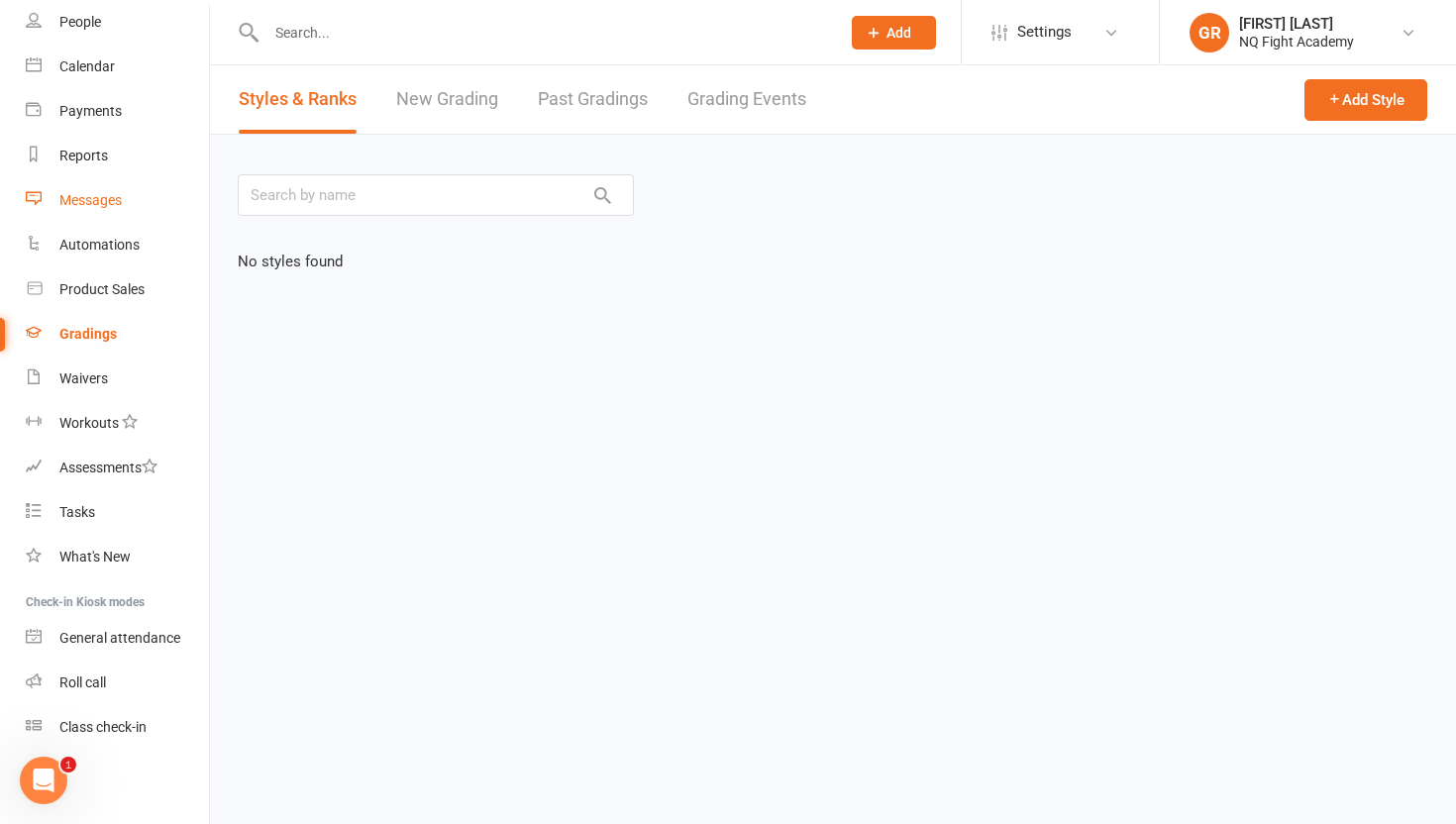click on "Messages" at bounding box center [117, 200] 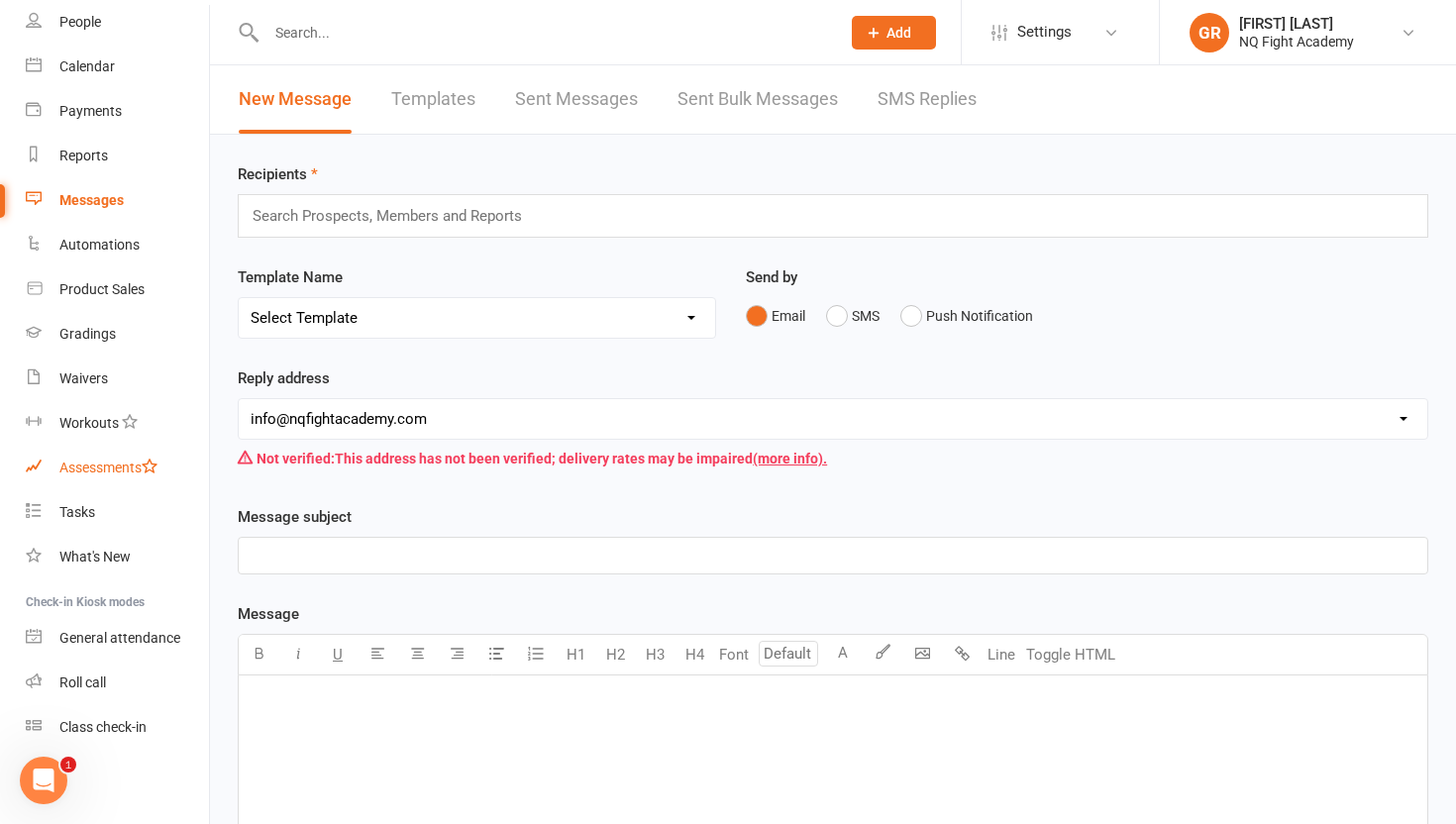 click on "Assessments" at bounding box center (108, 467) 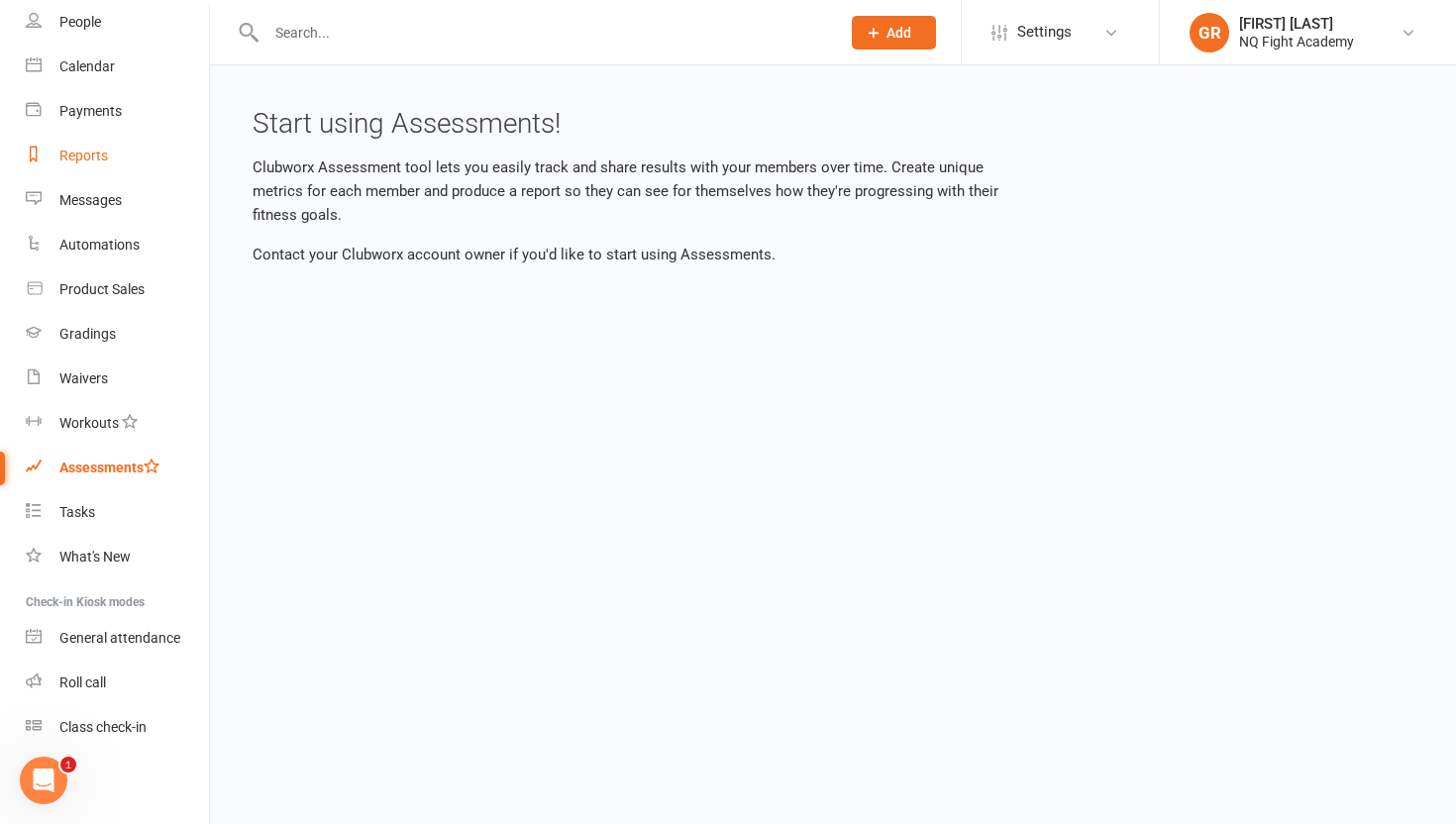 click on "Reports" at bounding box center (83, 155) 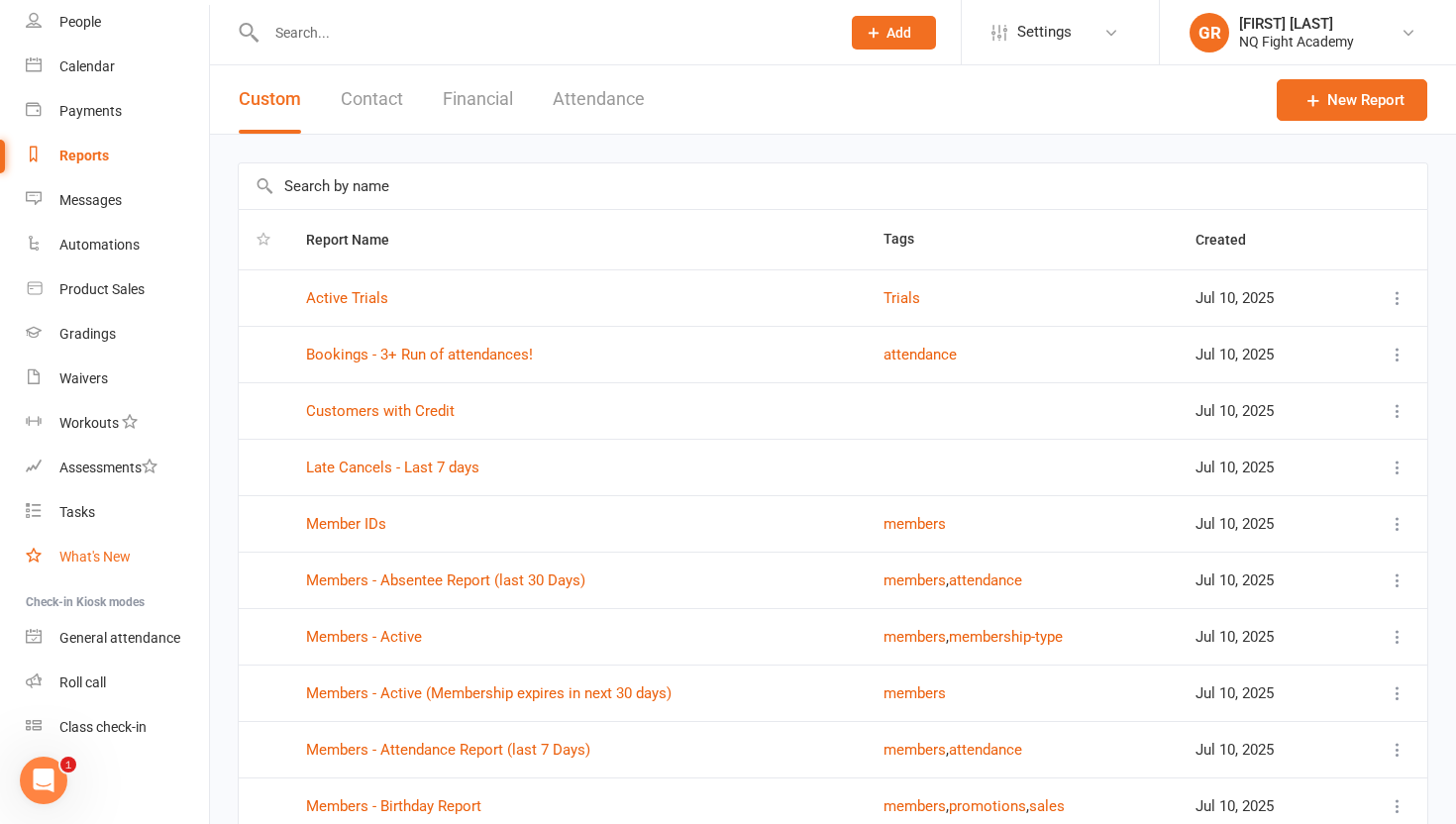 scroll, scrollTop: 0, scrollLeft: 0, axis: both 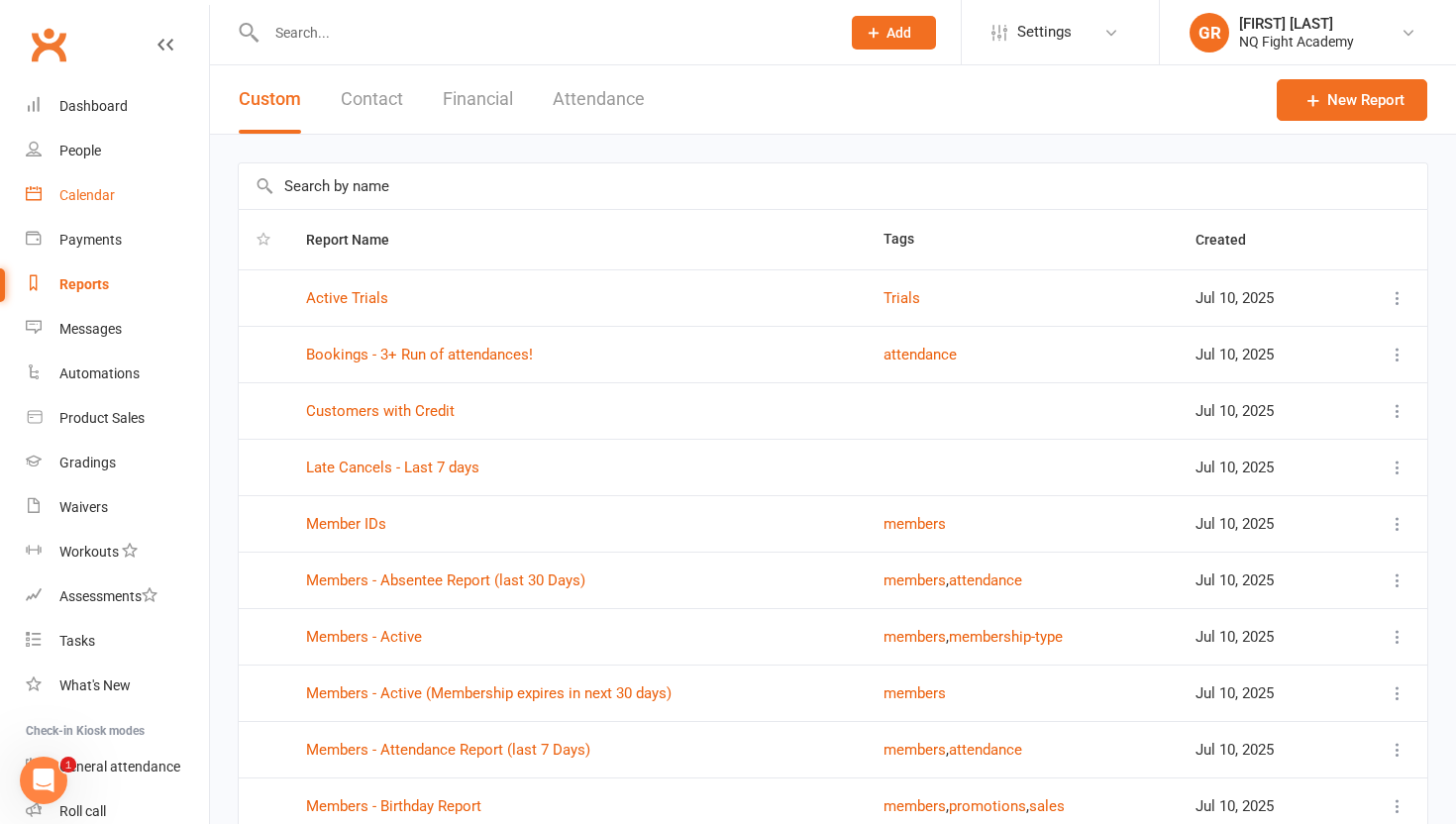 click on "Calendar" at bounding box center [87, 195] 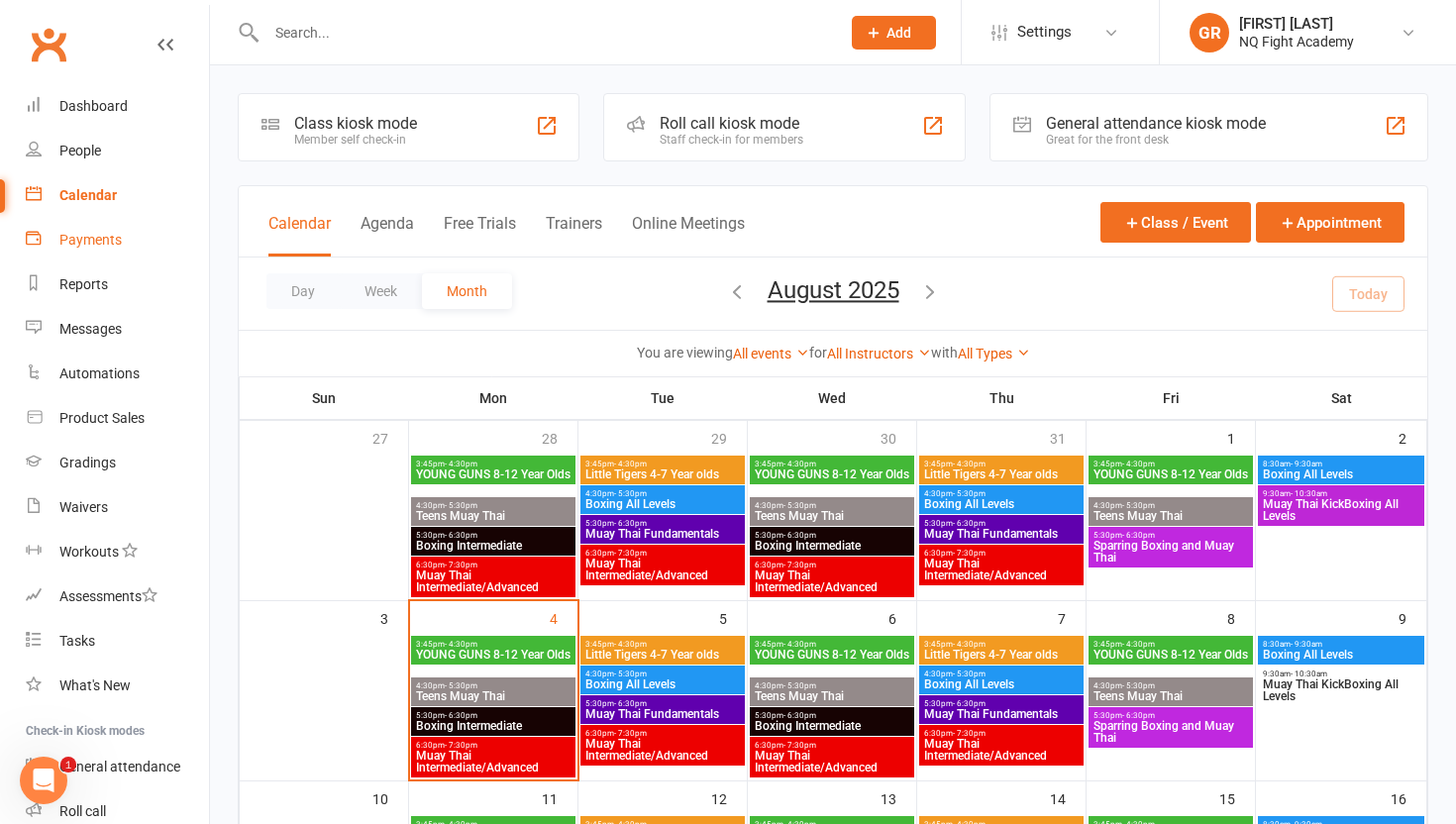 click on "Payments" at bounding box center [117, 240] 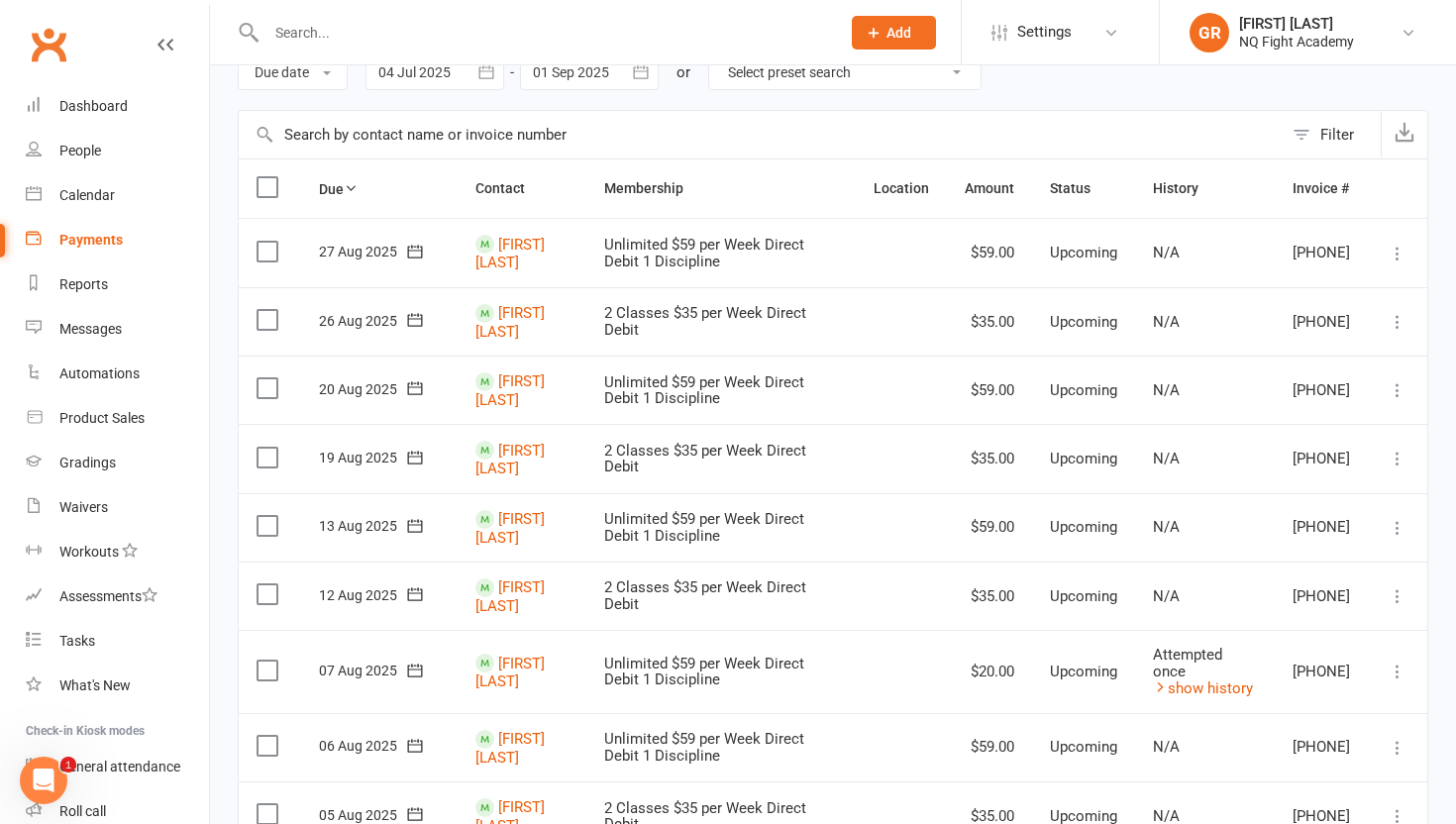 scroll, scrollTop: 0, scrollLeft: 0, axis: both 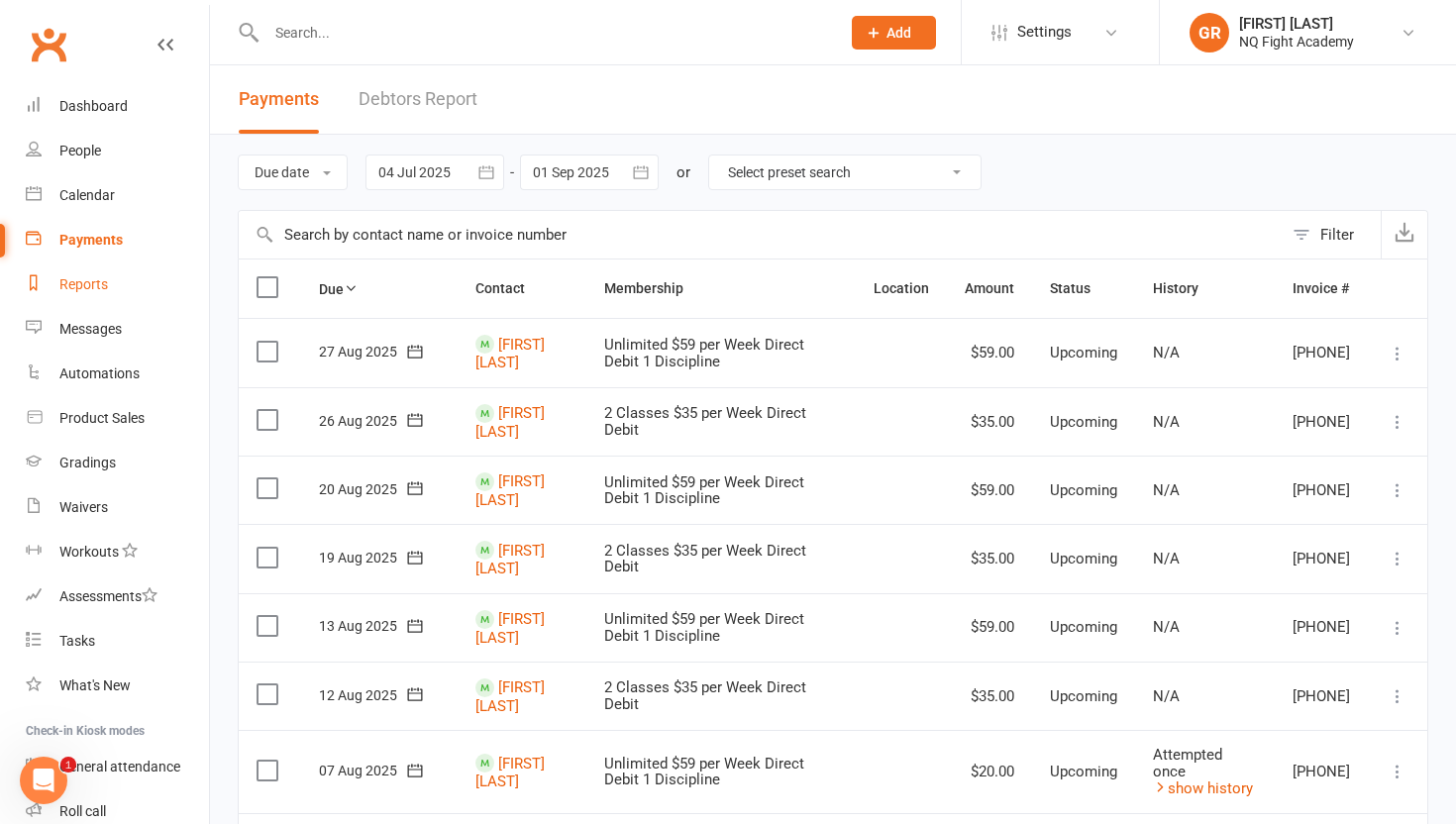 click on "Reports" at bounding box center (83, 284) 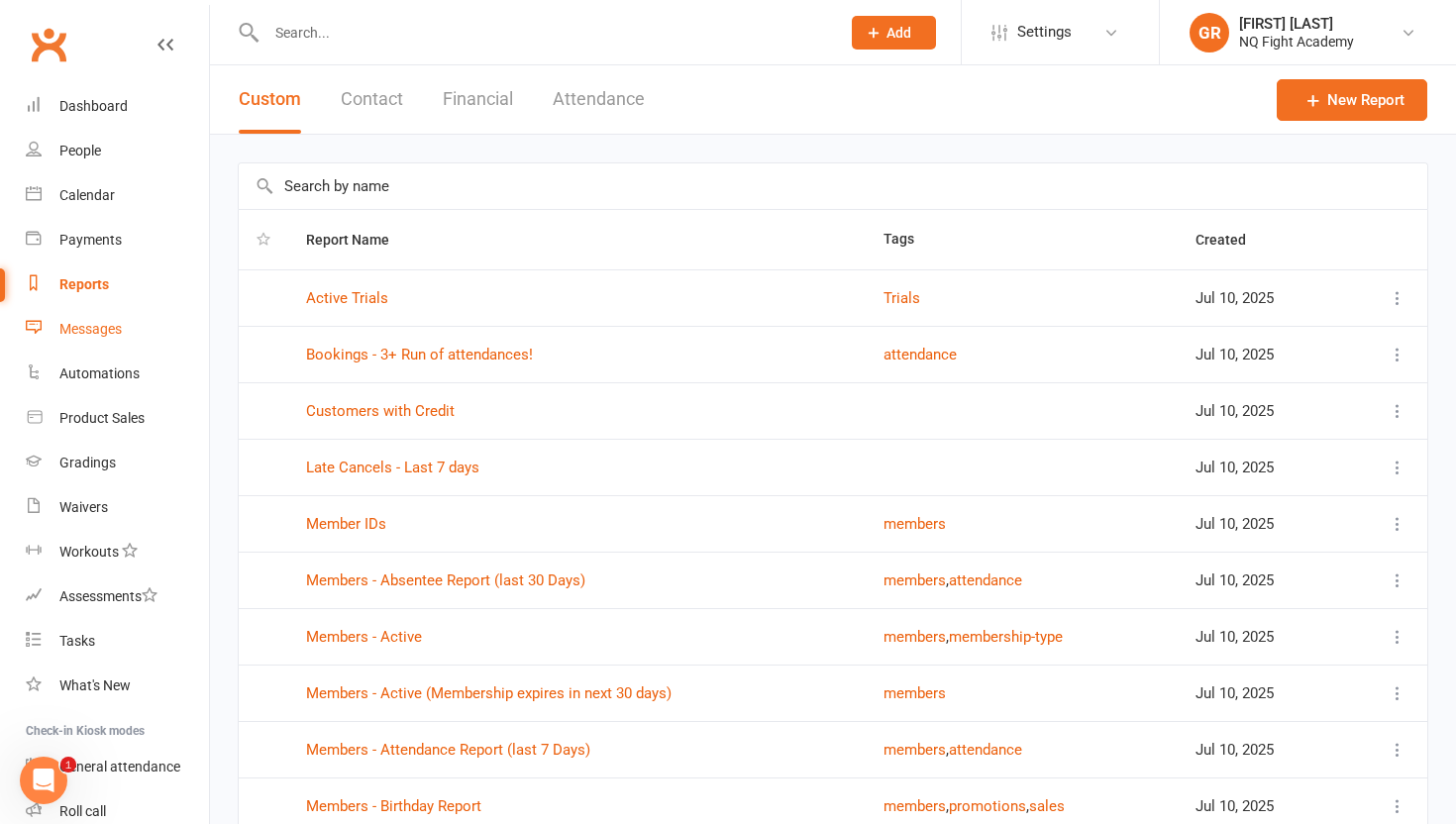 click on "Messages" at bounding box center [90, 329] 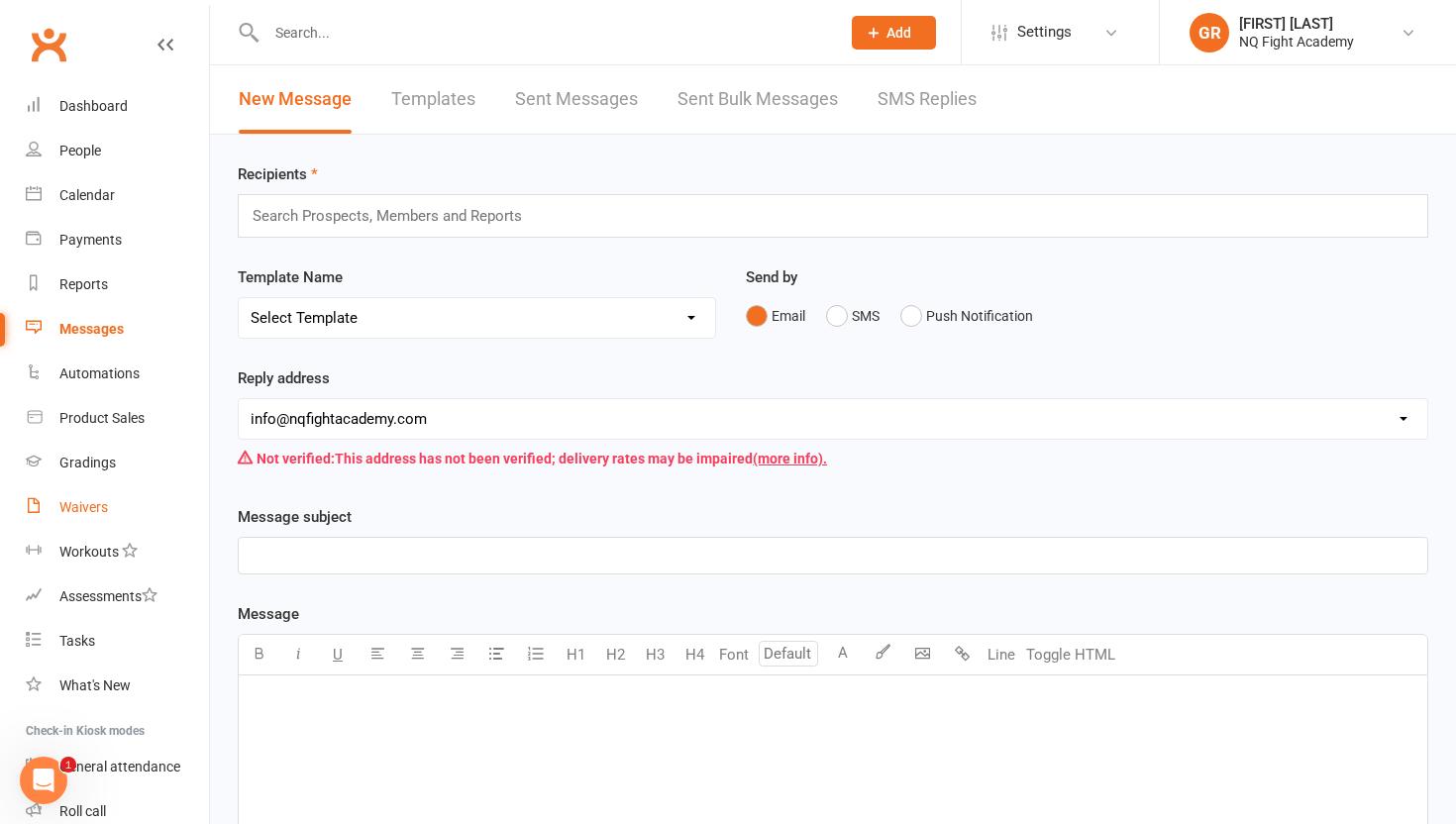 scroll, scrollTop: 12, scrollLeft: 0, axis: vertical 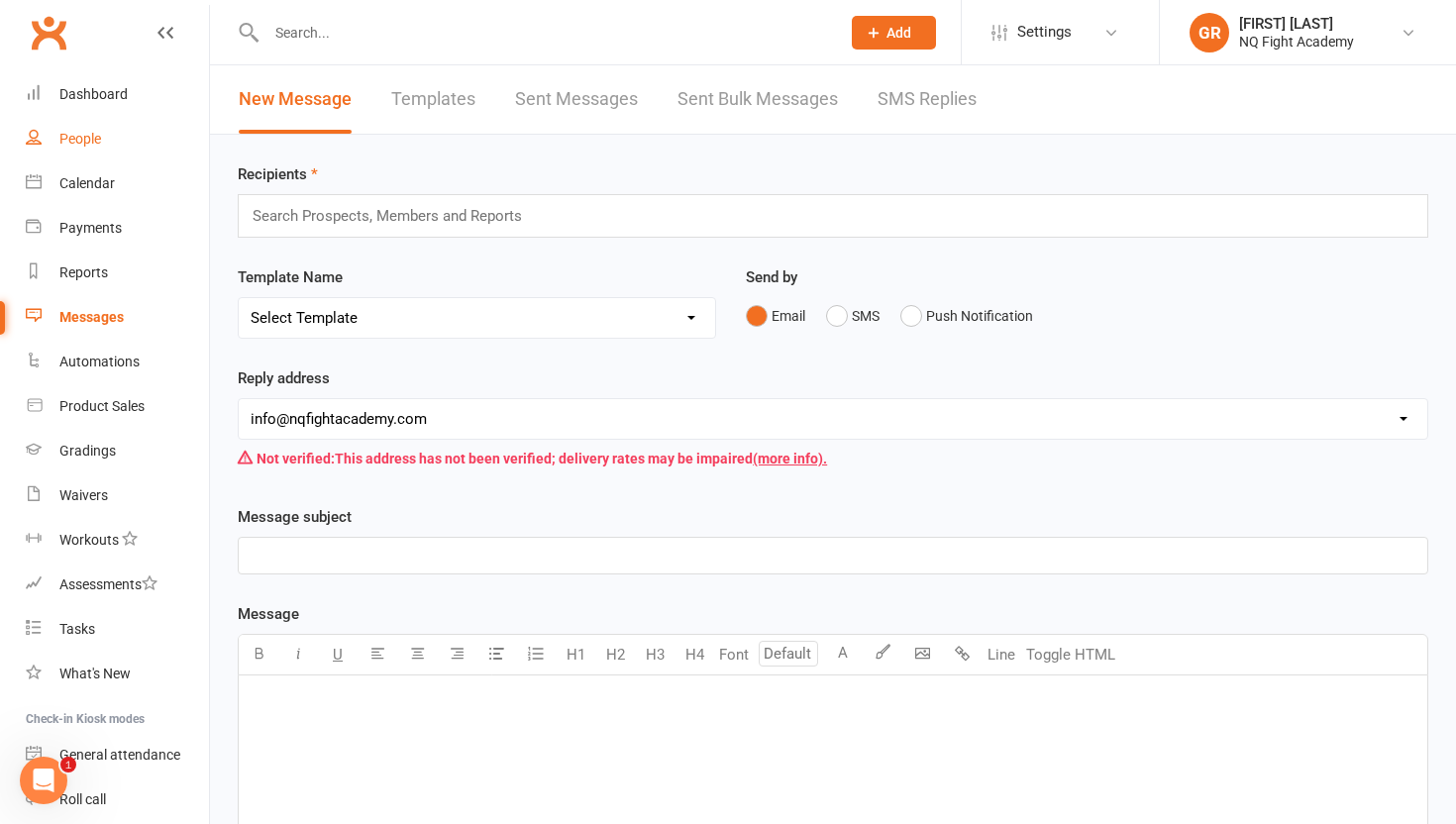 click on "People" at bounding box center [80, 139] 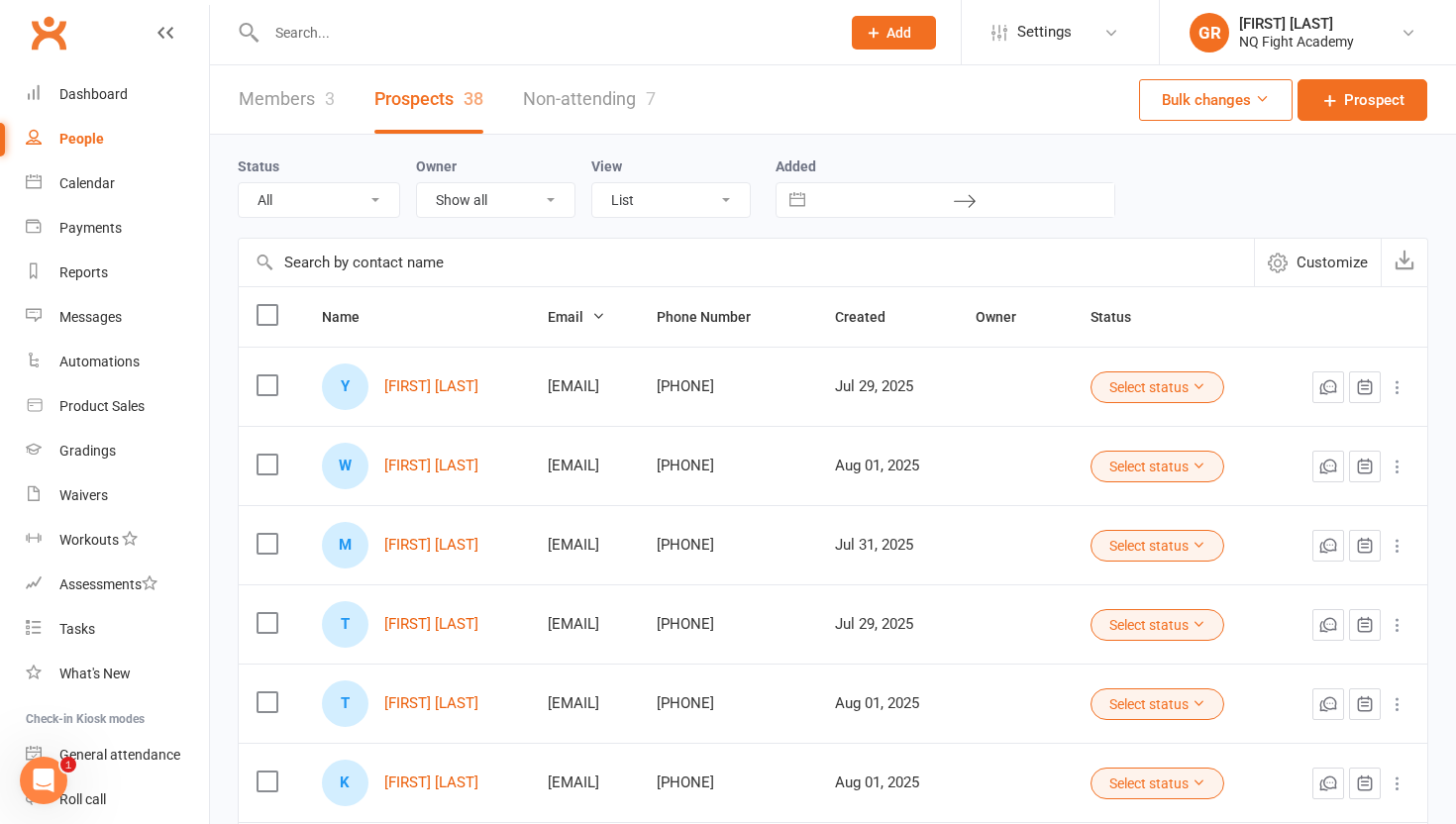 click on "Members 3" at bounding box center [286, 99] 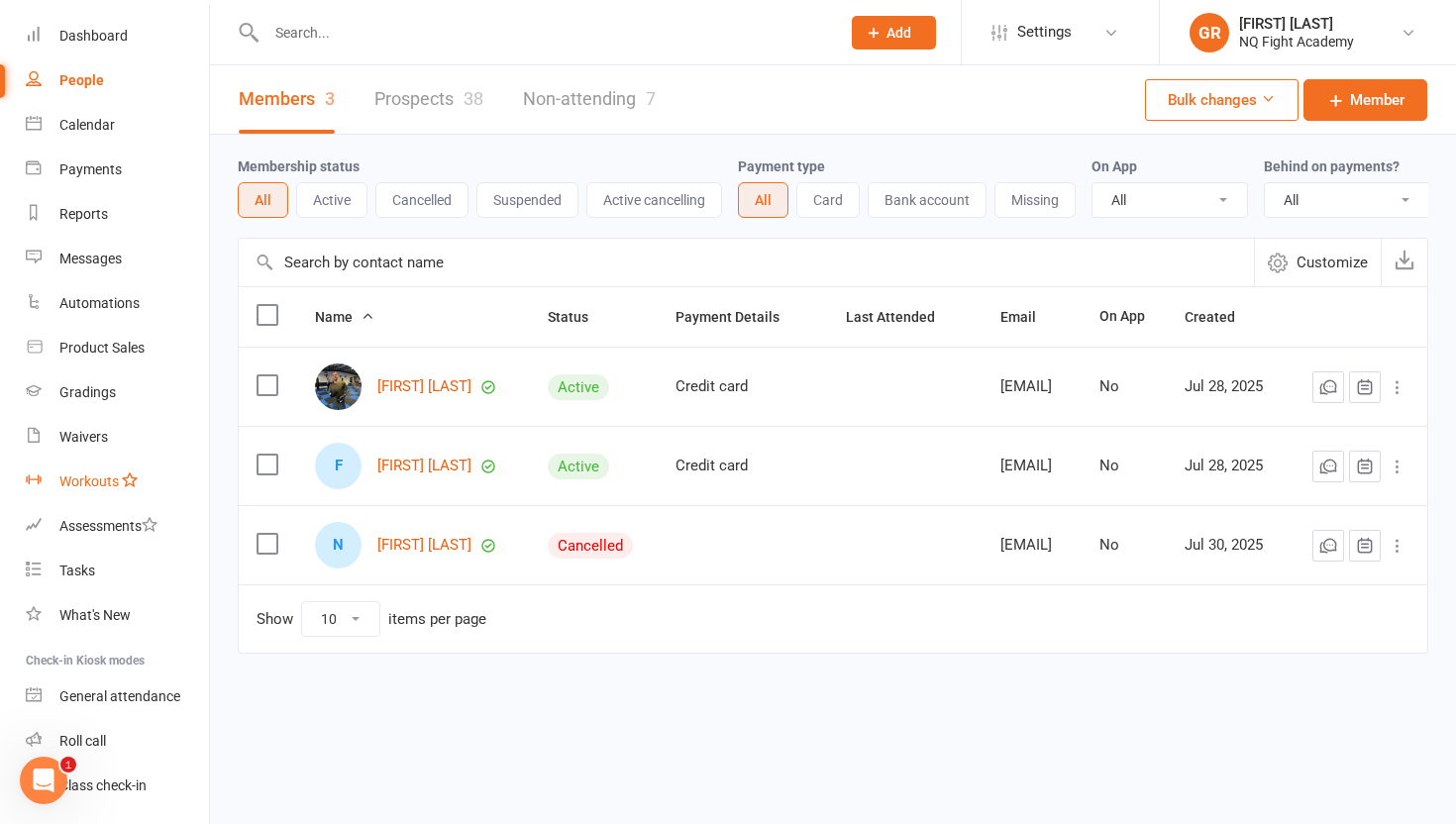 scroll, scrollTop: 60, scrollLeft: 0, axis: vertical 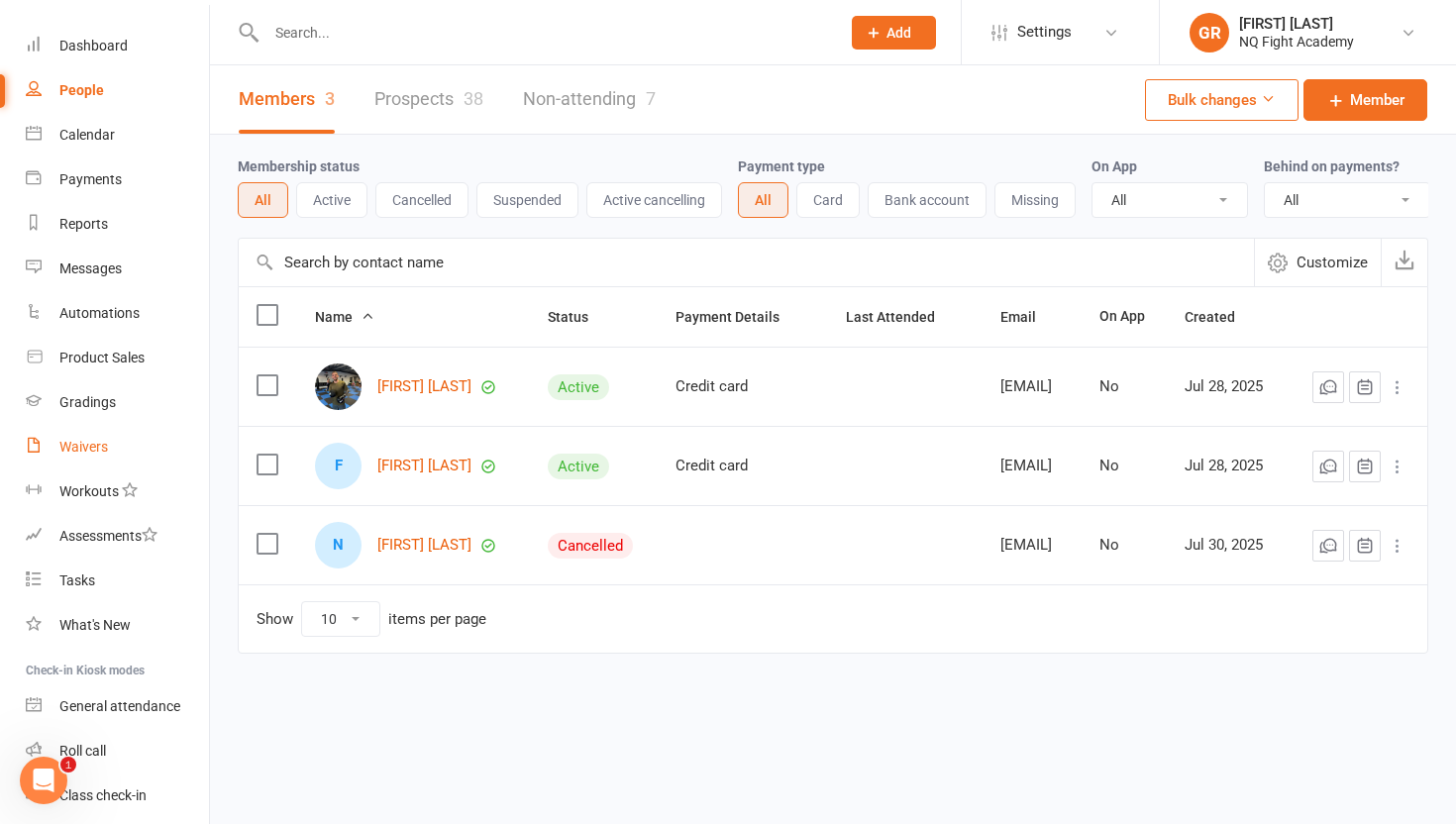 click on "Waivers" at bounding box center [83, 447] 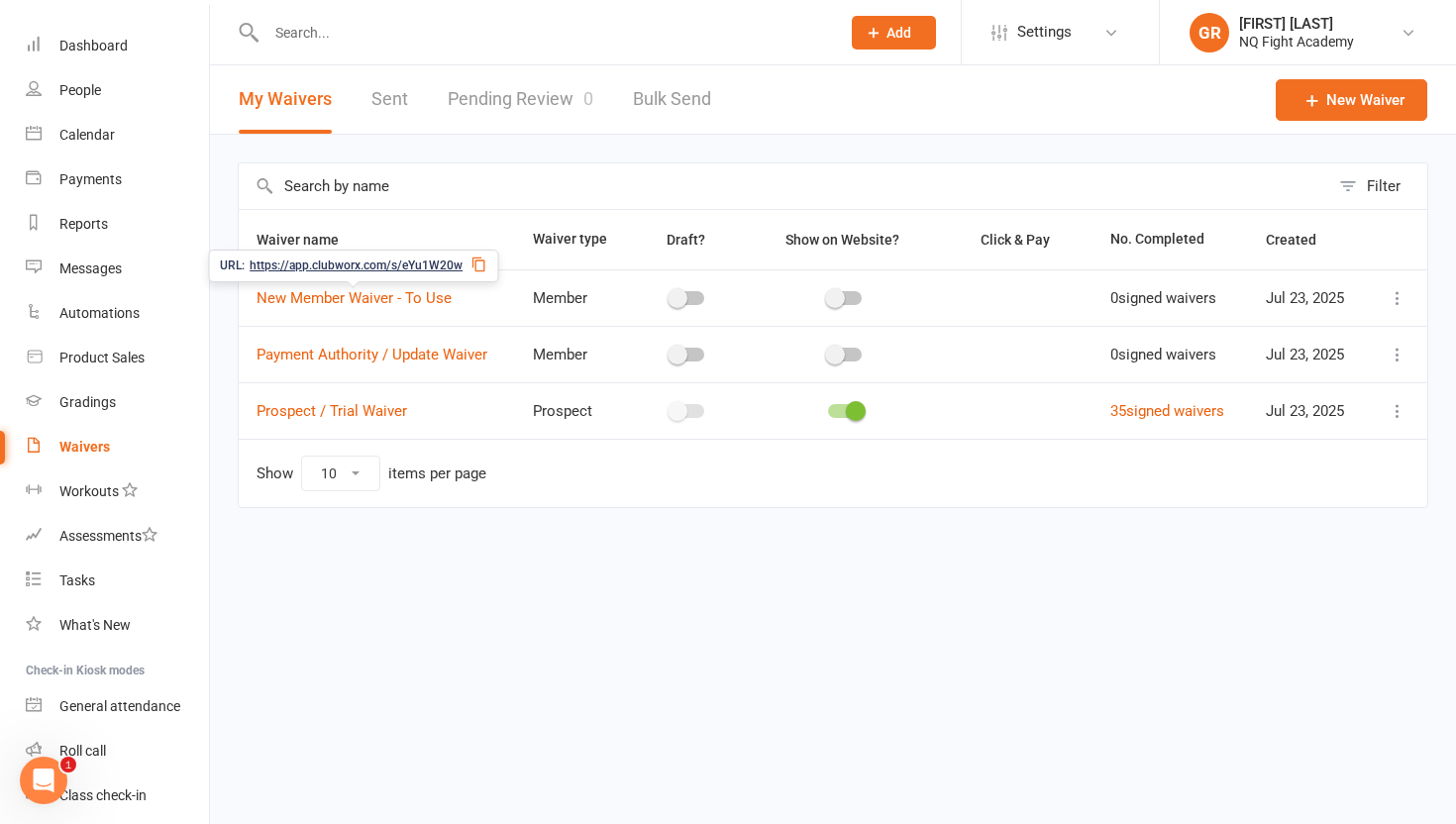 click on "https://app.clubworx.com/s/eYu1W20w" at bounding box center [356, 265] 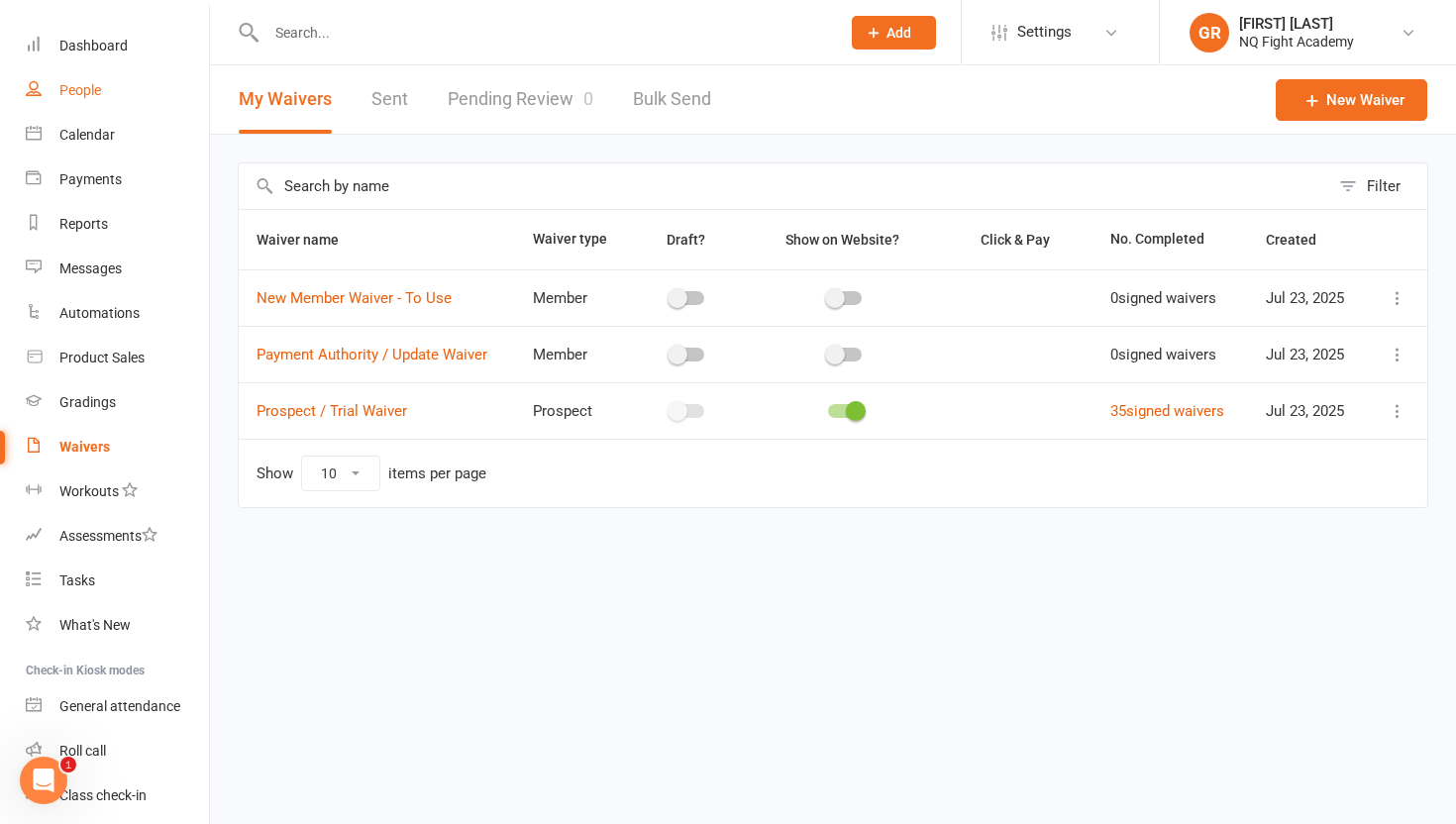click on "People" at bounding box center (80, 90) 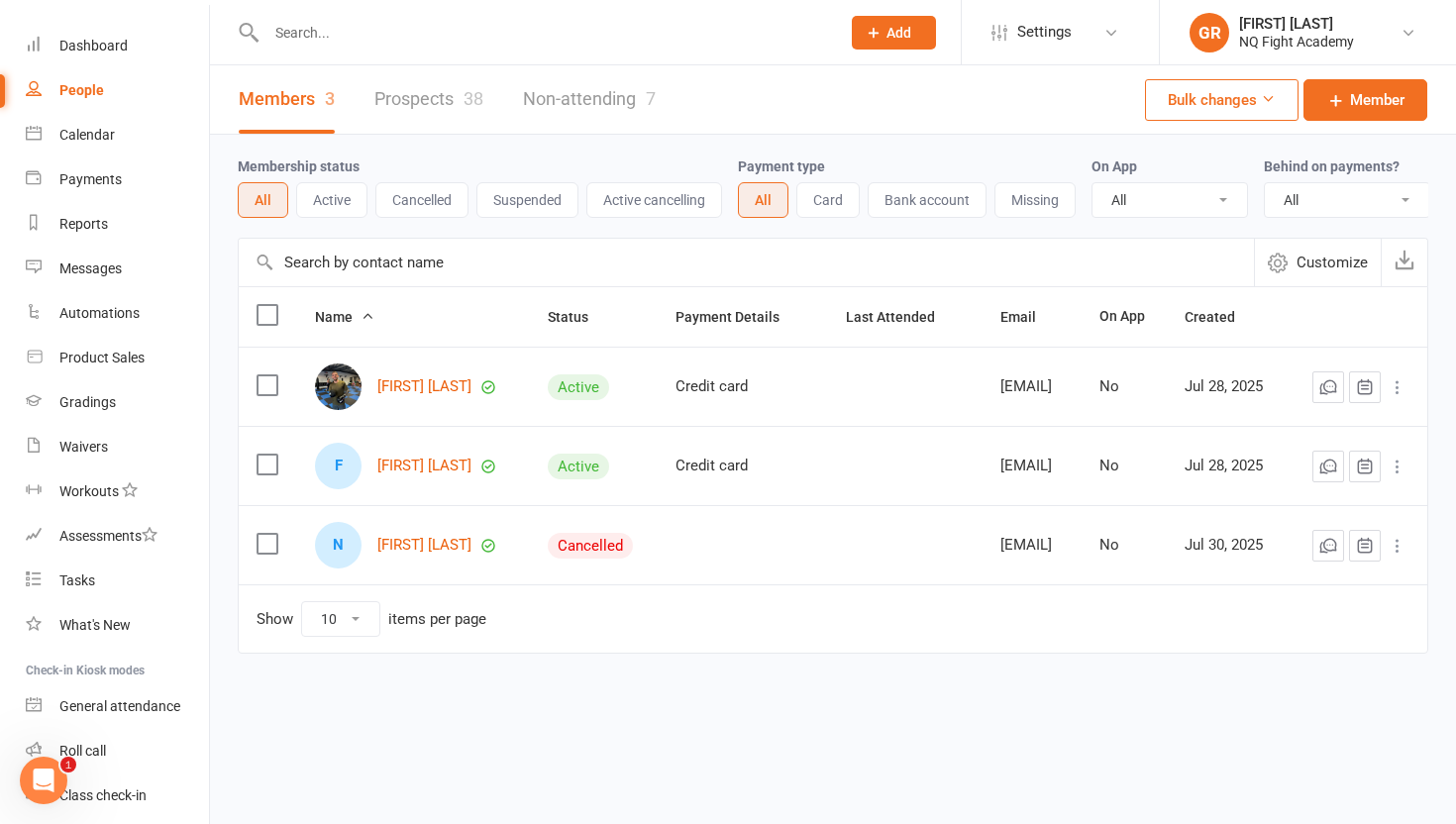 click on "Prospects 38" at bounding box center [429, 99] 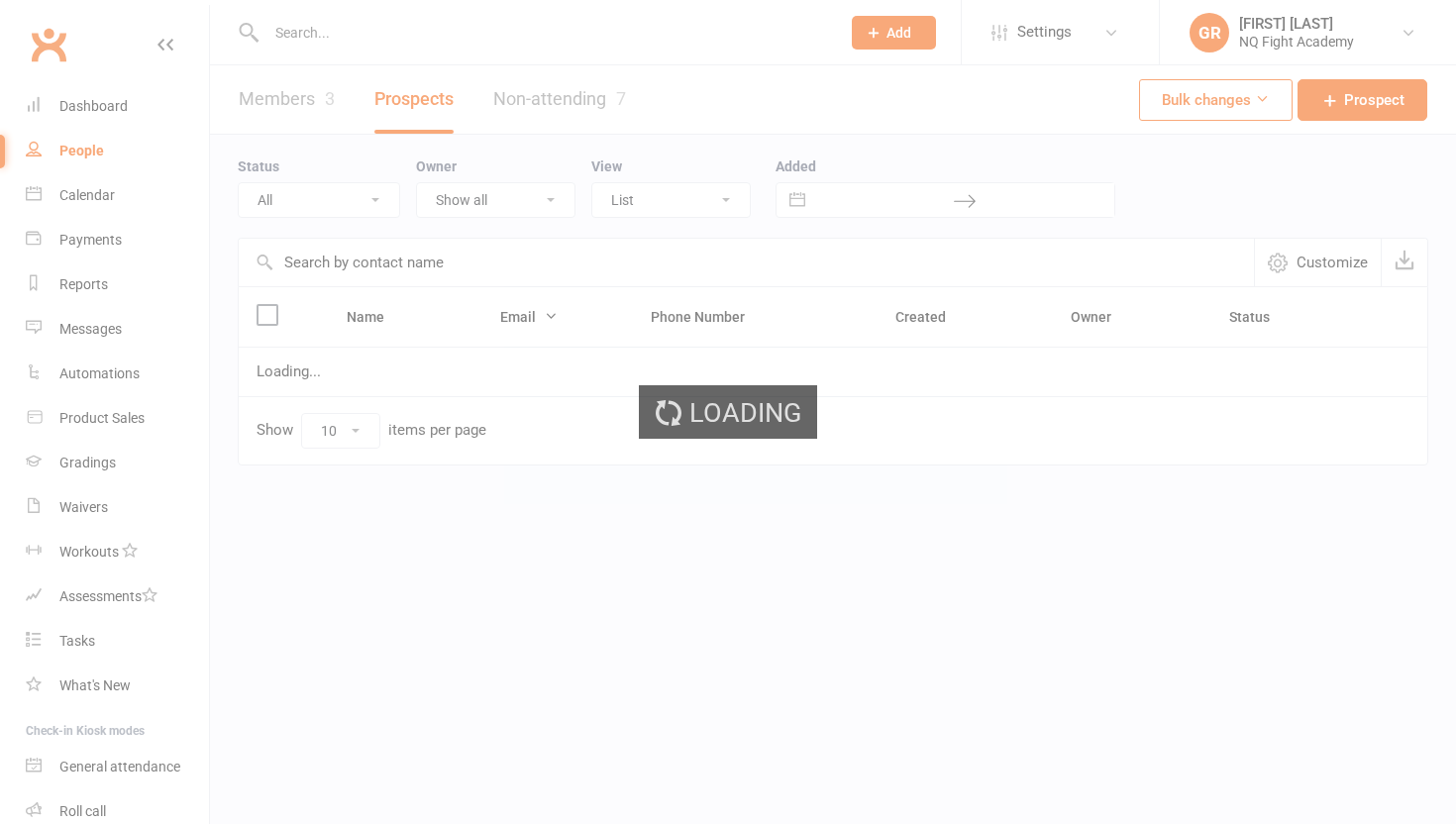 scroll, scrollTop: 0, scrollLeft: 0, axis: both 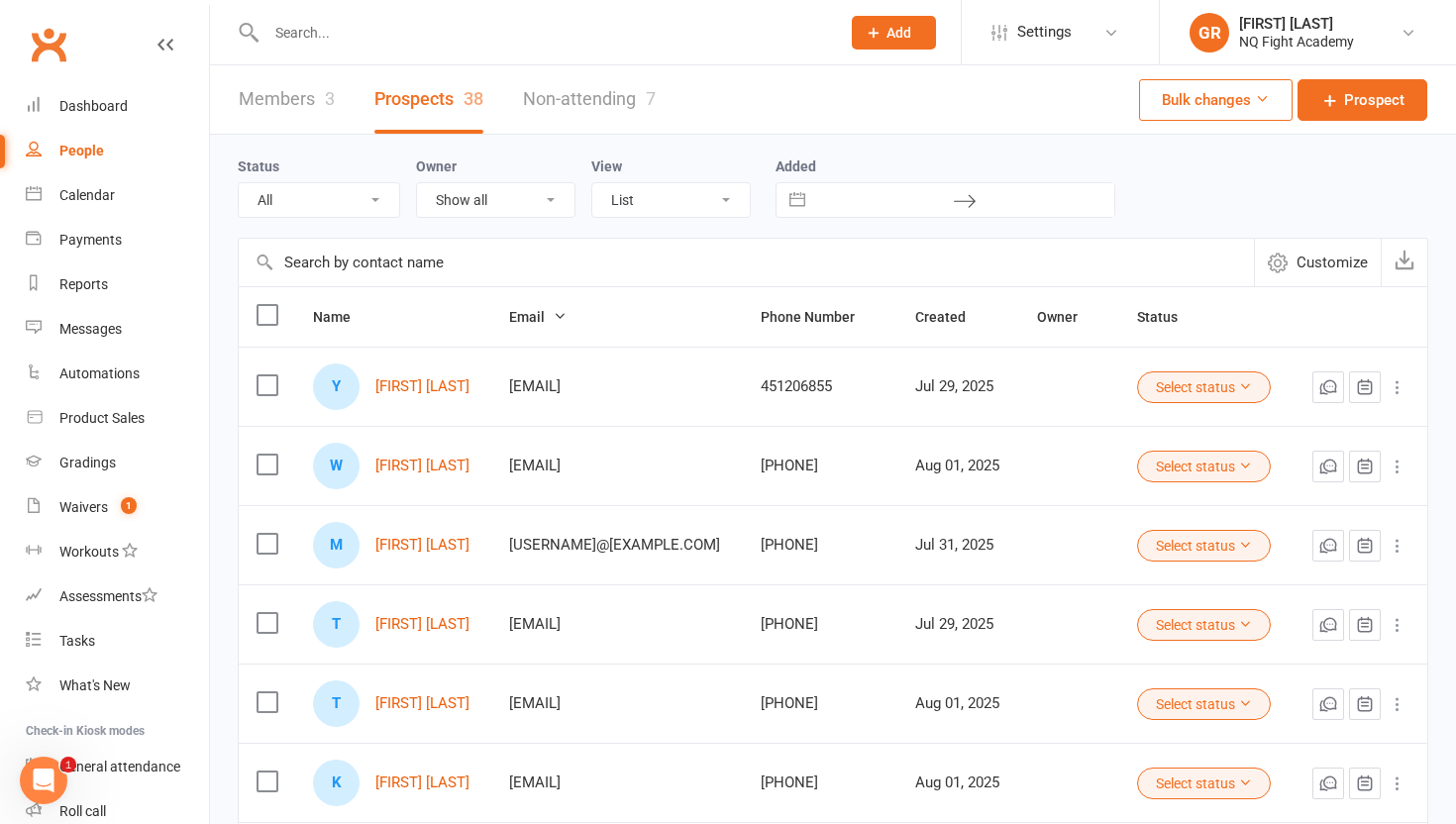 click on "Non-attending 7" at bounding box center (589, 99) 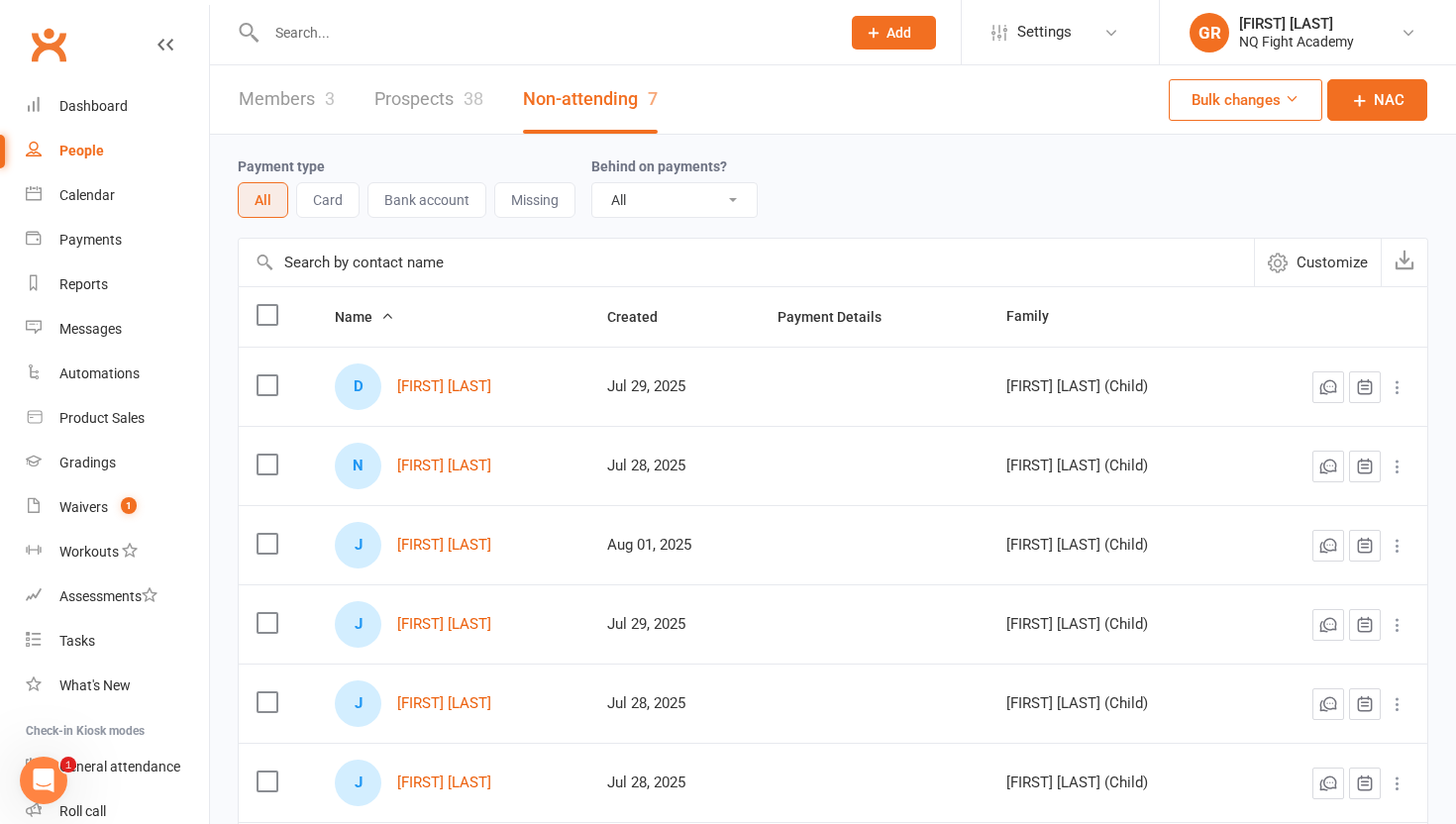 click on "Prospects 38" at bounding box center [429, 99] 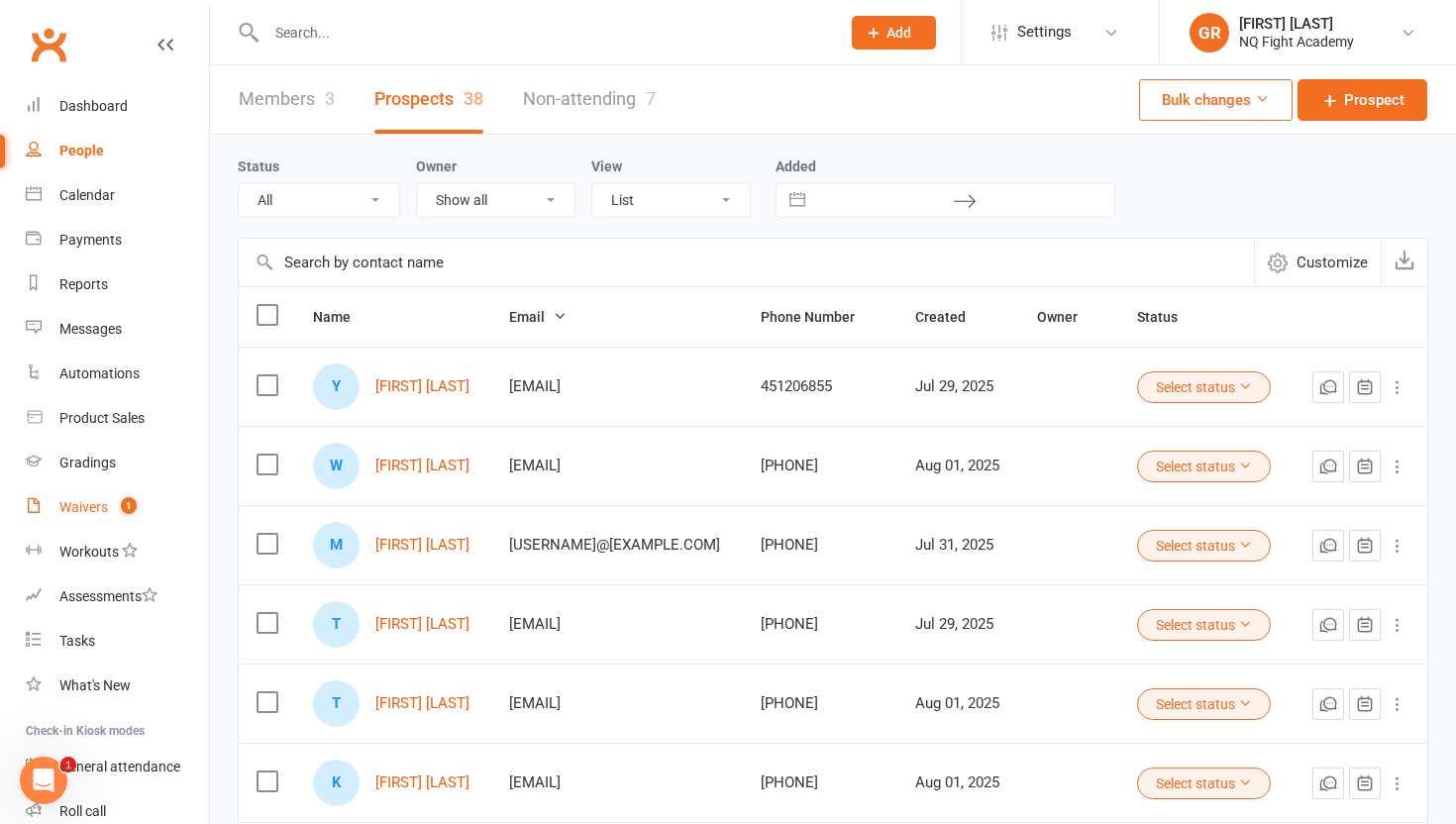 click on "Waivers   1" at bounding box center (117, 507) 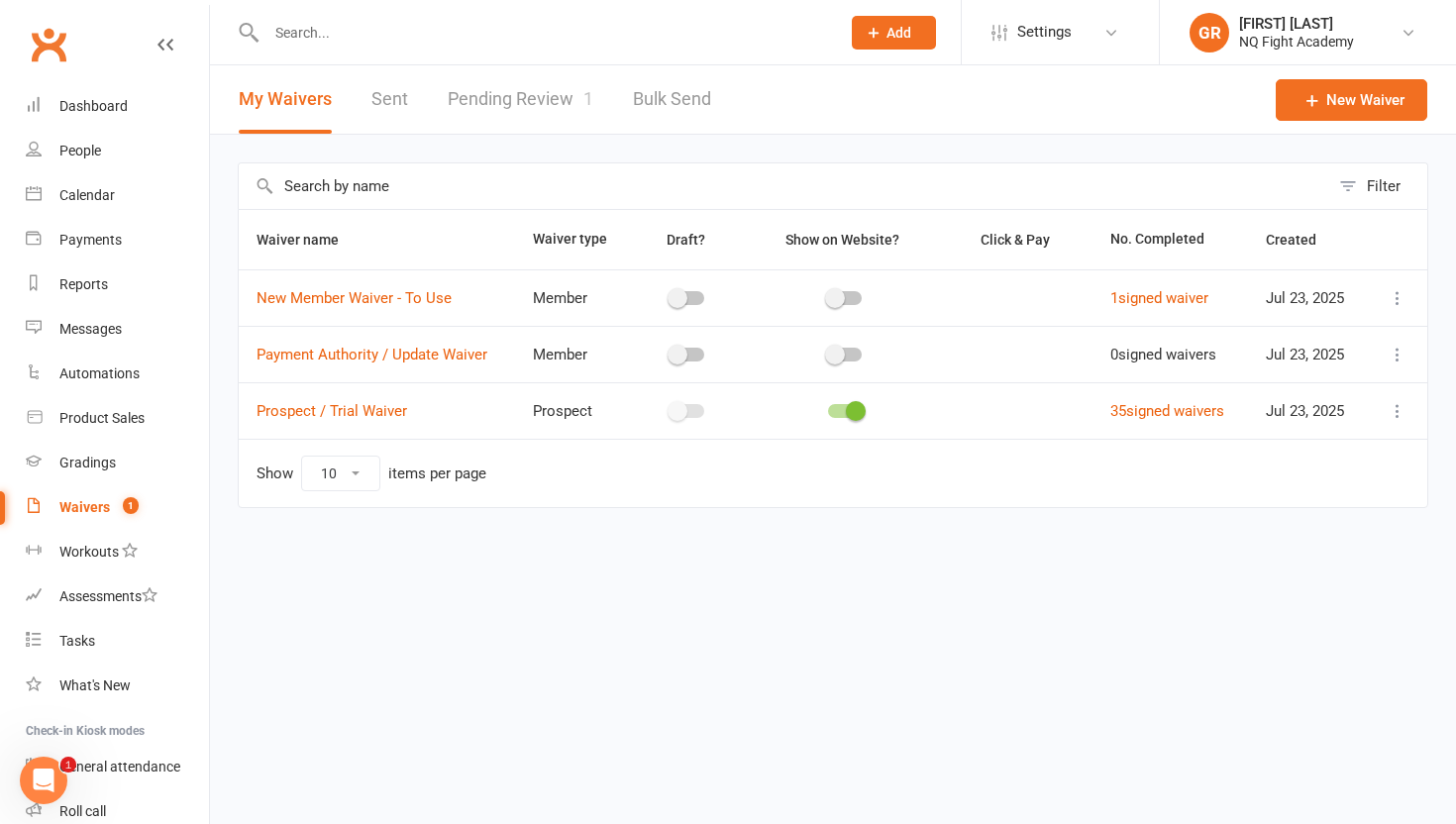 click on "Pending Review 1" at bounding box center [520, 99] 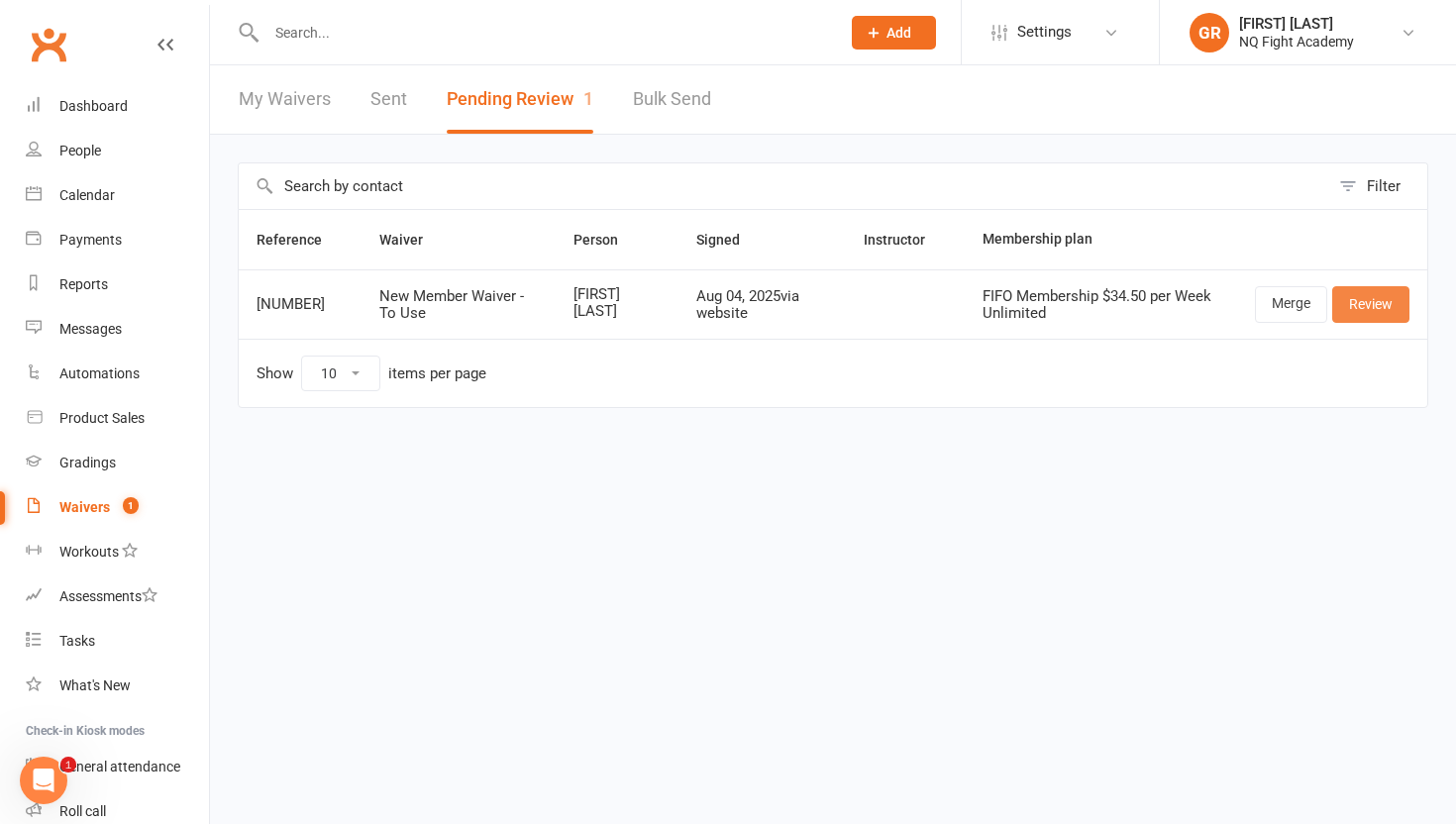 click on "Review" at bounding box center [1371, 304] 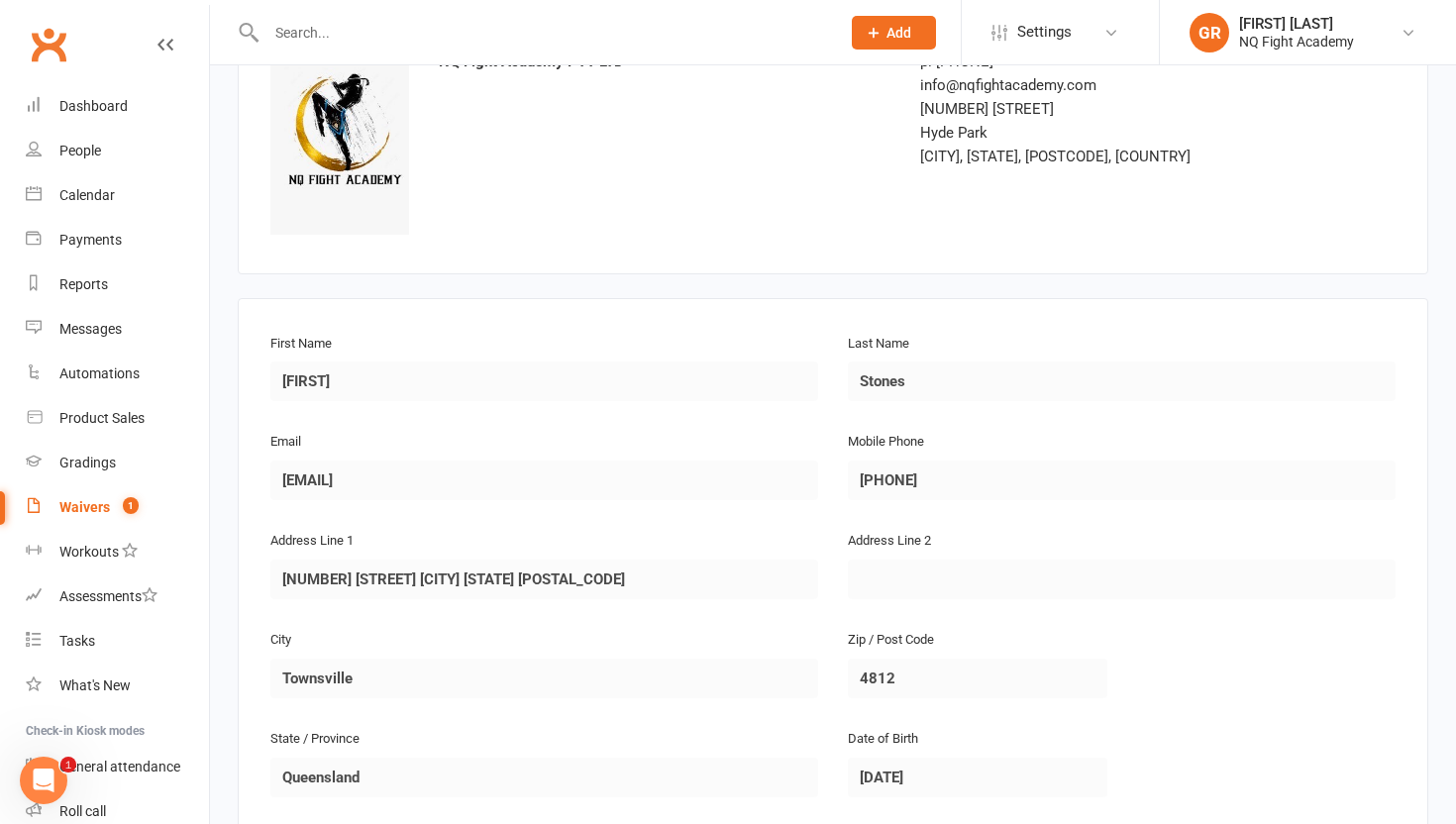 scroll, scrollTop: 0, scrollLeft: 0, axis: both 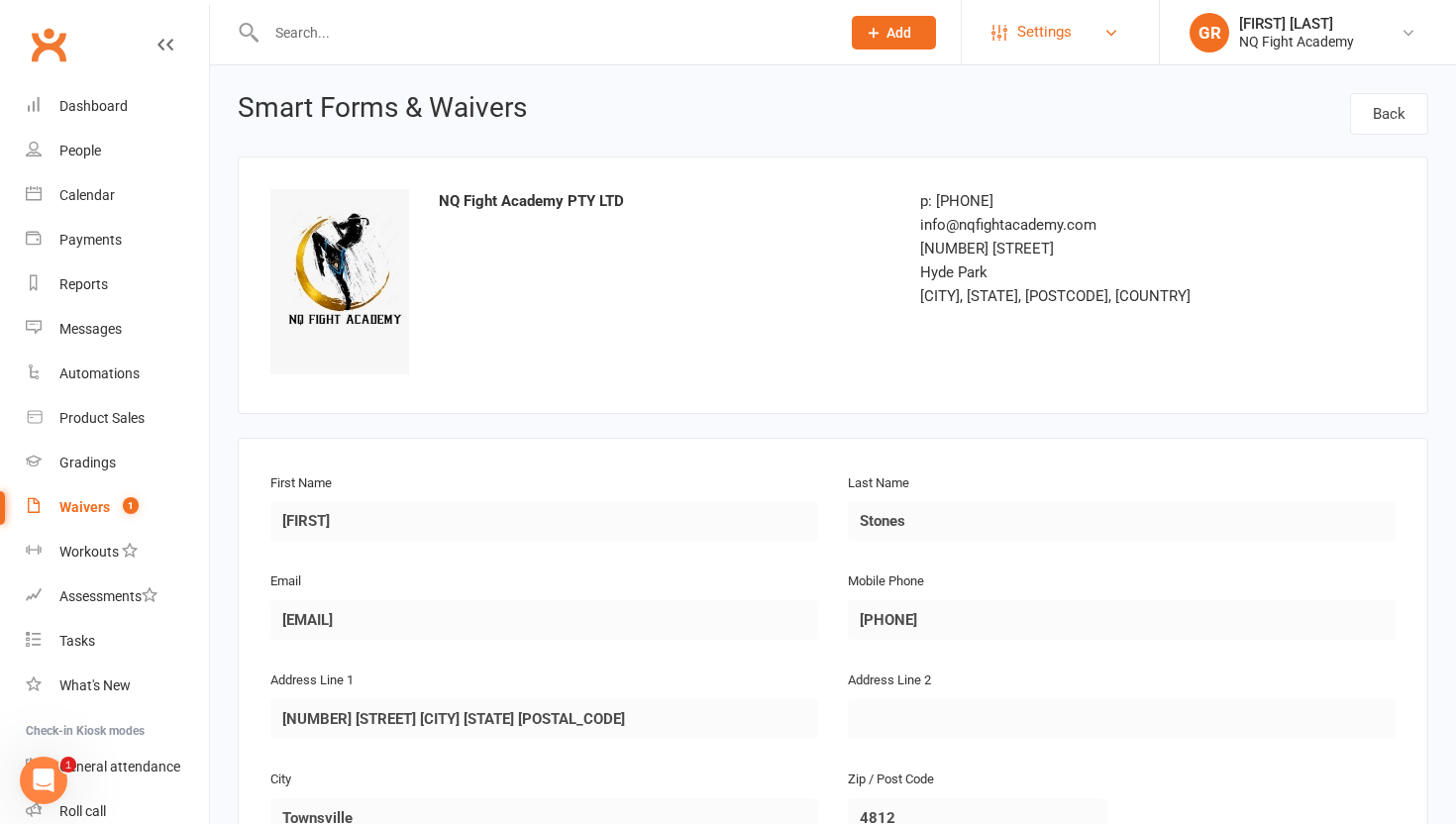 click on "Settings" at bounding box center (1060, 32) 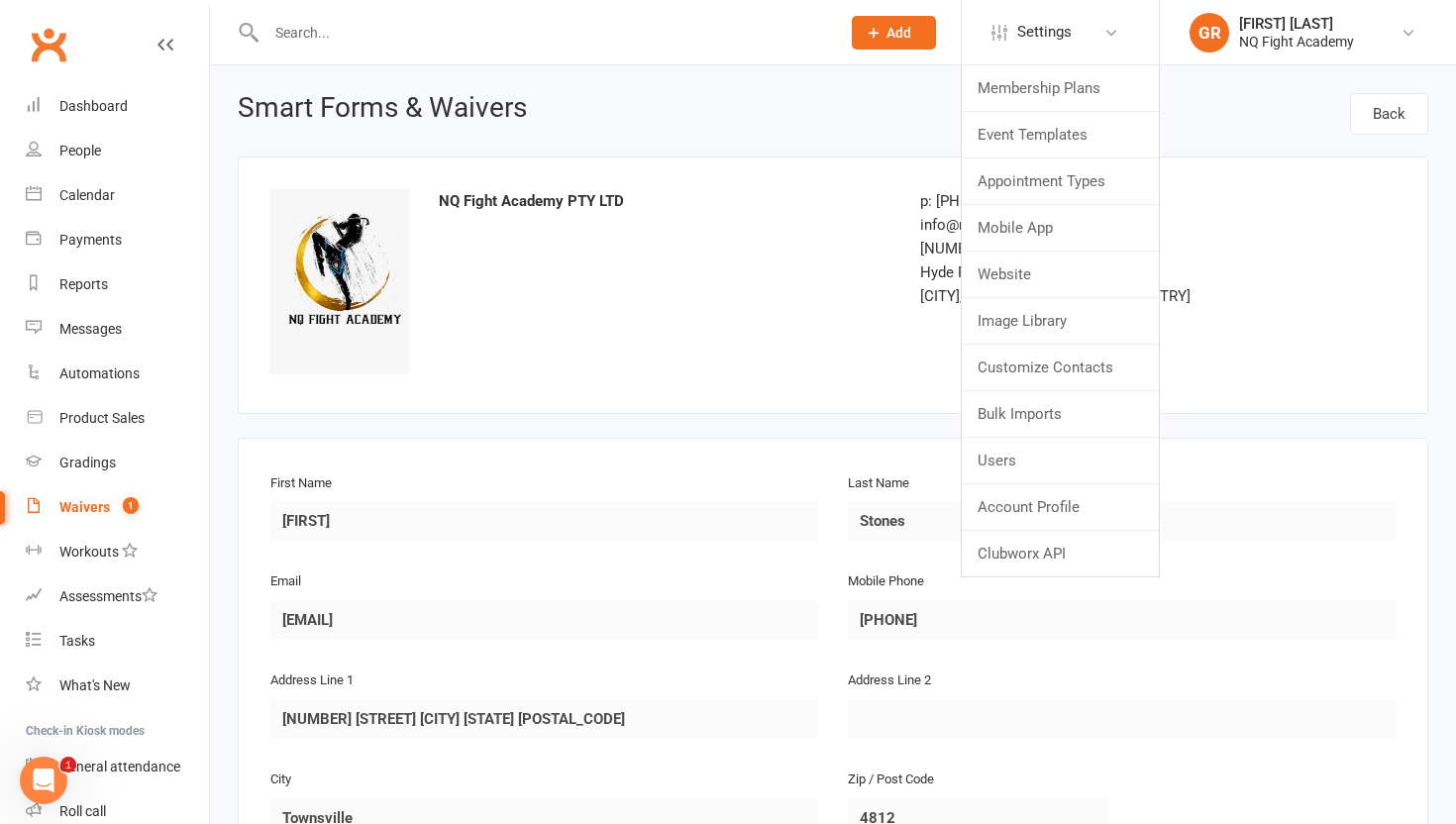 click on "First Name [FIRST] Last Name [LAST] Email [USERNAME]@[EXAMPLE.COM] Mobile Phone [PHONE] Address Line 1 [NUMBER] [STREET] [CITY] [STATE] Address Line 2 City [CITY] Zip / Post Code [POSTCODE] State / Province [STATE] Date of Birth [YEAR]-[MONTH]-[DAY]" at bounding box center (833, 717) 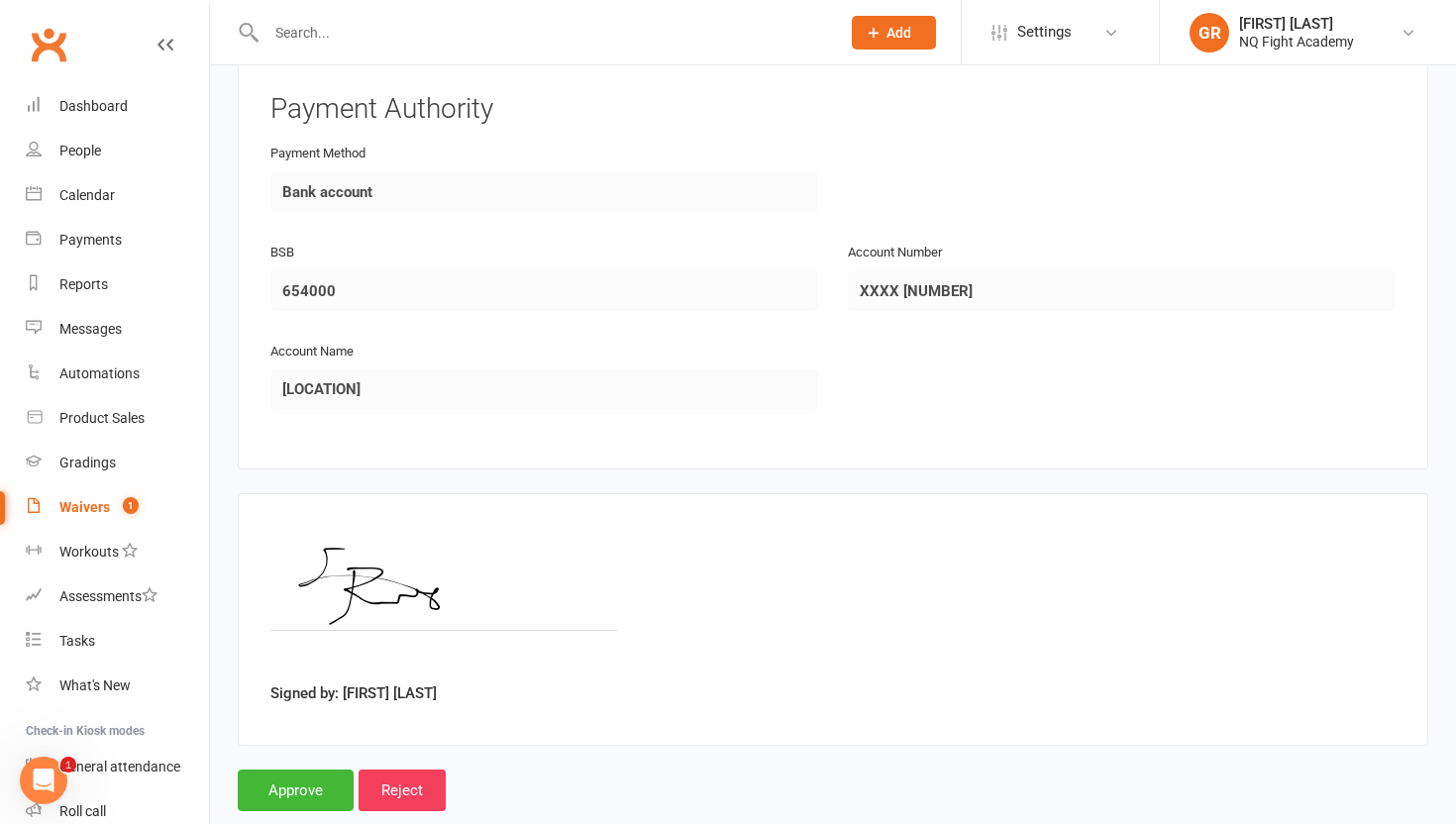 scroll, scrollTop: 3800, scrollLeft: 0, axis: vertical 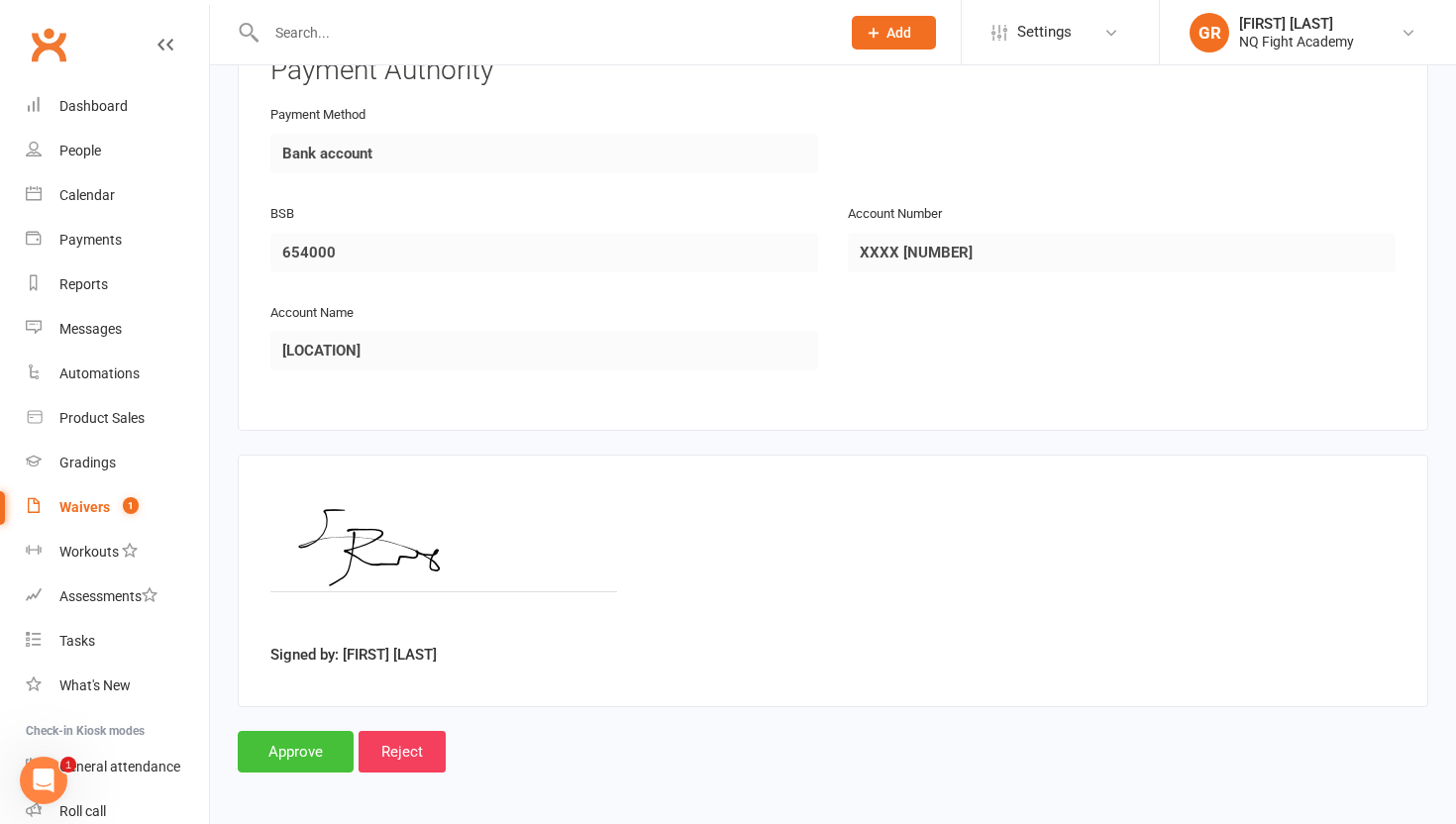 click on "Approve" at bounding box center [295, 752] 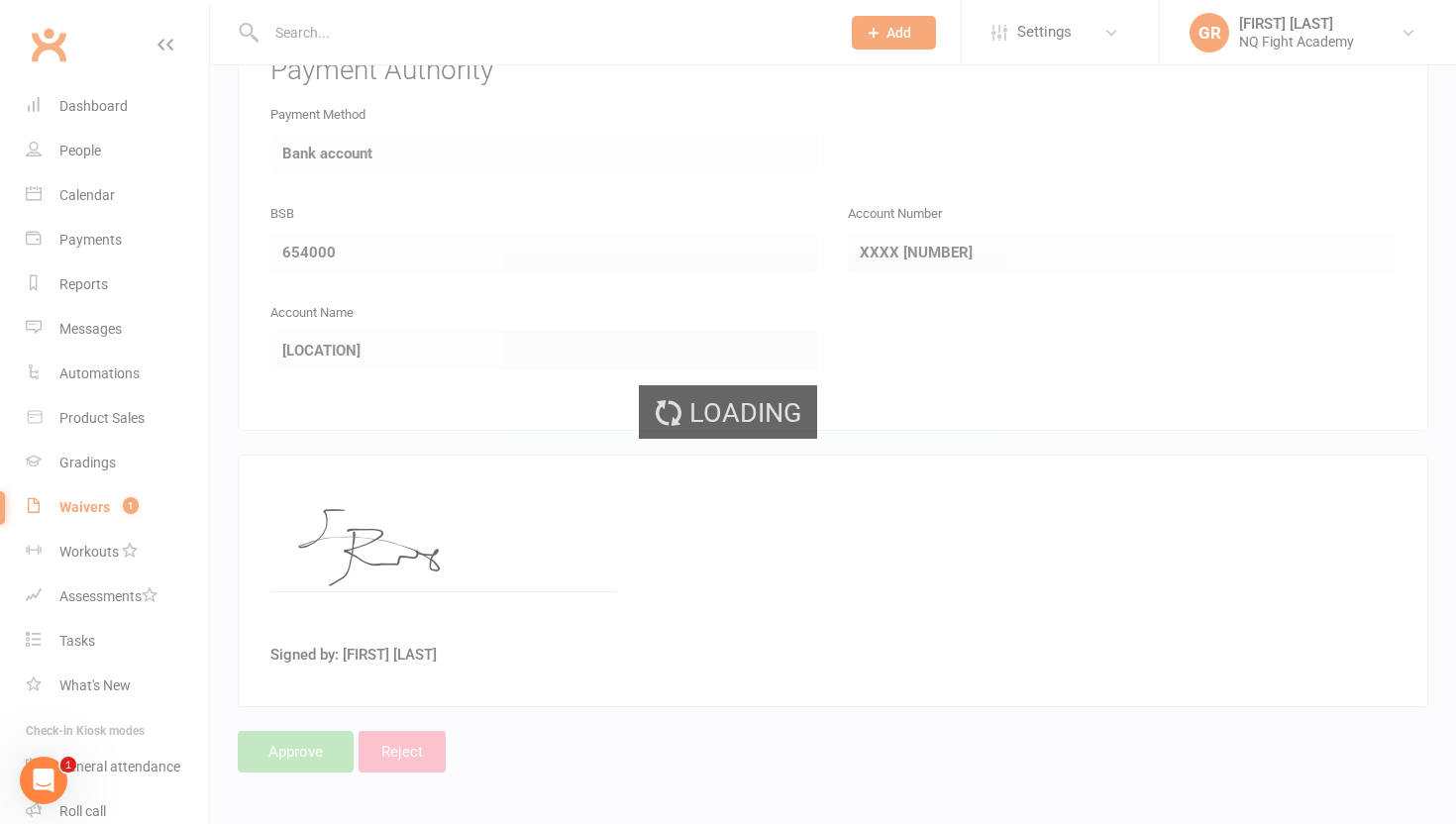 scroll, scrollTop: 0, scrollLeft: 0, axis: both 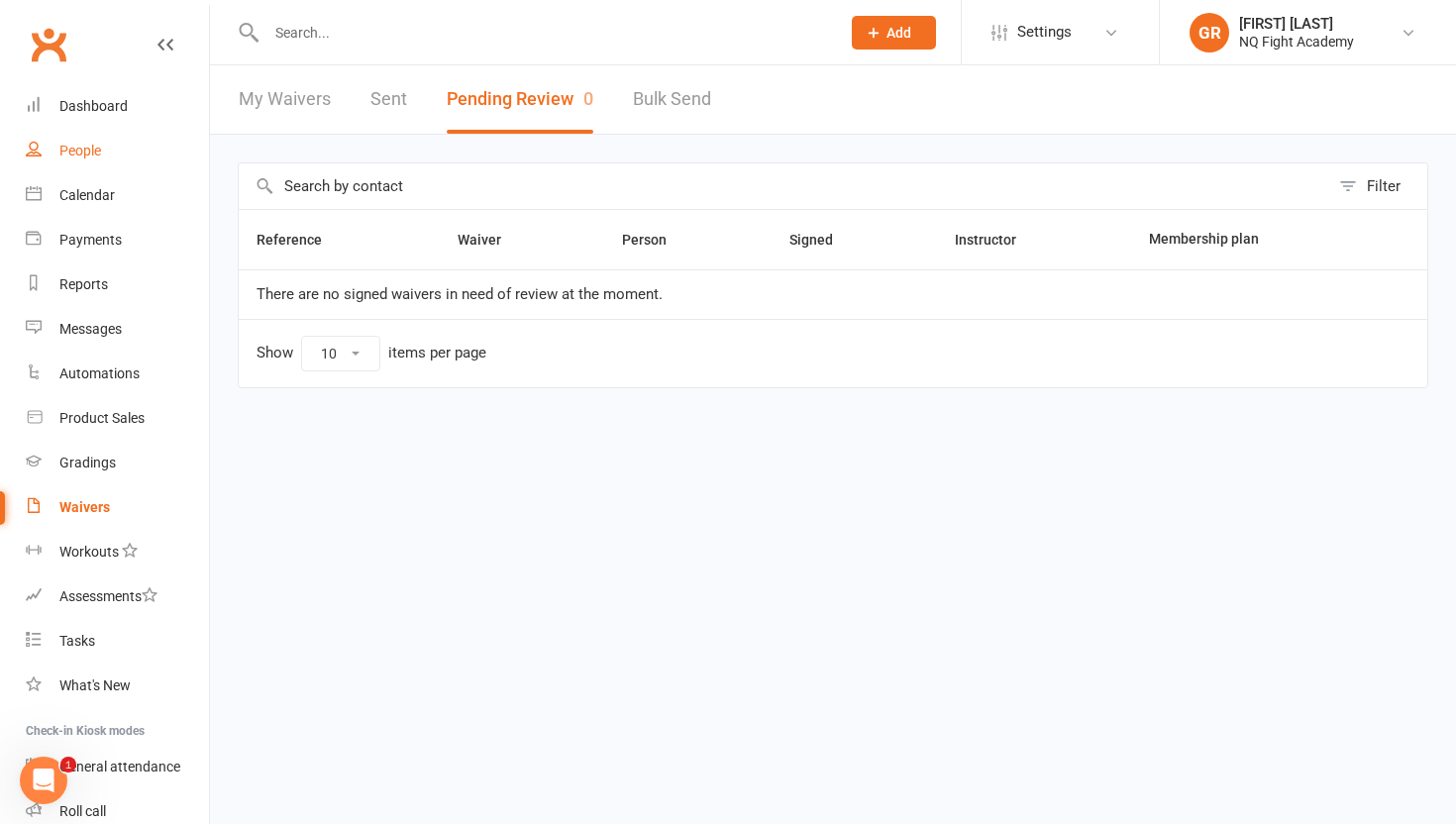click on "People" at bounding box center (80, 151) 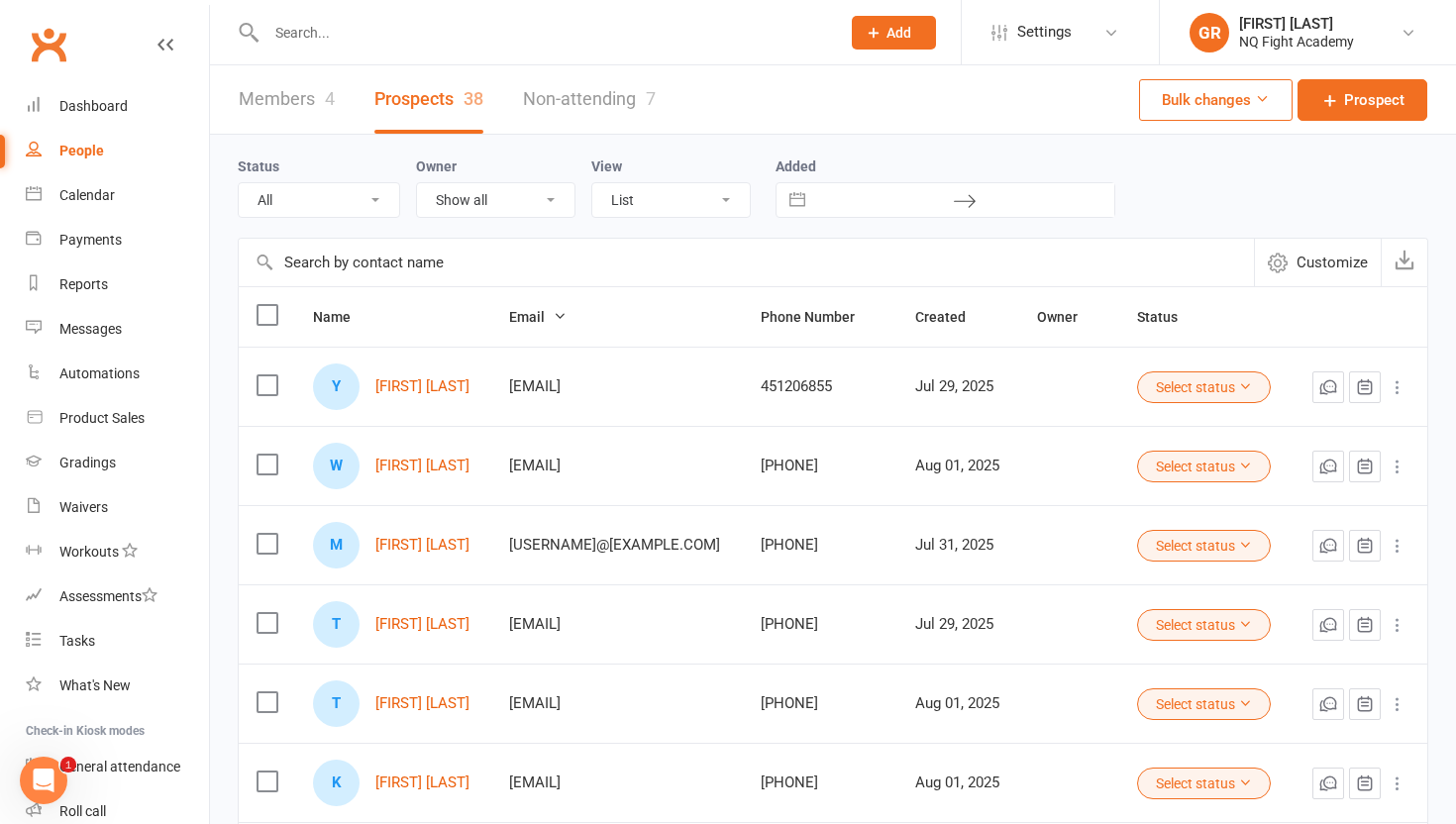 click on "Members 4" at bounding box center (286, 99) 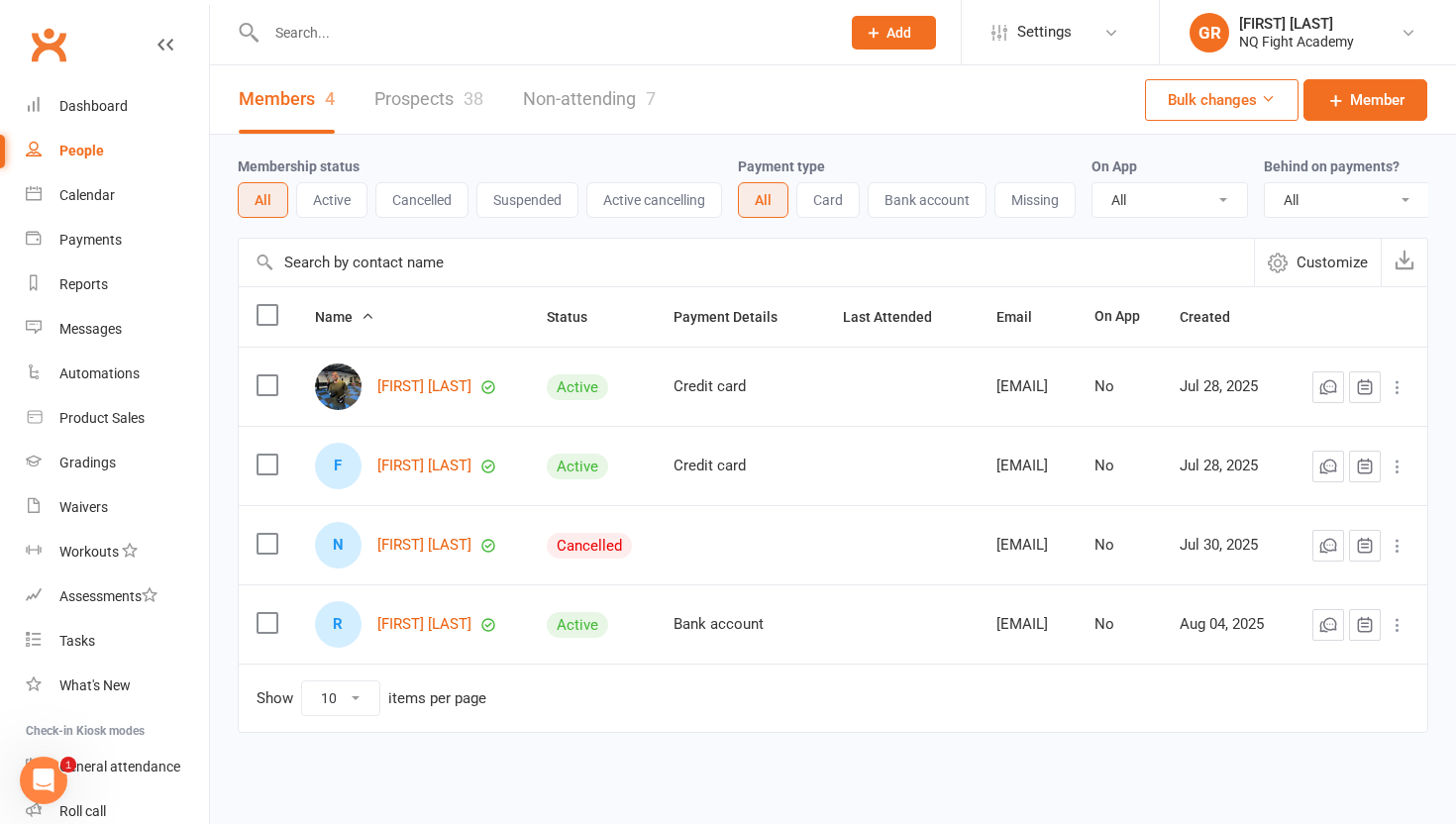 scroll, scrollTop: 0, scrollLeft: 0, axis: both 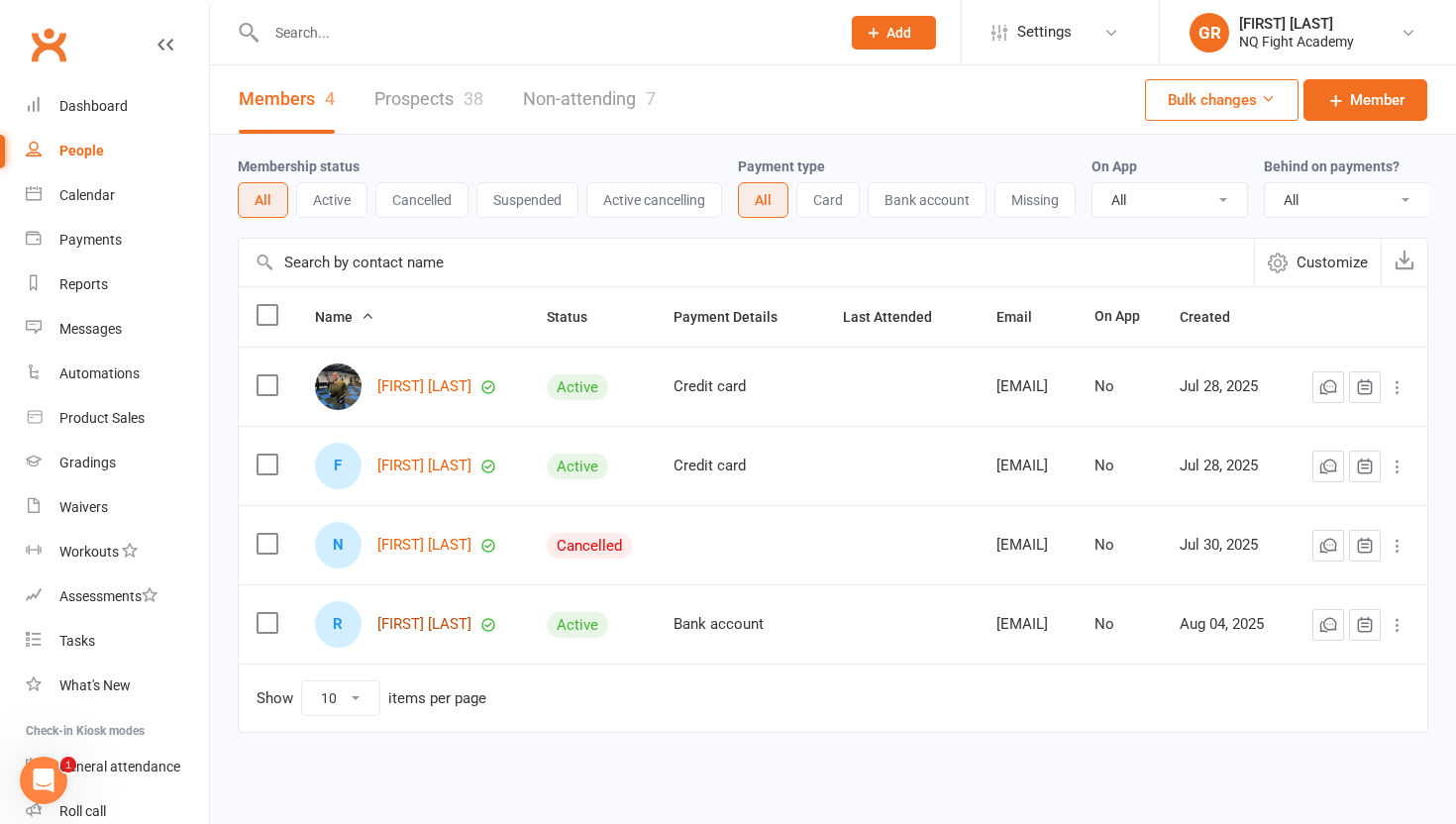 click on "[FIRST] [LAST]" at bounding box center [424, 624] 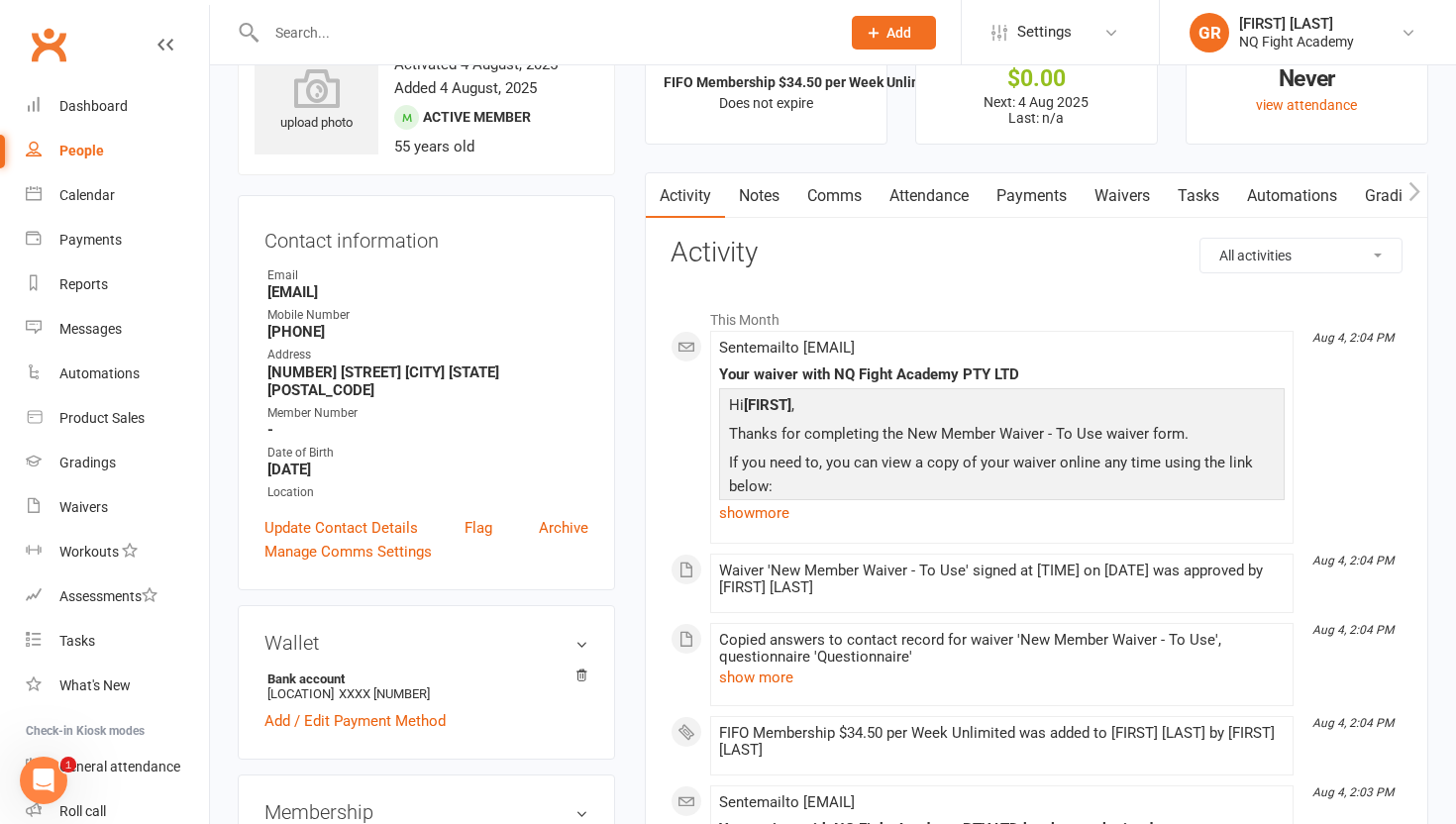 scroll, scrollTop: 68, scrollLeft: 0, axis: vertical 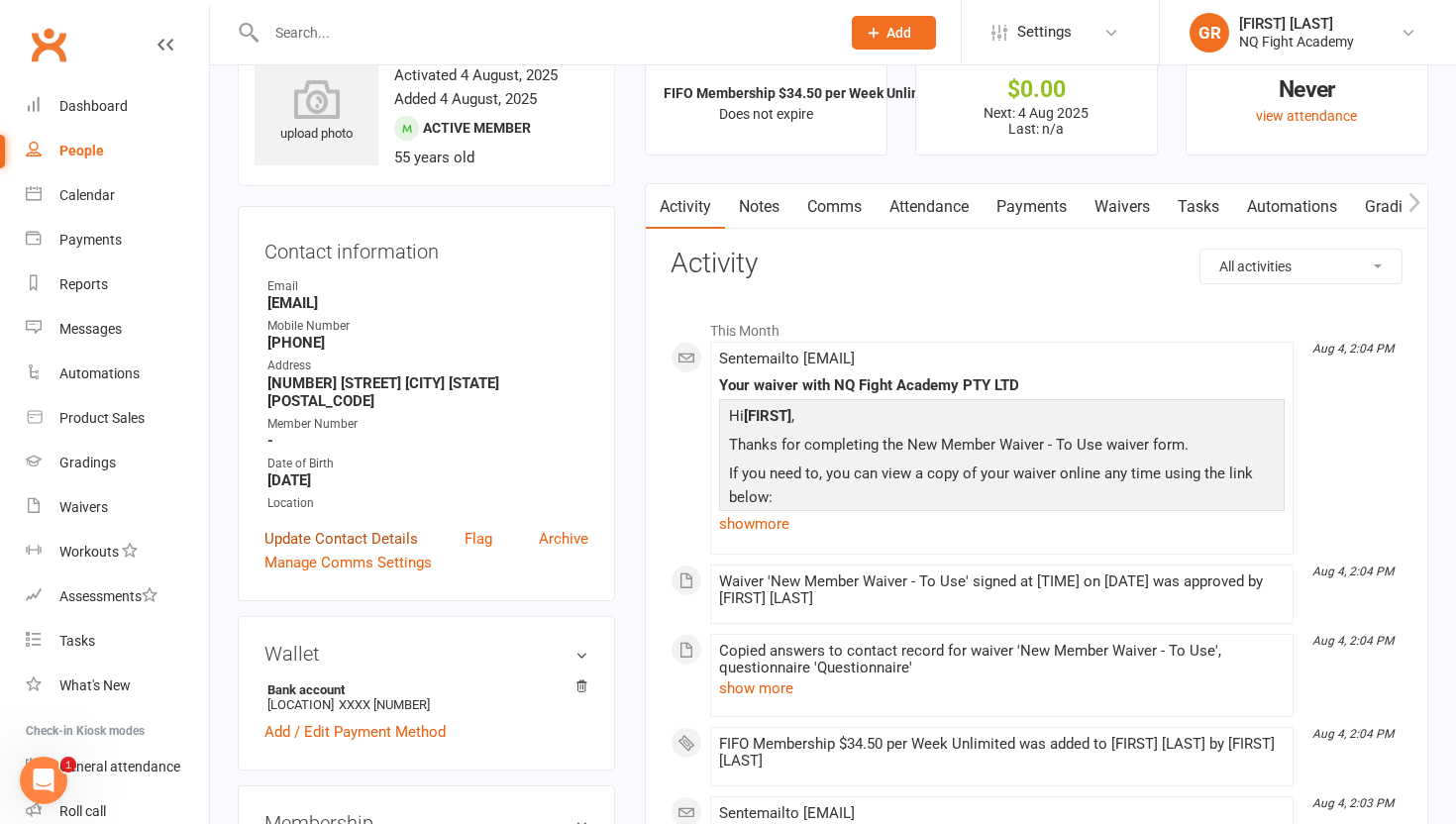 click on "Update Contact Details" at bounding box center (341, 539) 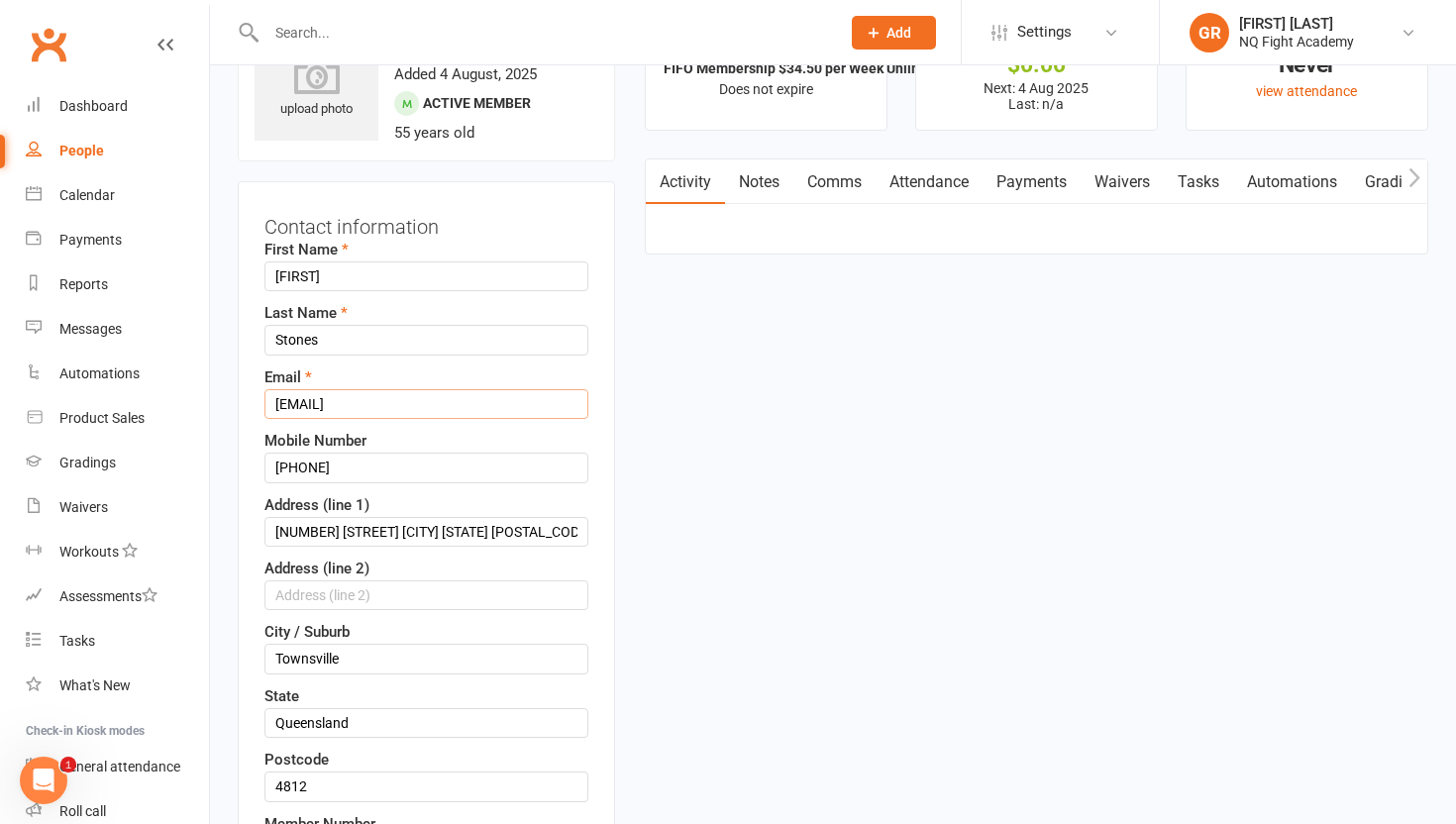 drag, startPoint x: 432, startPoint y: 405, endPoint x: 252, endPoint y: 406, distance: 180.00278 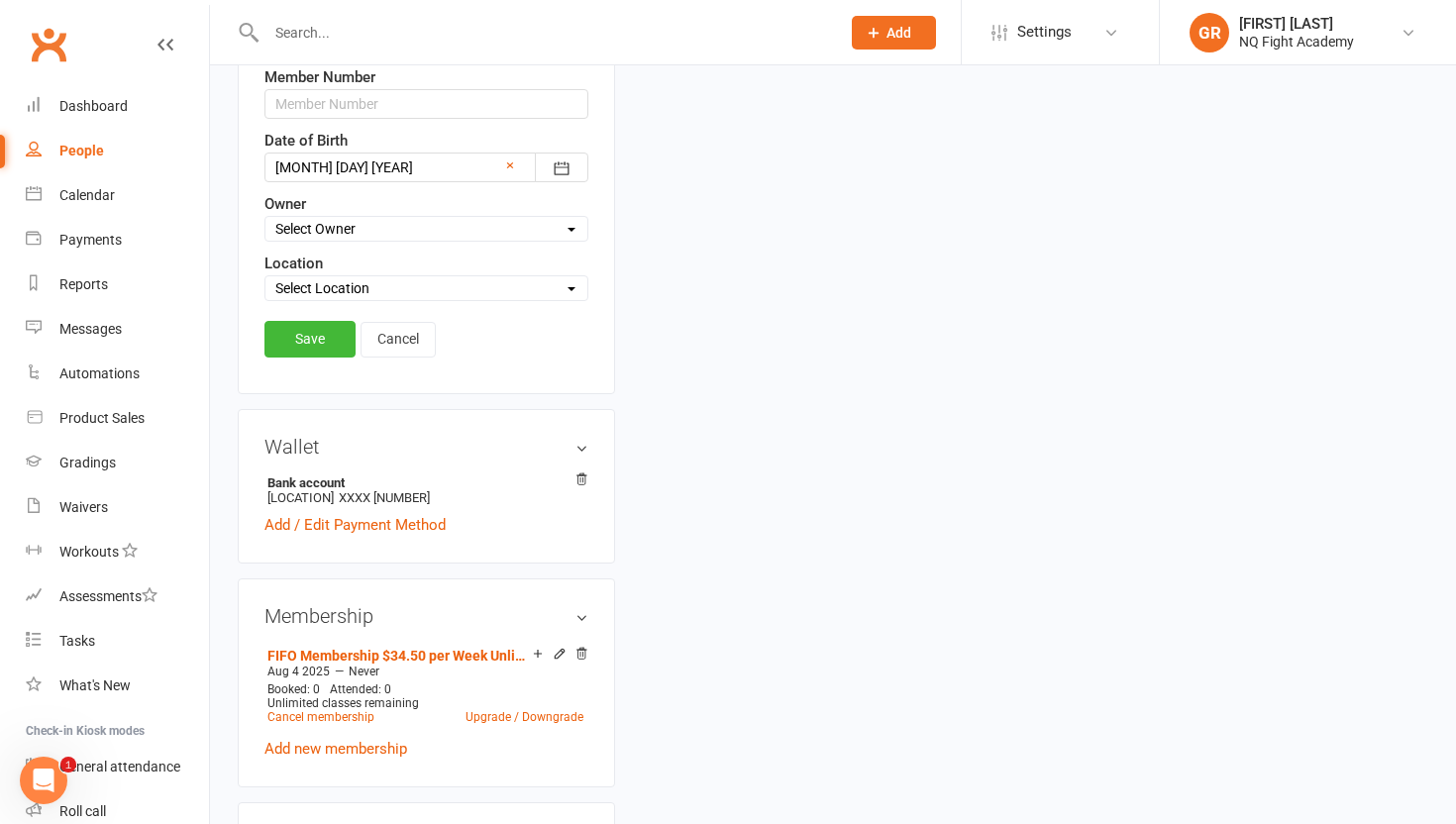 scroll, scrollTop: 839, scrollLeft: 0, axis: vertical 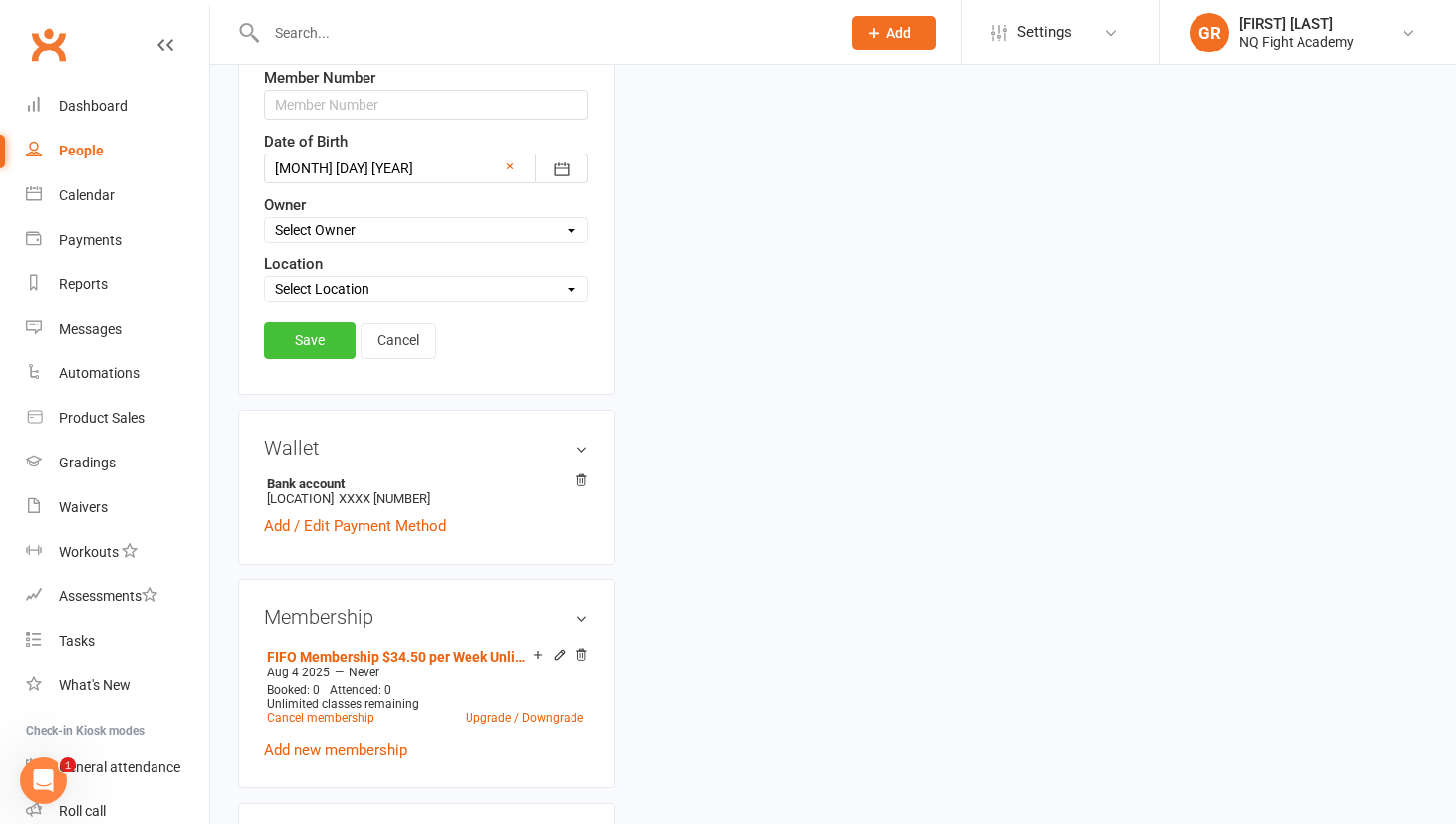 type on "[EMAIL]" 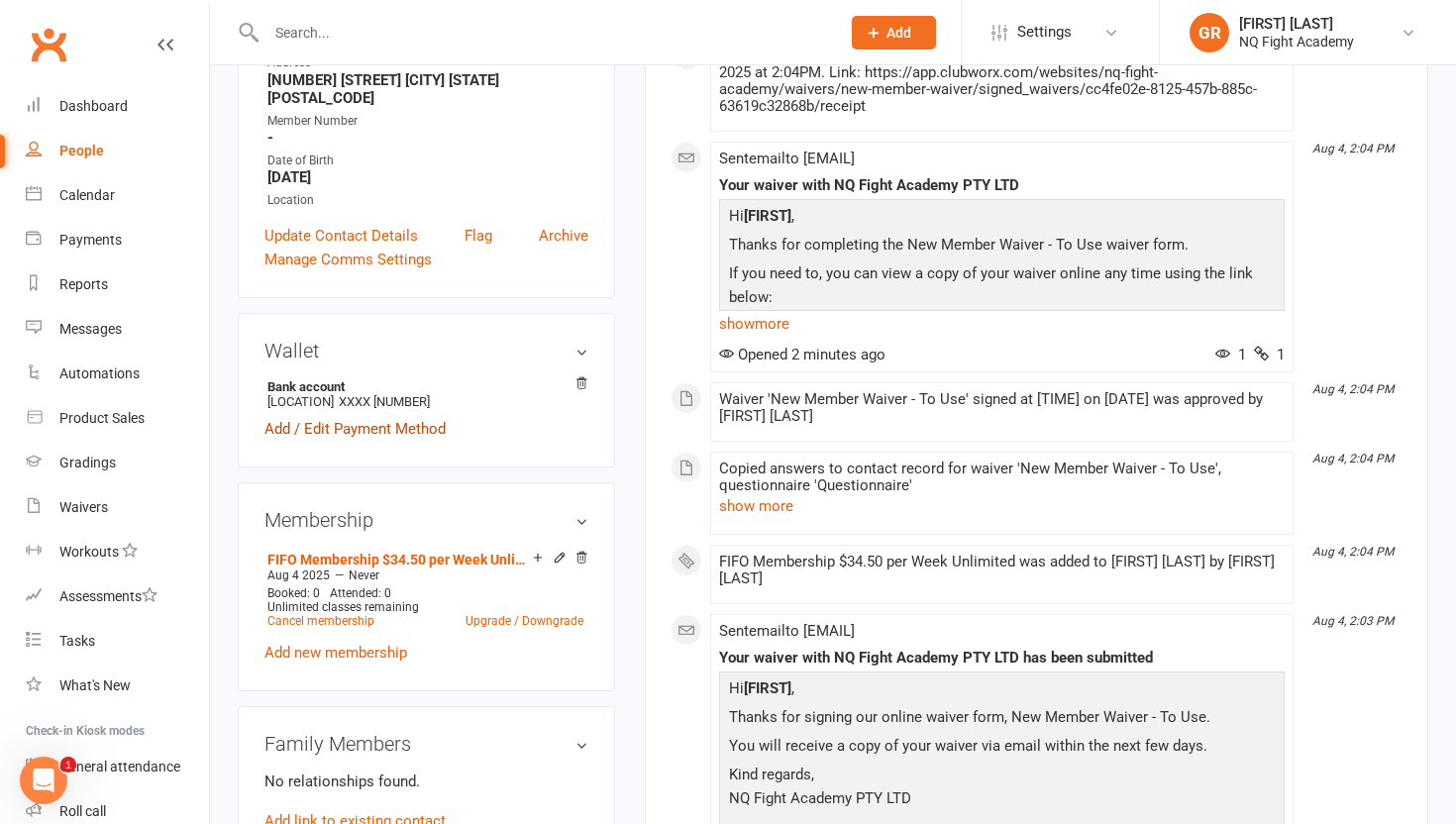 scroll, scrollTop: 374, scrollLeft: 0, axis: vertical 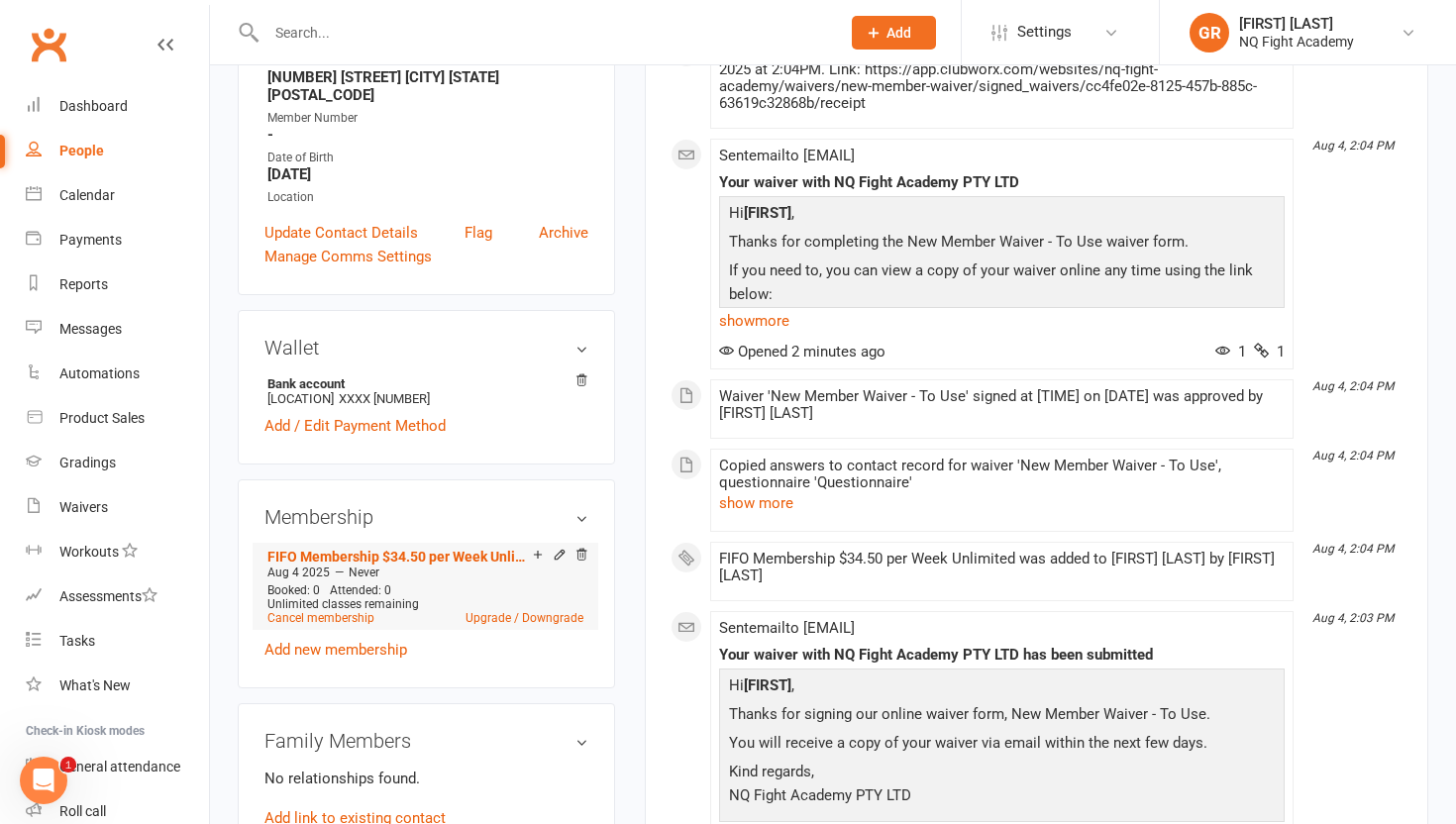 click on "[DATE] — Never" at bounding box center [425, 572] 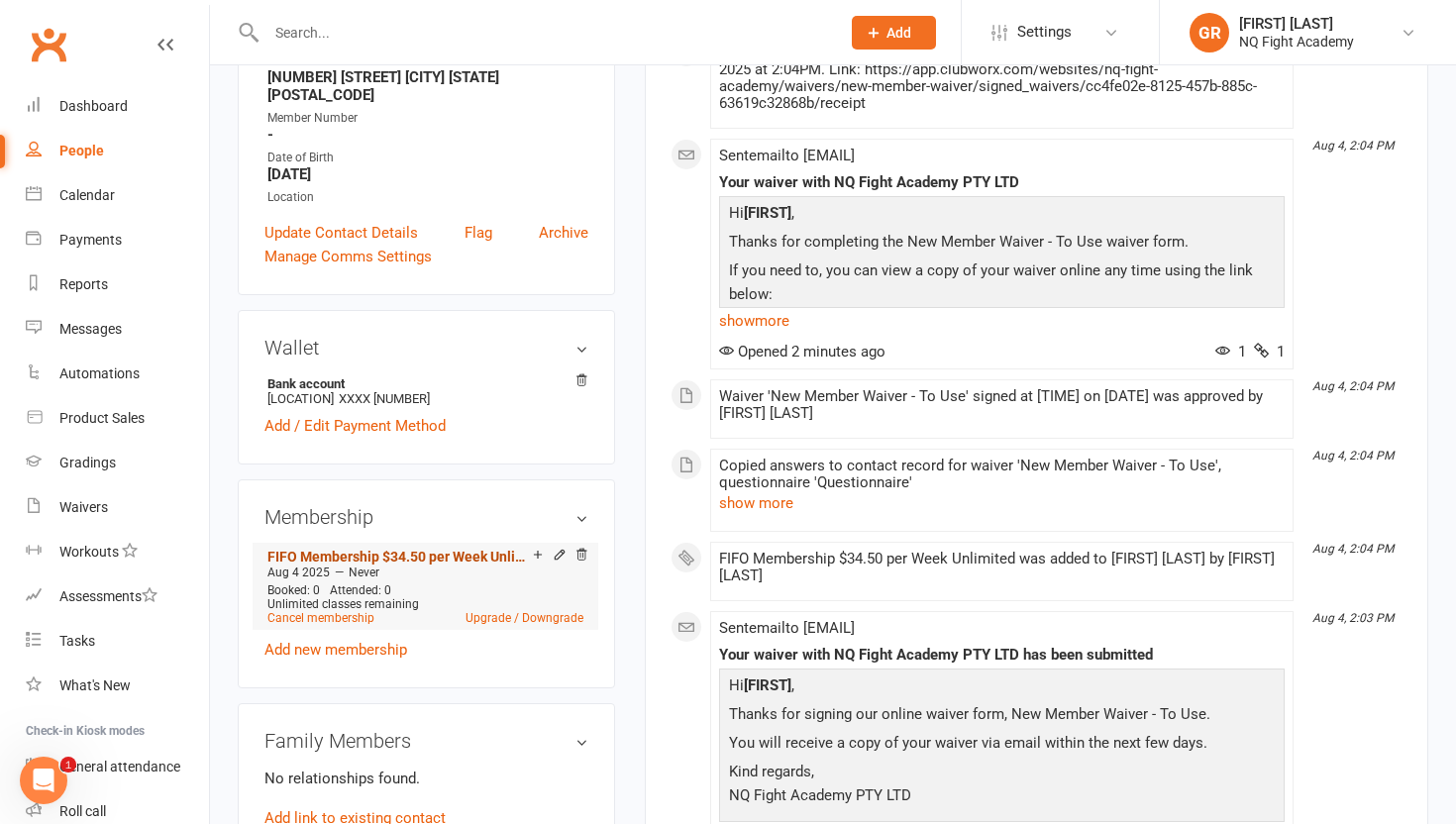 click on "FIFO Membership $34.50 per Week Unlimited" at bounding box center [400, 557] 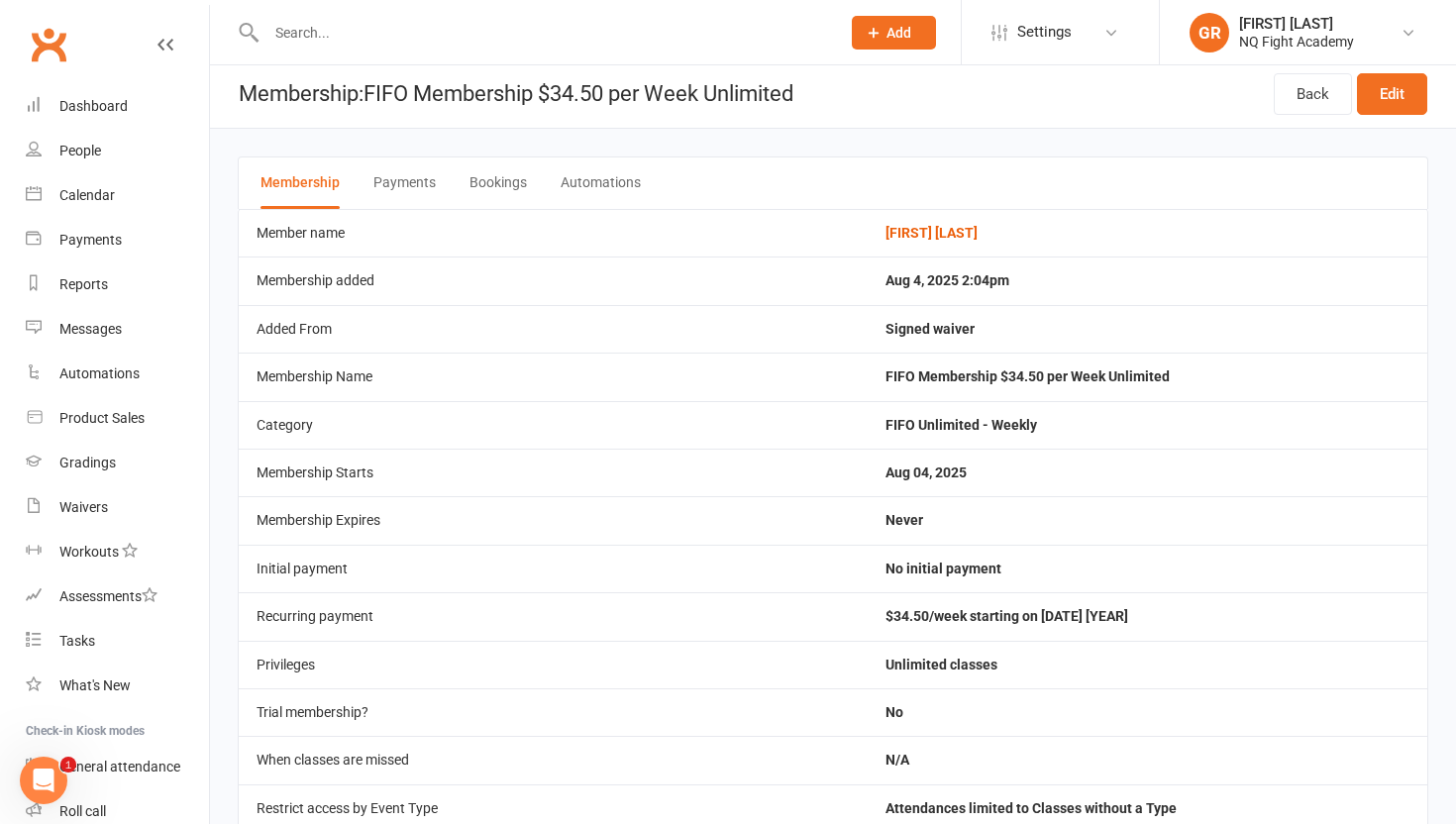 scroll, scrollTop: 0, scrollLeft: 0, axis: both 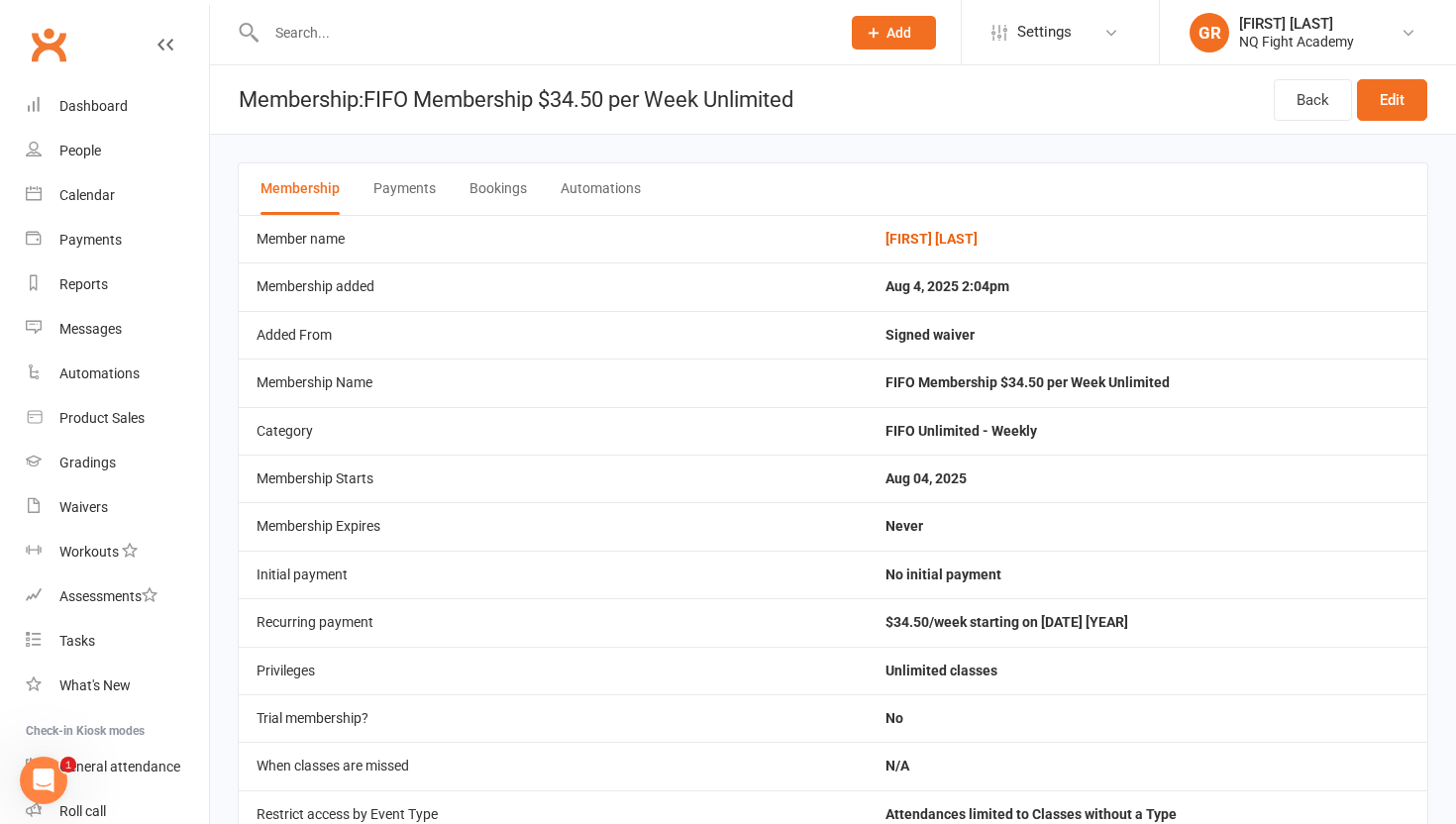 click on "Membership Payments Bookings Automations Member name [FIRST] [LAST] Membership added [DATE] [TIME] Added From Signed waiver Membership Name FIFO Membership $[PRICE] per Week Unlimited Category FIFO Unlimited - Weekly Membership Starts [DATE] Membership Expires Never Initial payment No initial payment Recurring payment $[PRICE]/week starting on [DATE] Privileges Unlimited classes Trial membership? No When classes are missed N/A Restrict access by Event Type Attendances limited to Classes without a Type Attendance limit for classes Unlimited Attendance limit for Classes without a Type Unlimited Restrict access by Style No restriction Allow membership to be used for Recurring Bookings? Yes Send receipt email to member on successful payment? No Tax status for membership payments Not Set Automatic reschedule on failure After 2 days (limit: 3 ) Failure fee No failure fee" at bounding box center (833, 692) 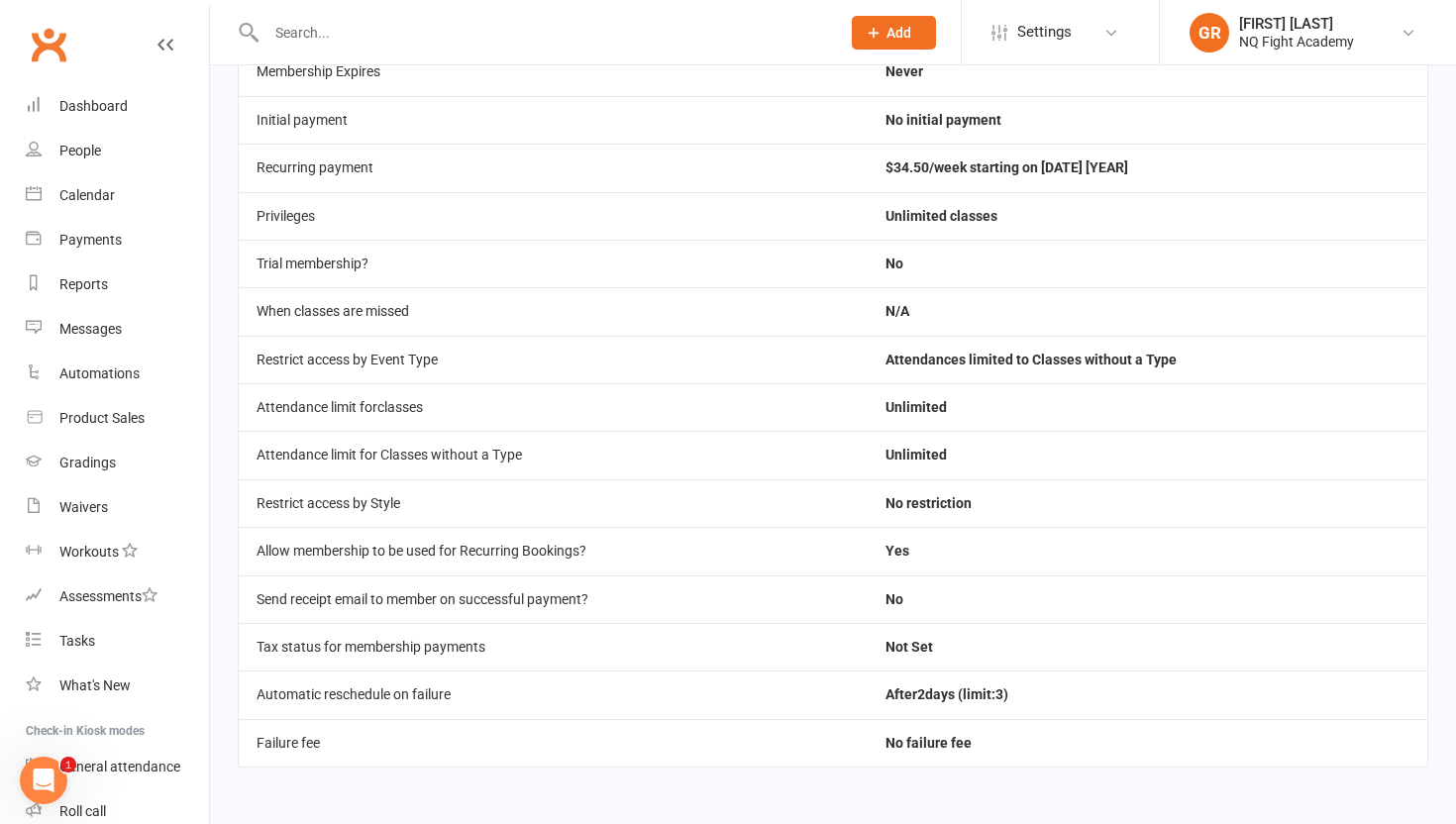 scroll, scrollTop: 0, scrollLeft: 0, axis: both 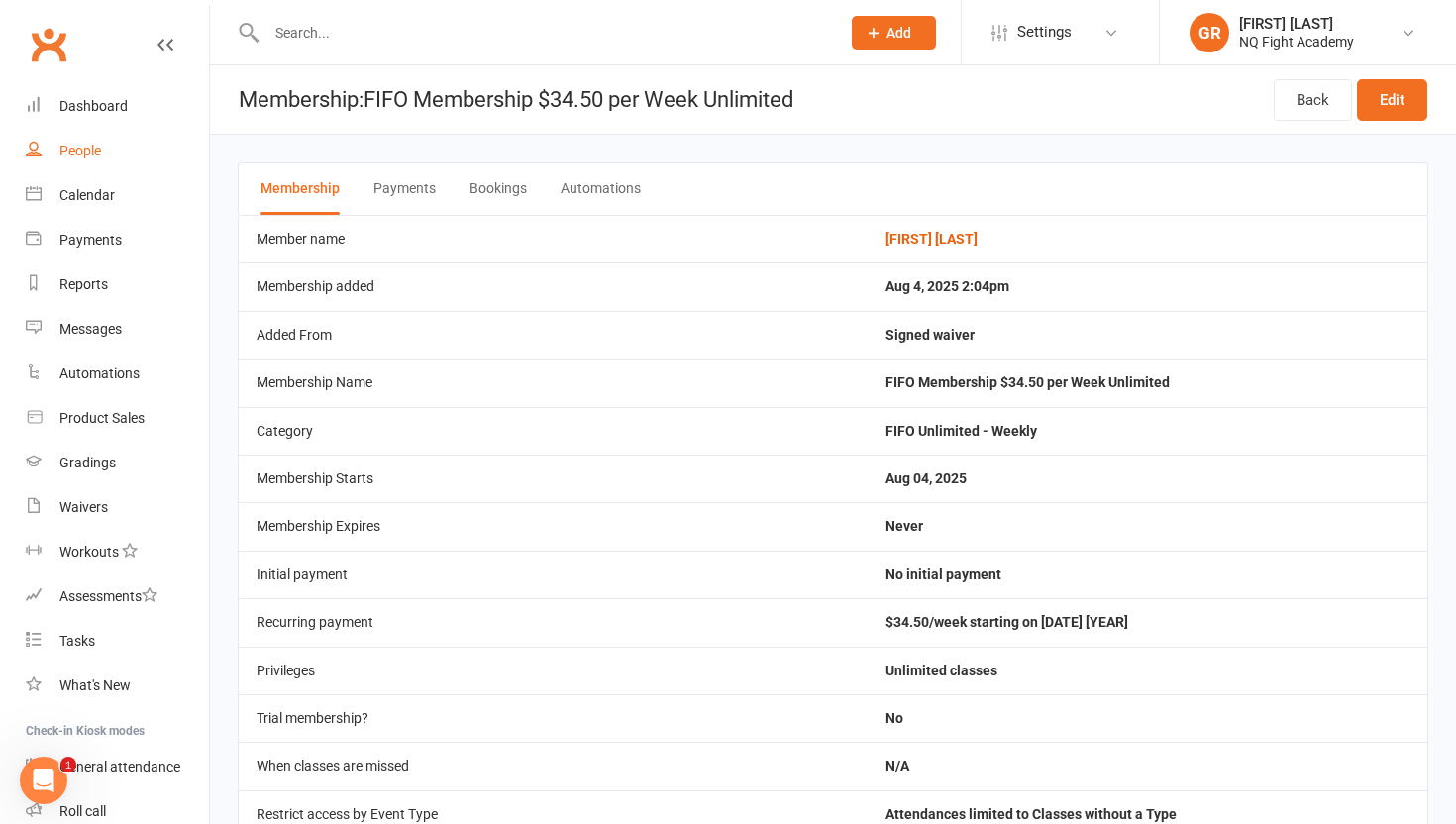 click on "People" at bounding box center [80, 151] 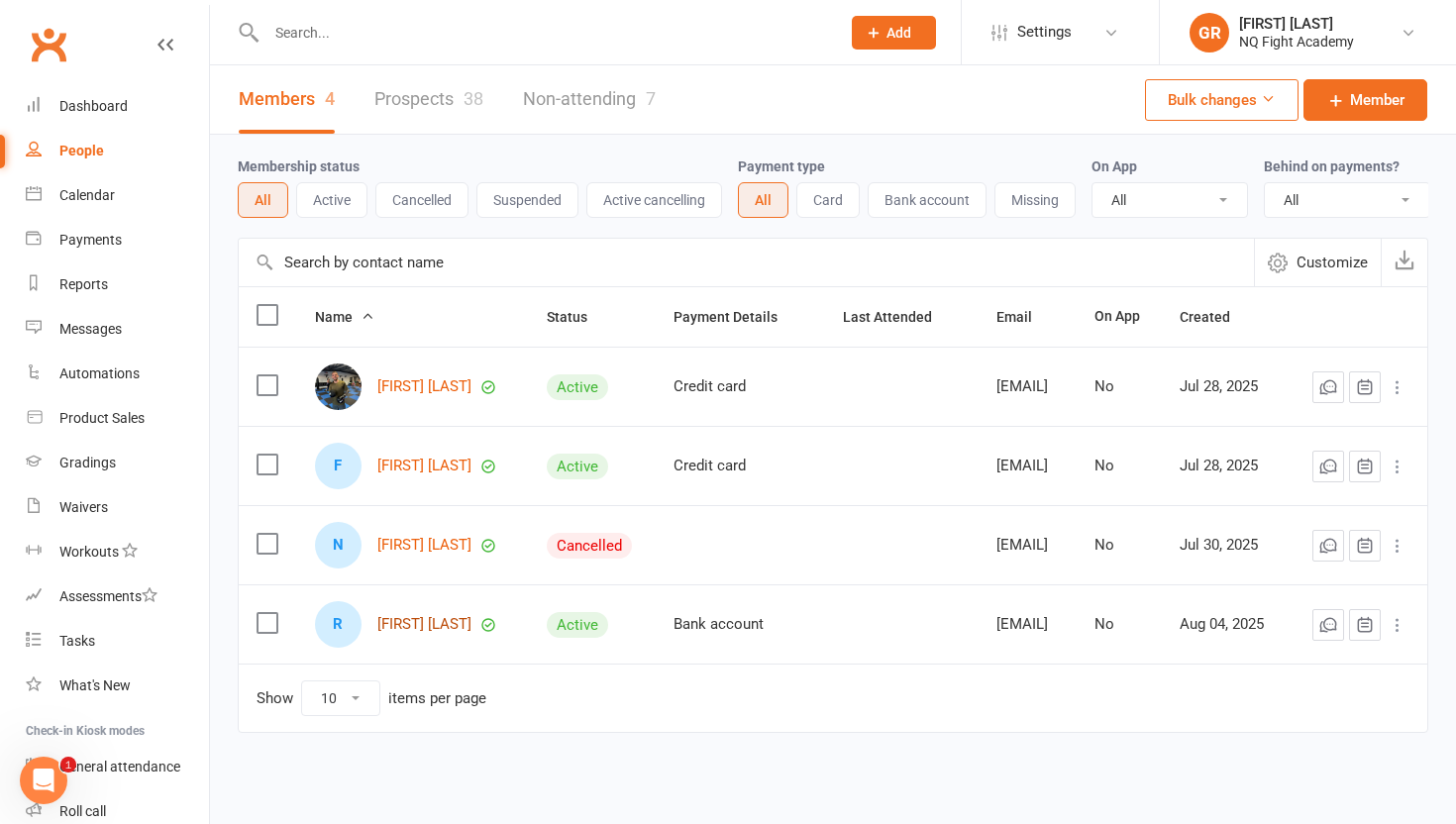 click on "[FIRST] [LAST]" at bounding box center (424, 624) 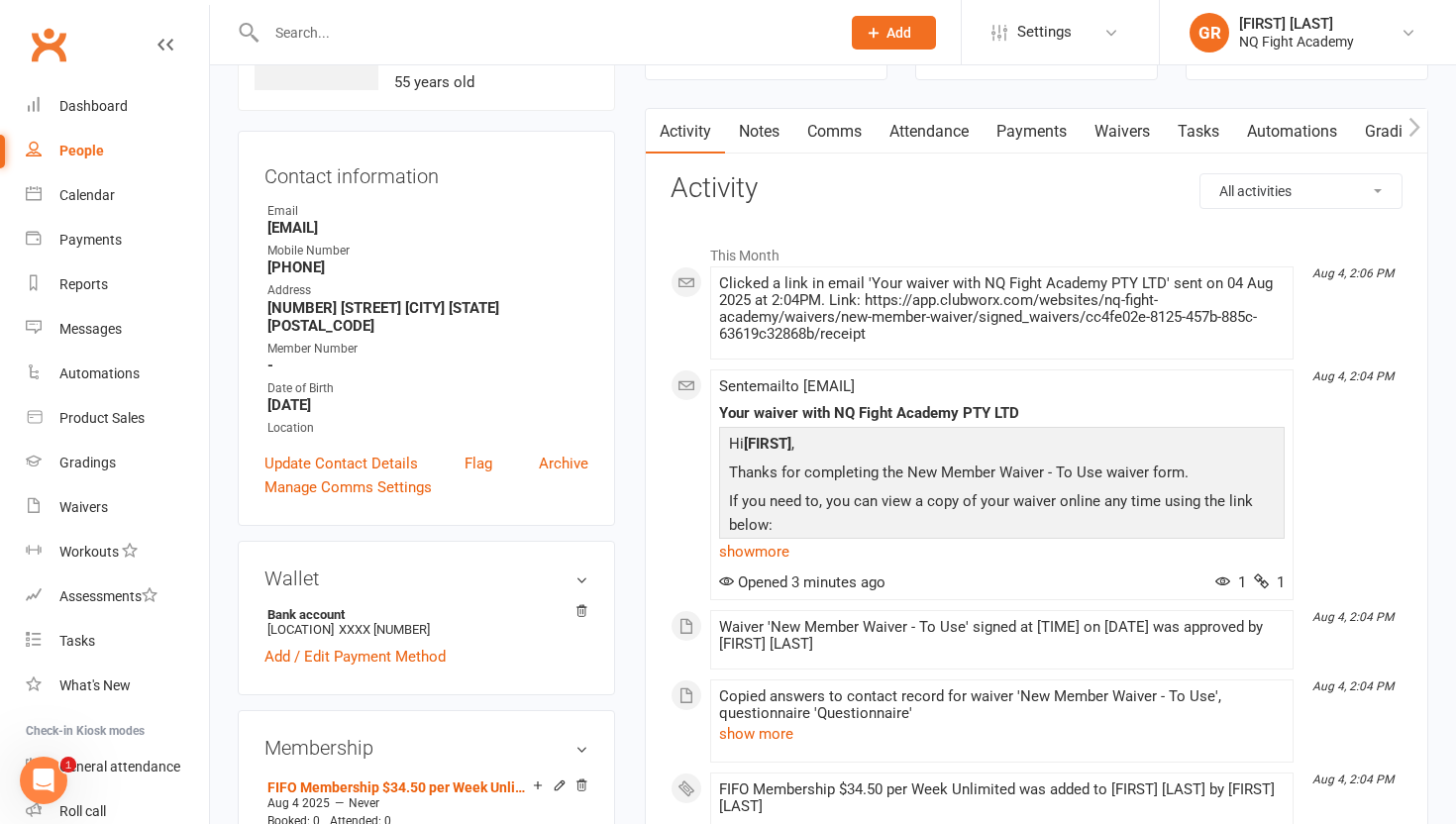 scroll, scrollTop: 274, scrollLeft: 0, axis: vertical 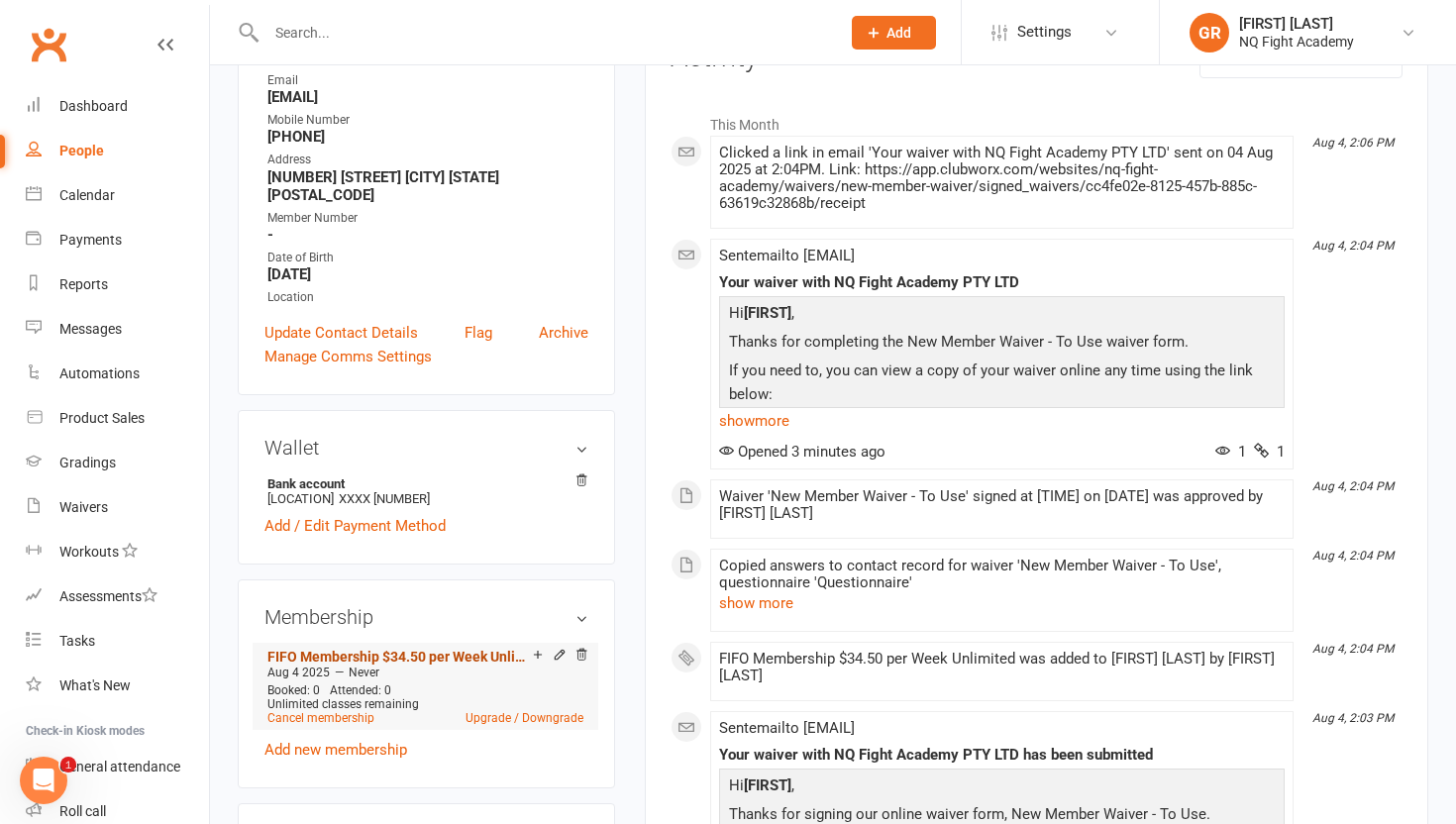click on "FIFO Membership $34.50 per Week Unlimited" at bounding box center [400, 657] 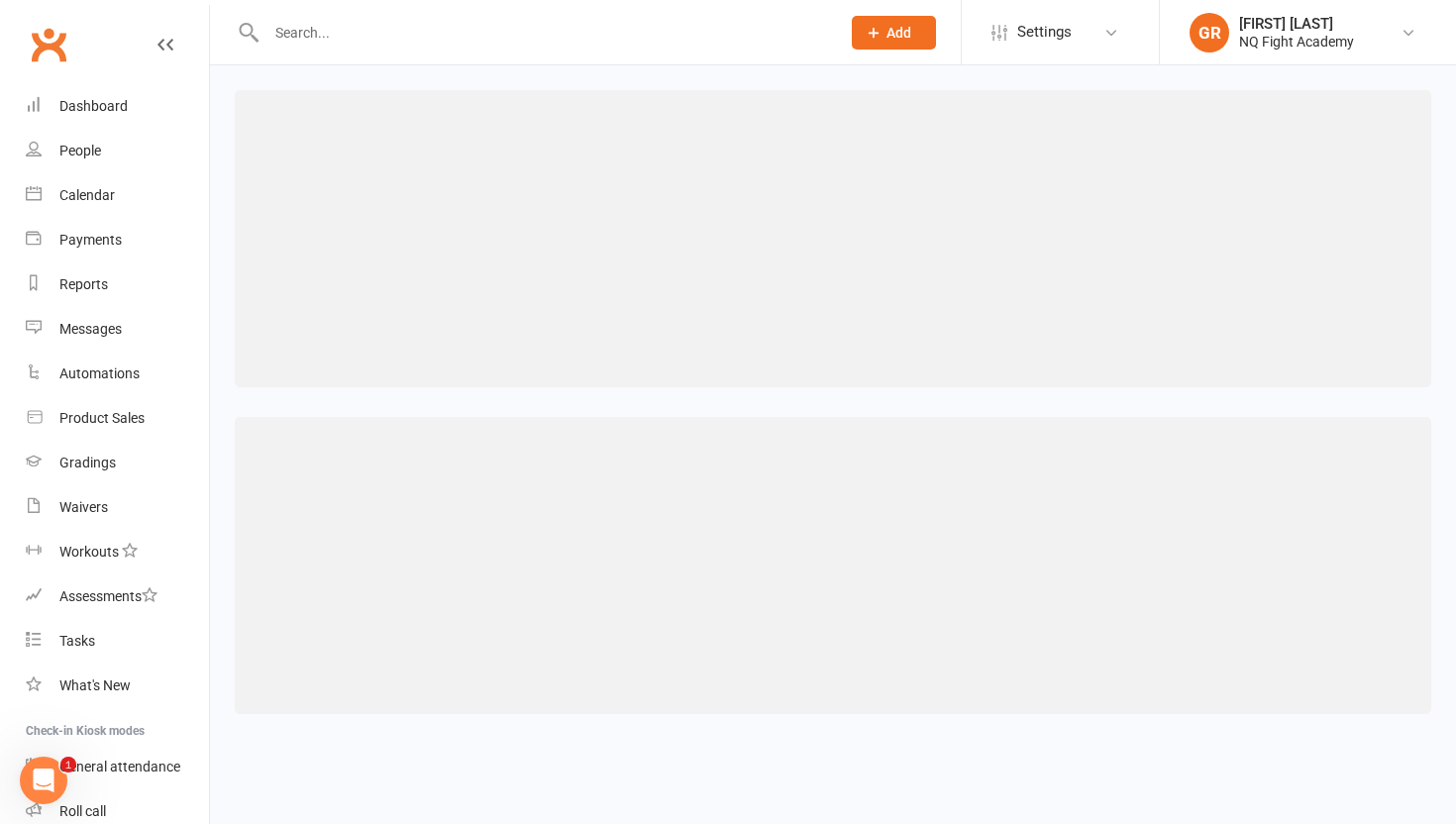 scroll, scrollTop: 0, scrollLeft: 0, axis: both 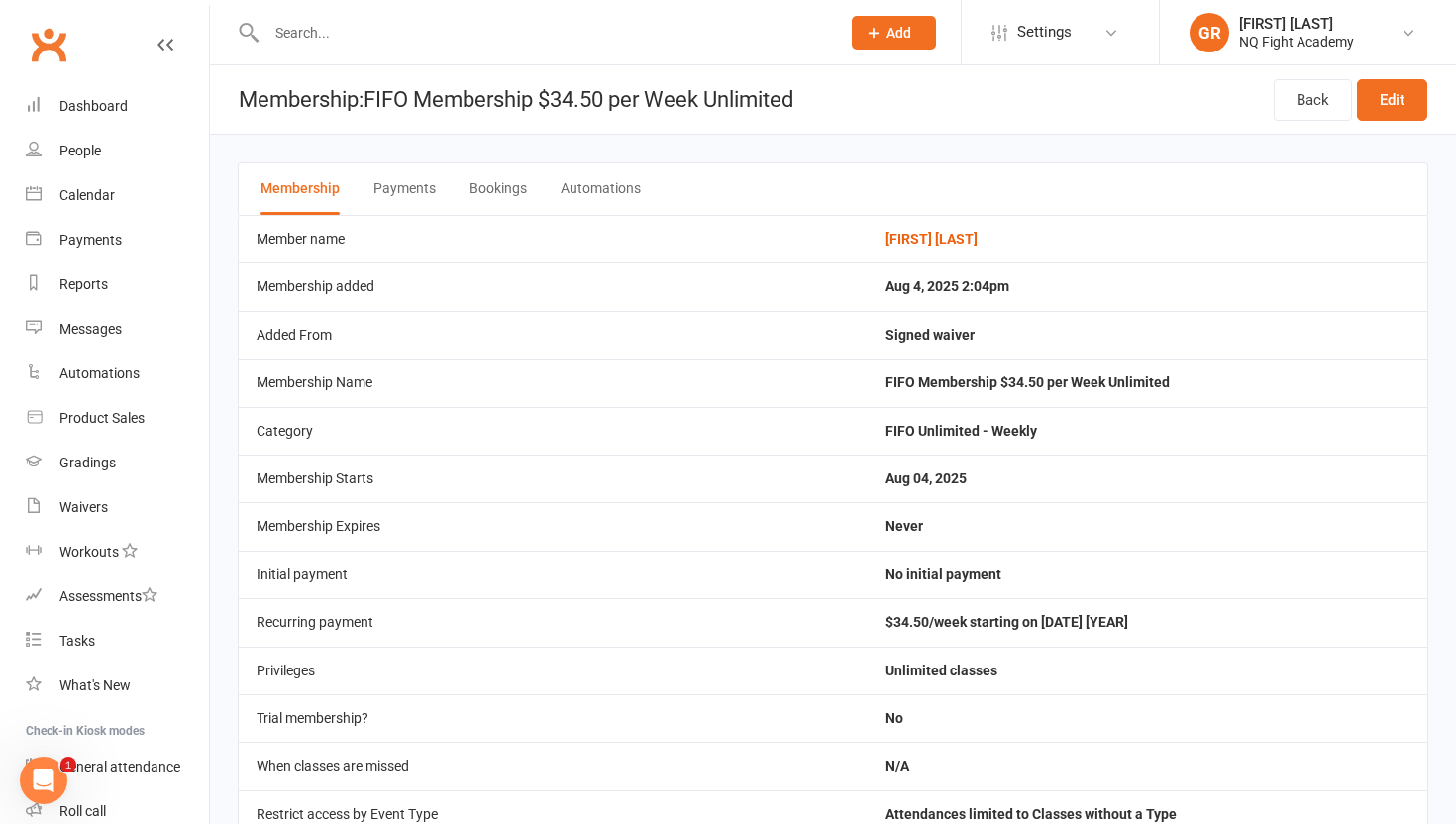 click on "Payments" at bounding box center [404, 189] 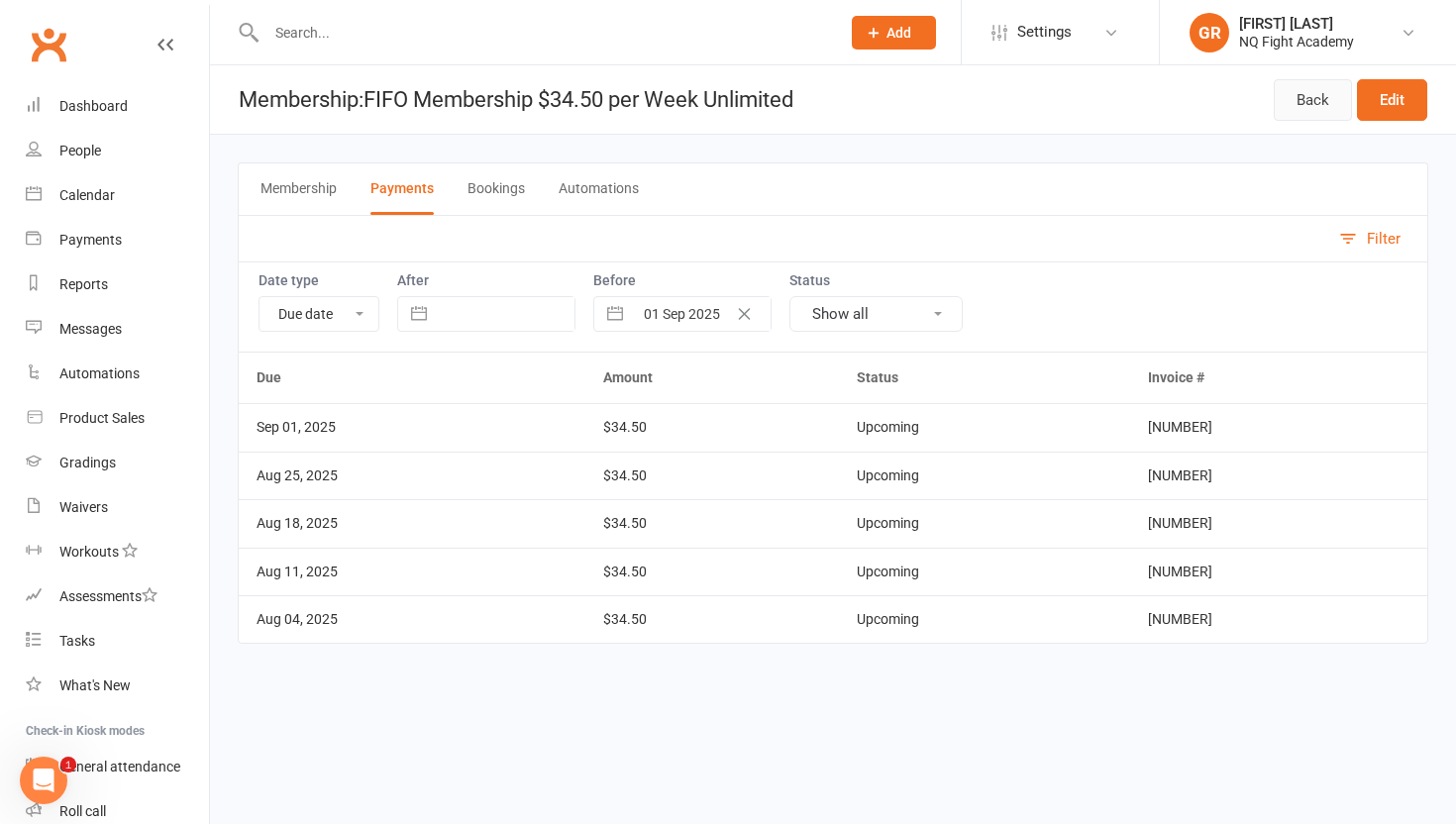 click on "Back" at bounding box center (1312, 100) 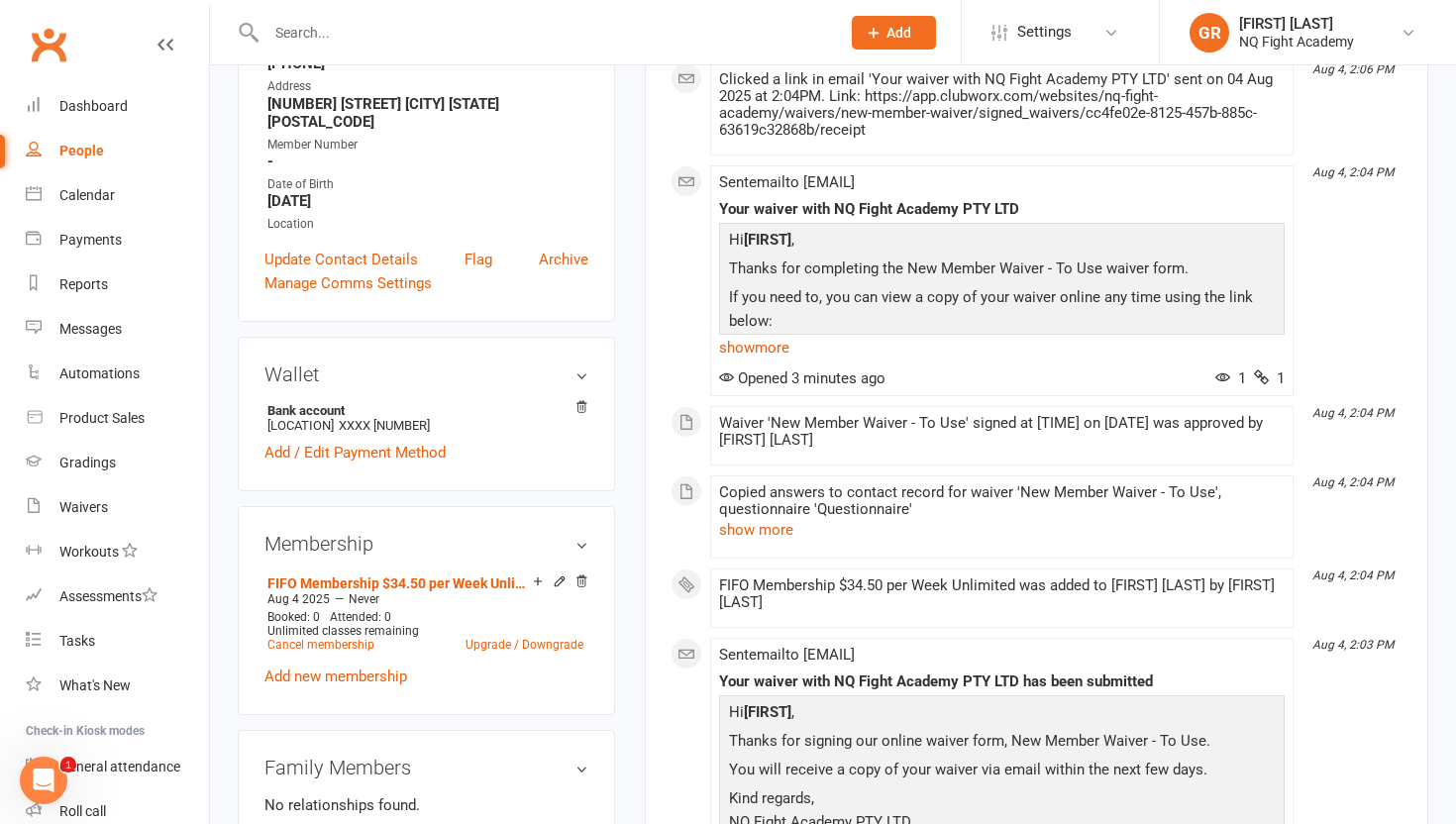 scroll, scrollTop: 357, scrollLeft: 0, axis: vertical 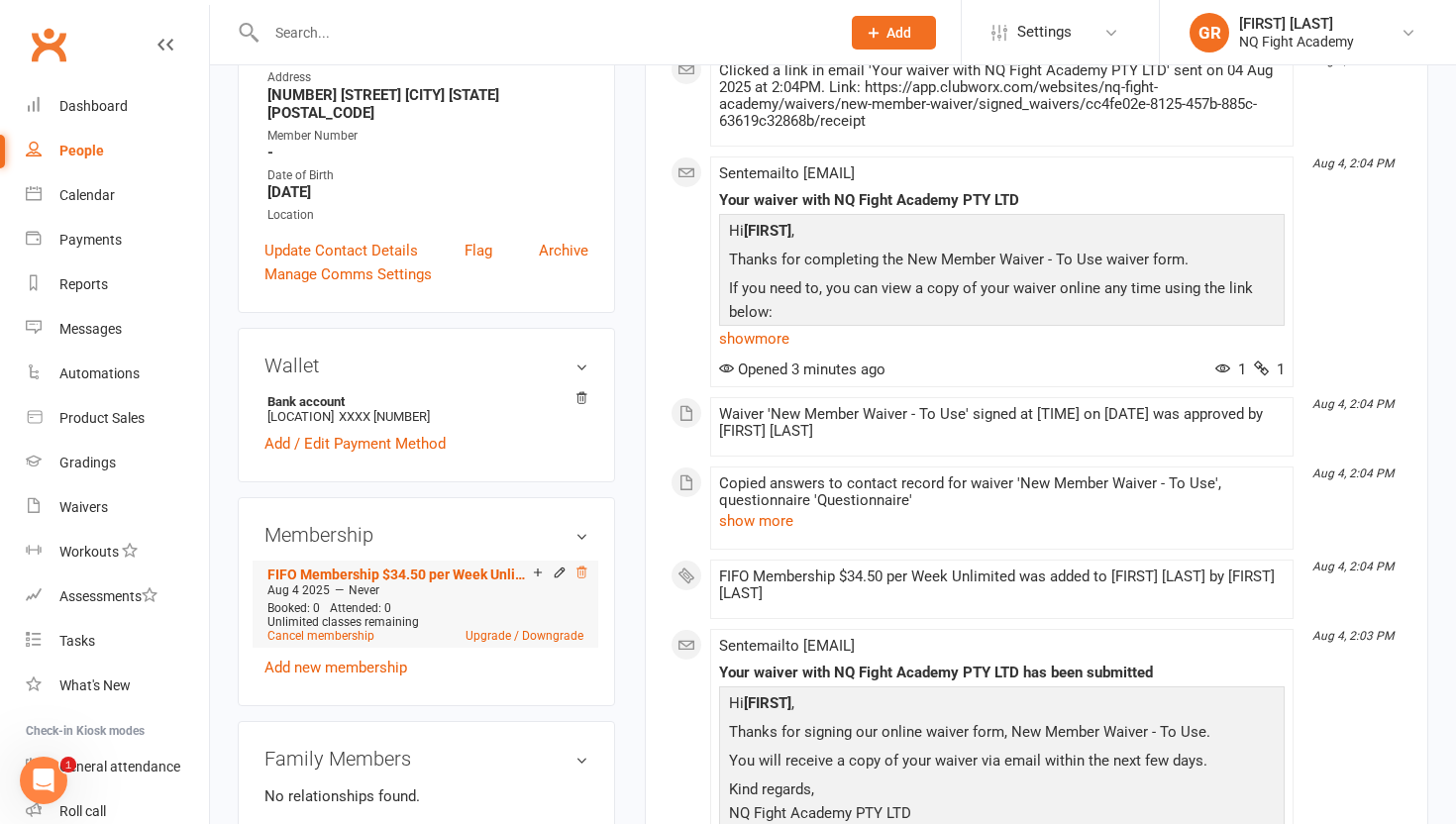 click 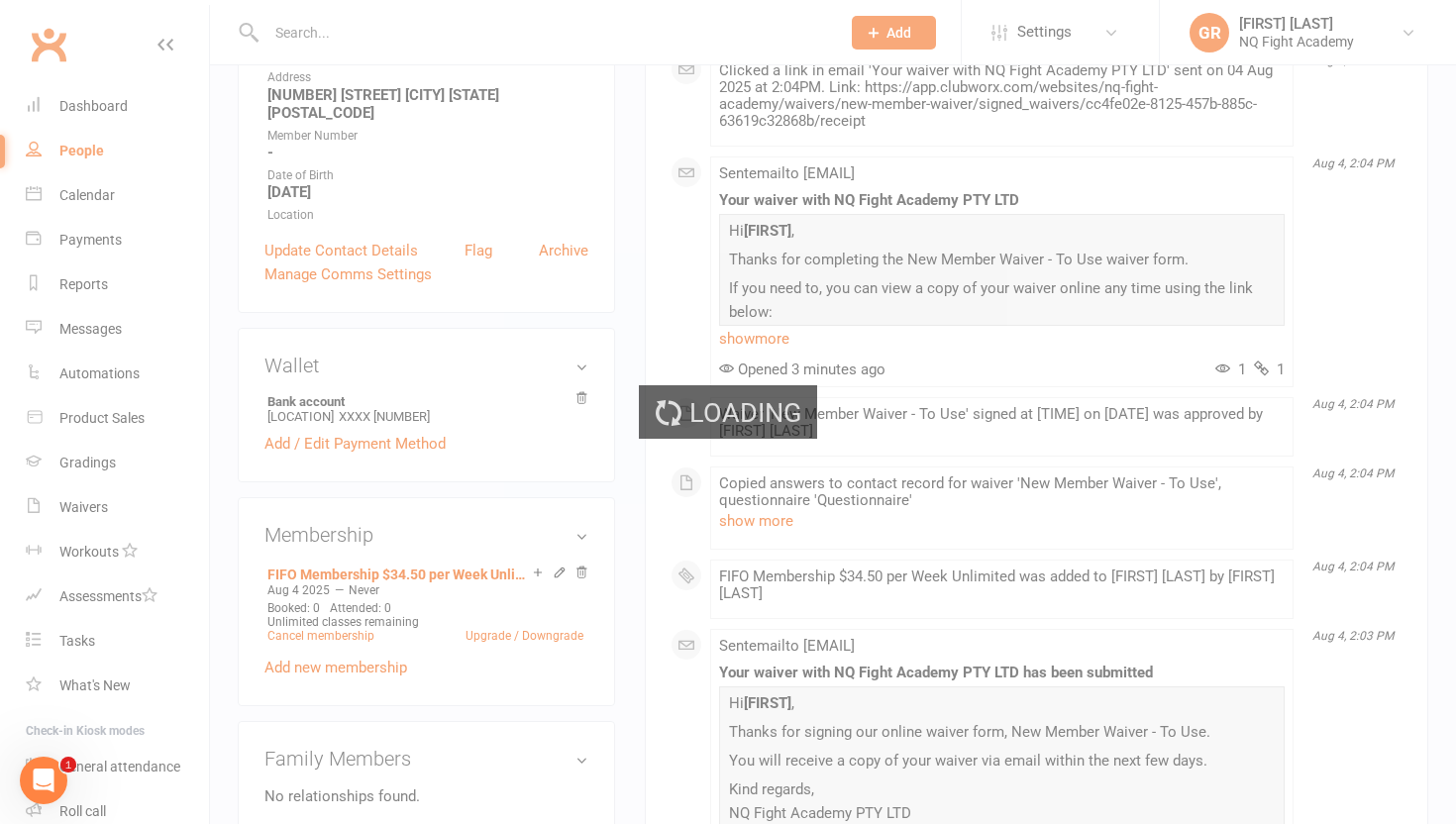 scroll, scrollTop: 353, scrollLeft: 0, axis: vertical 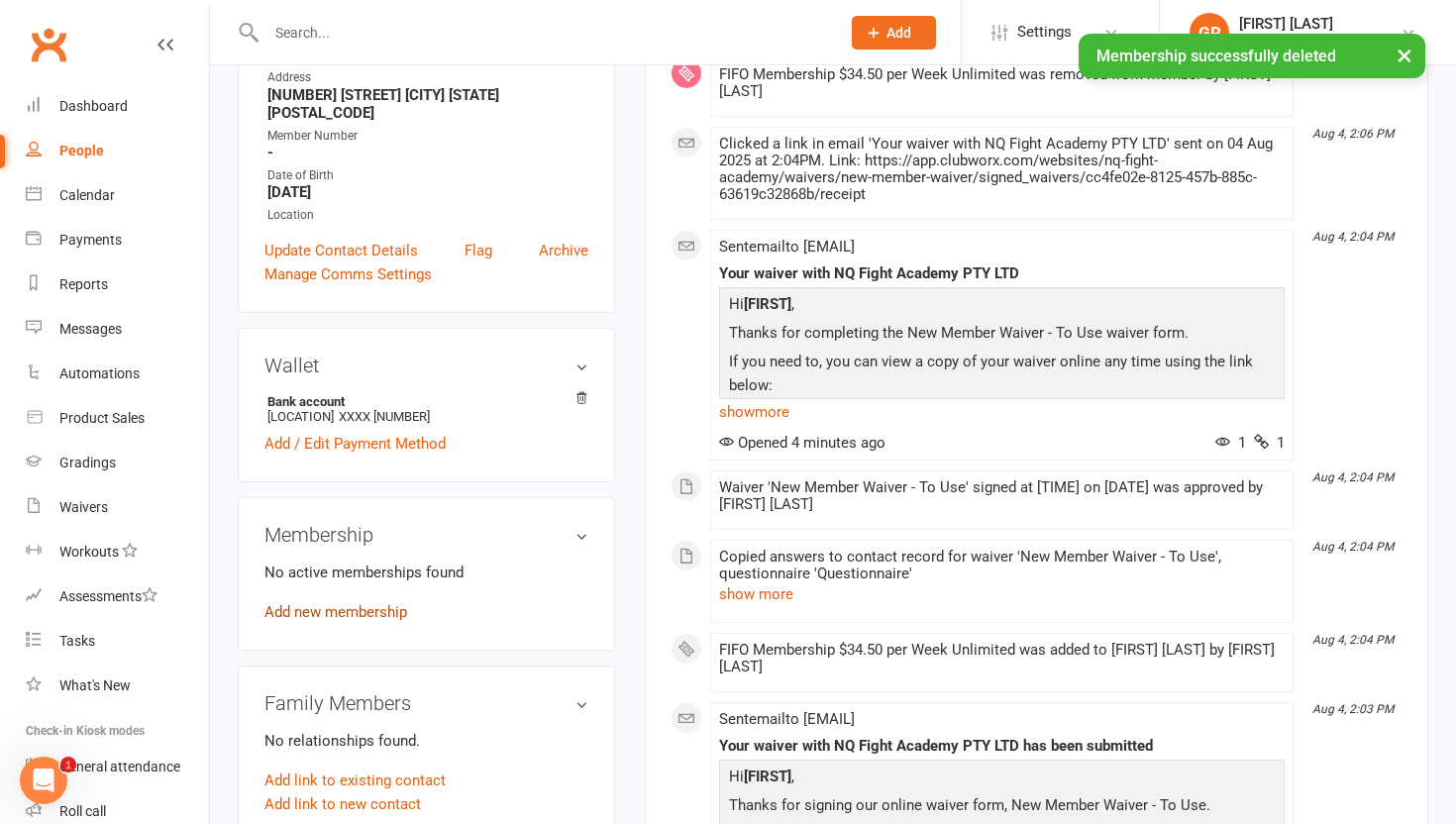 click on "Add new membership" at bounding box center [336, 612] 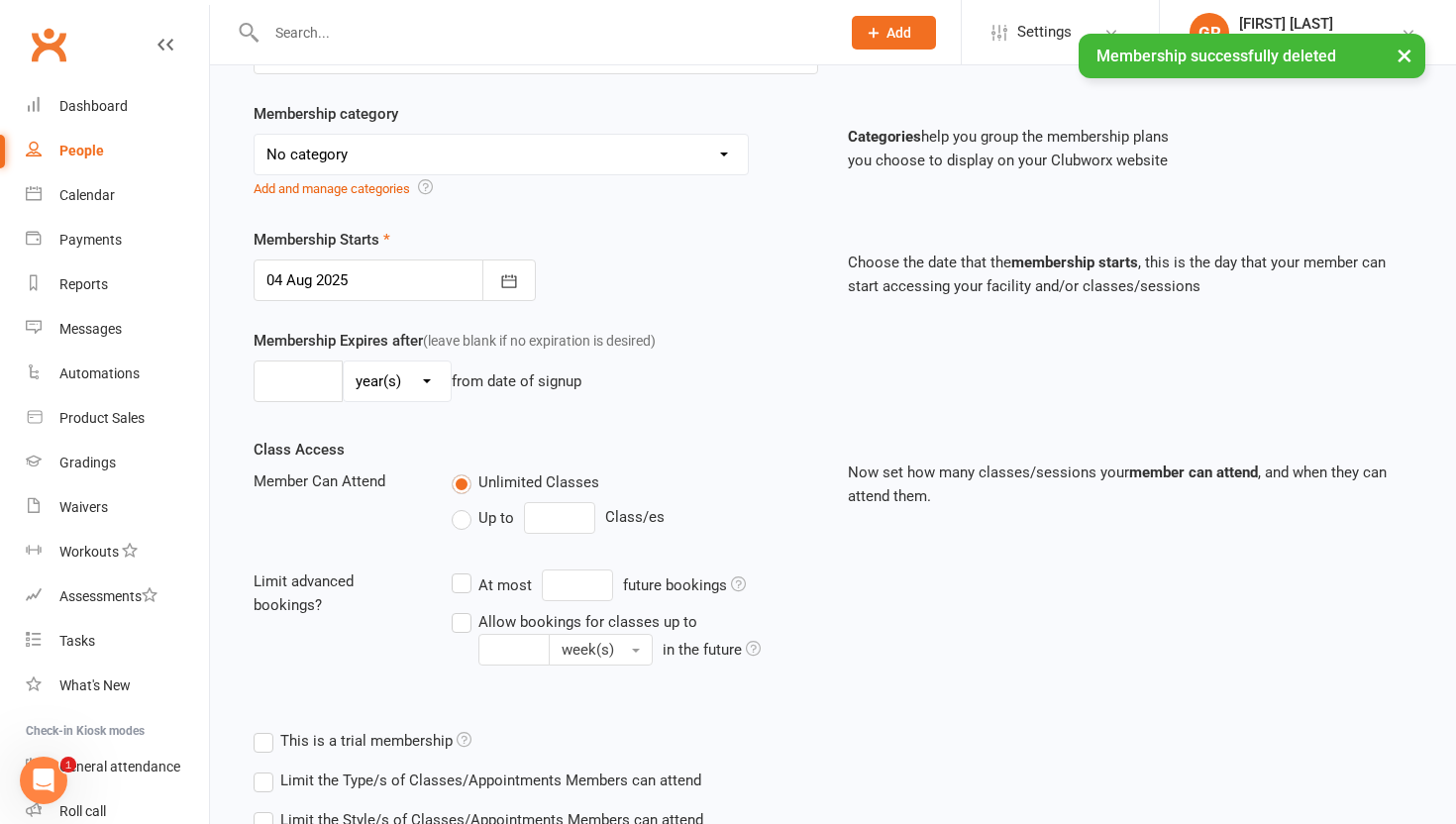 scroll, scrollTop: 0, scrollLeft: 0, axis: both 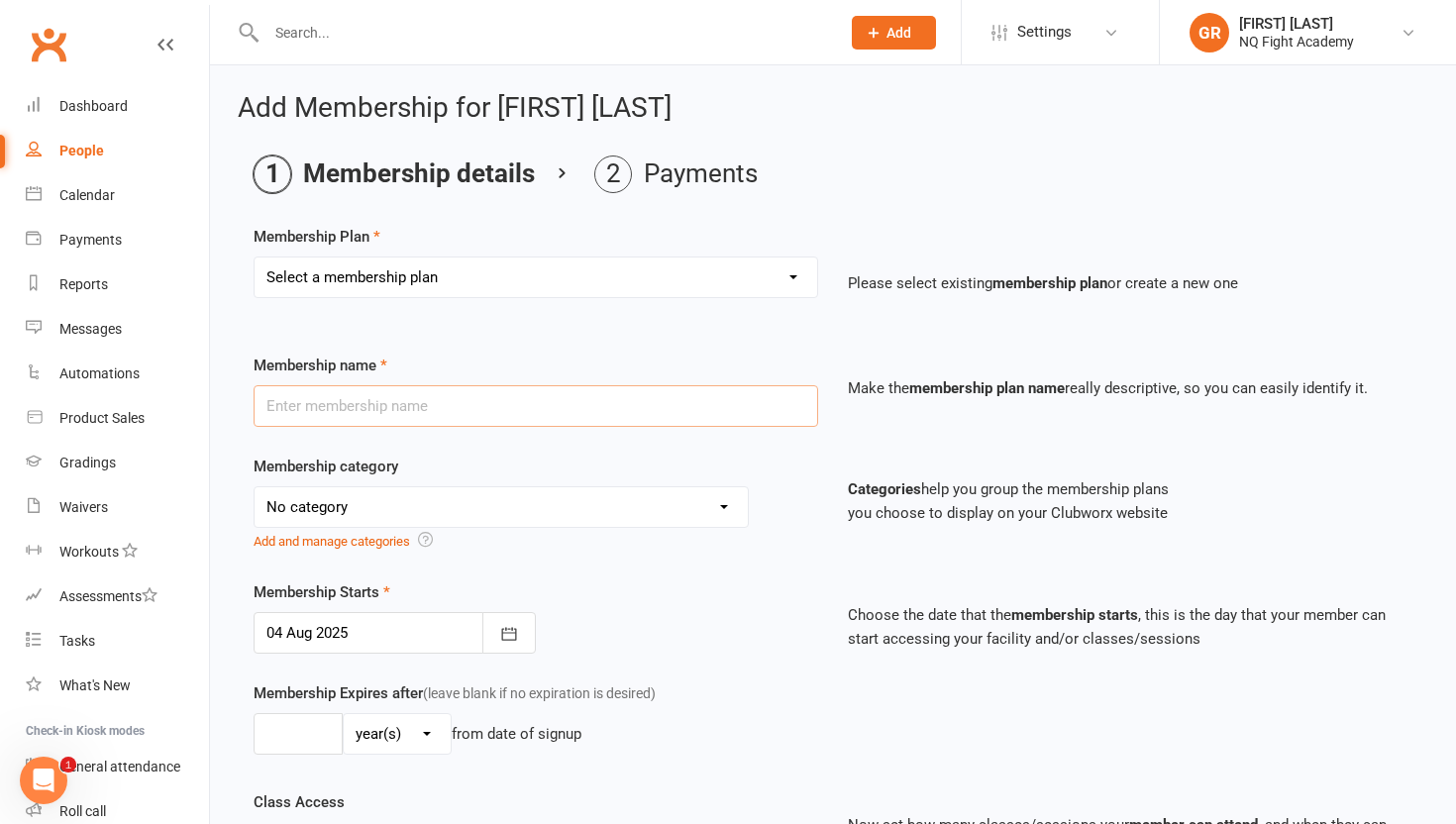 click at bounding box center (536, 406) 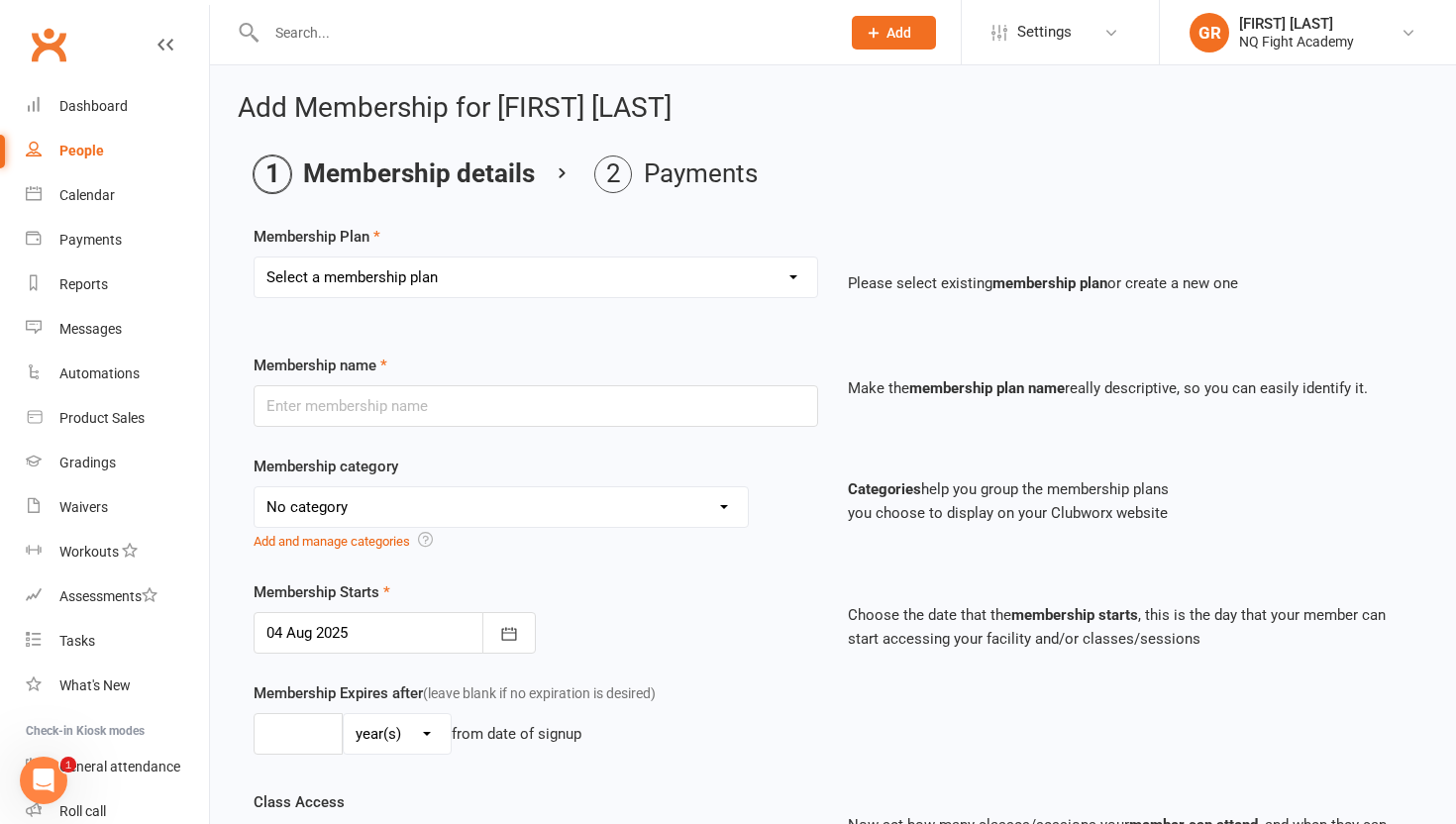 click on "Select a membership plan Create new Membership Plan Casual $25 Tap or Cash 2 Classes $35 per Week Direct Debit 3 Classes $49 per Week Direct Debit Unlimited $59 per Week Direct Debit 1 Discipline Unlimited $69 per Week Direct Debit 2 Disciplines 1 * 30 min Personal Training Session - $66 per Session 2 * 30 min Personal Training Sessions - $132 for 2 Sessions FIFO Membership $34.50 per Week Unlimited 12 Weeks - 2 Classes per Week - Up-front $399 12 Weeks - 3 Classes per Week - Up-front $549 12 Weeks - Unlimited - 1 Discipline Up-front $649 12 Weeks - Unlimited - 2 Disciplines Up-front $749 2-Week Trial $49.00 (with Gloves) 2-Week Trial (without Gloves)" at bounding box center [536, 277] 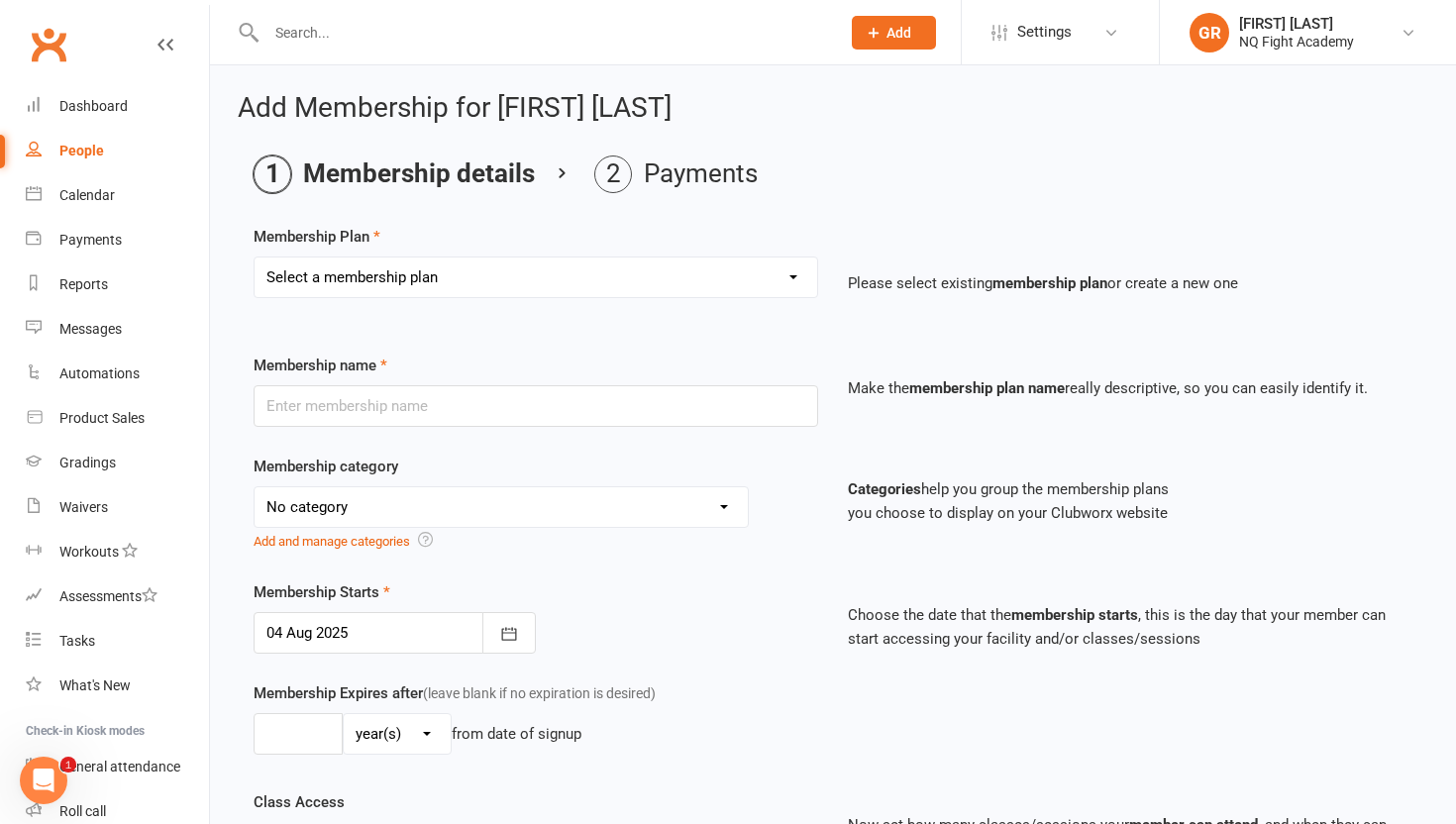 select on "8" 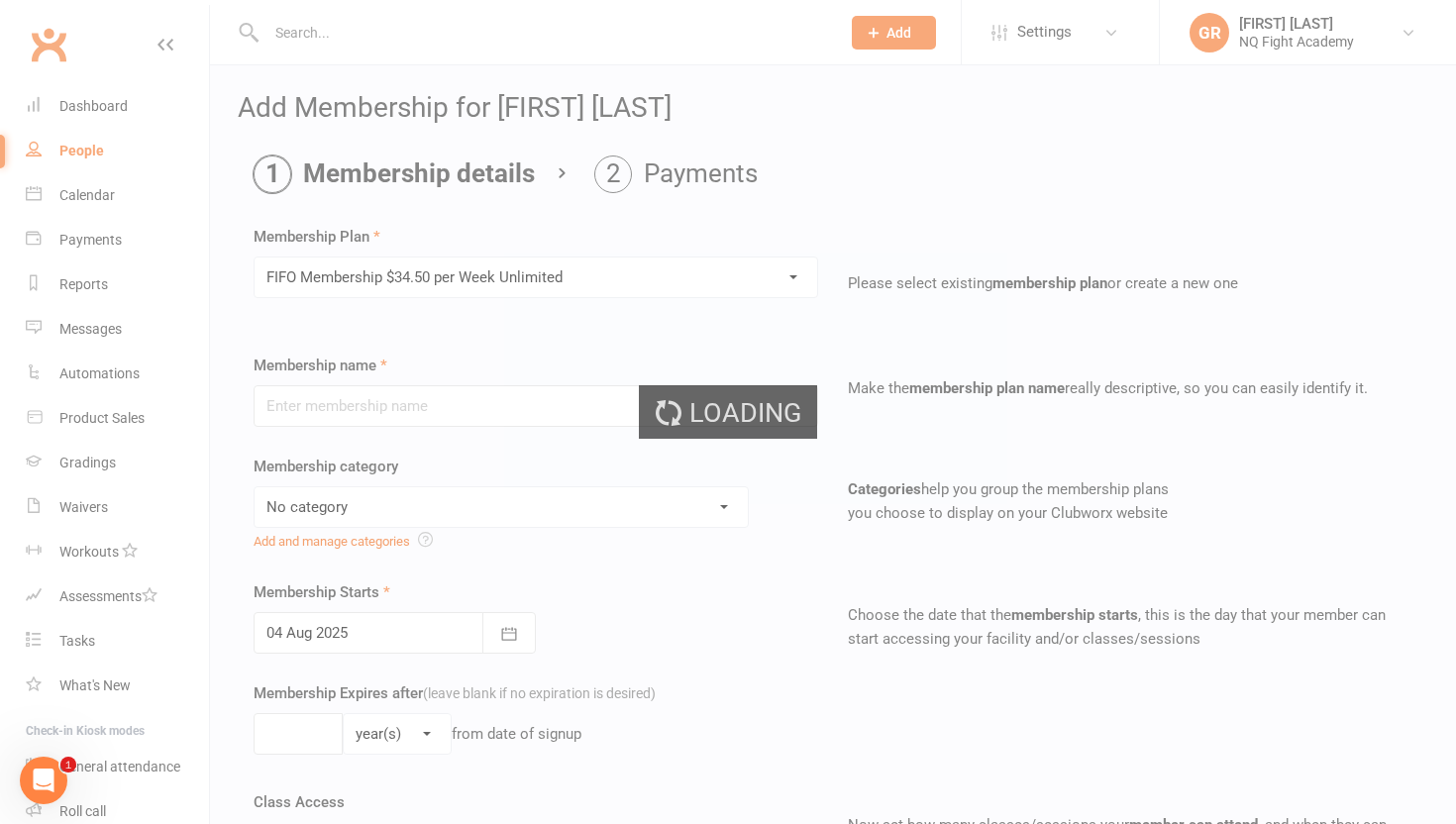 type on "FIFO Membership $34.50 per Week Unlimited" 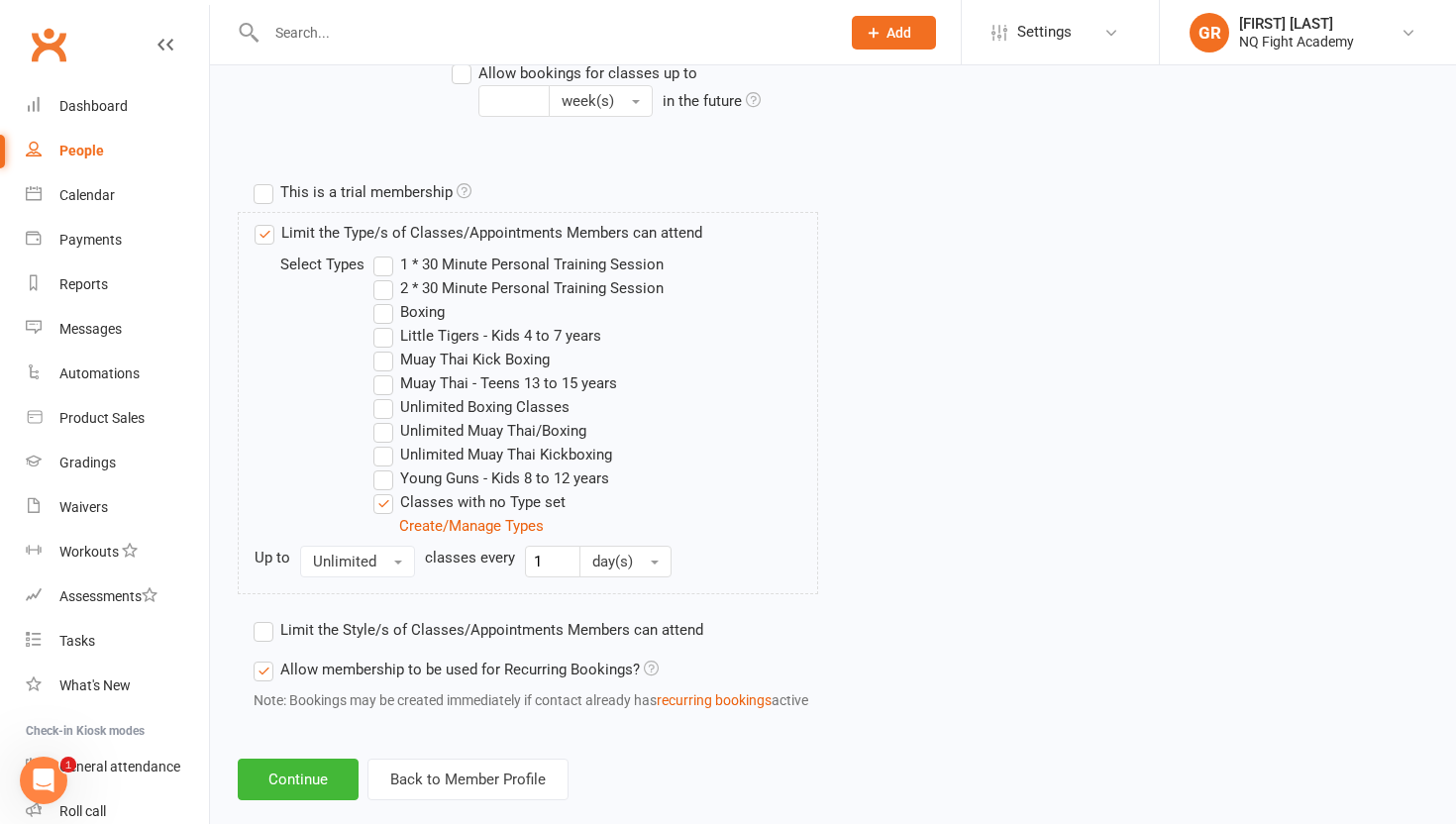 scroll, scrollTop: 934, scrollLeft: 0, axis: vertical 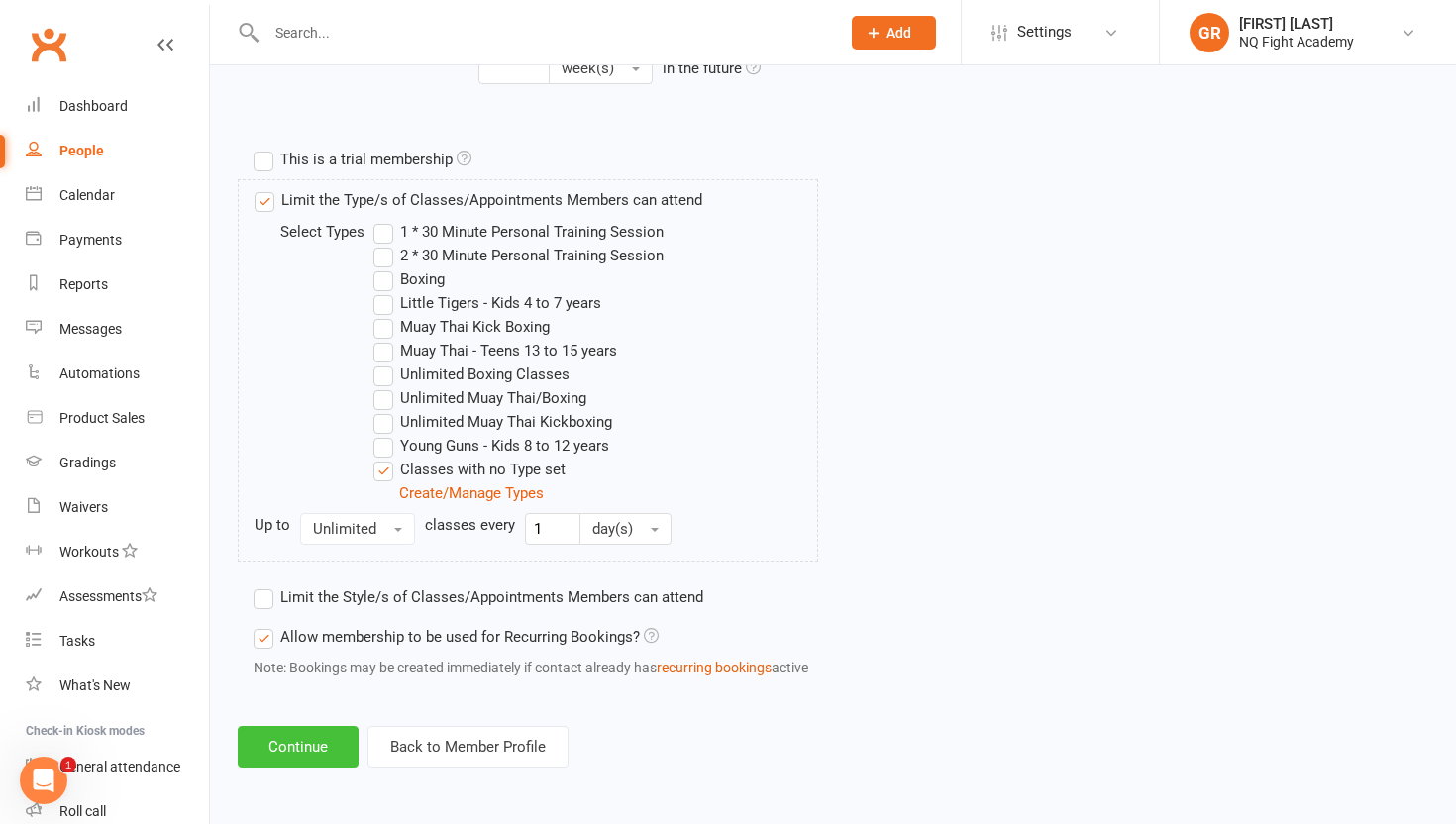 click on "Continue" at bounding box center (298, 747) 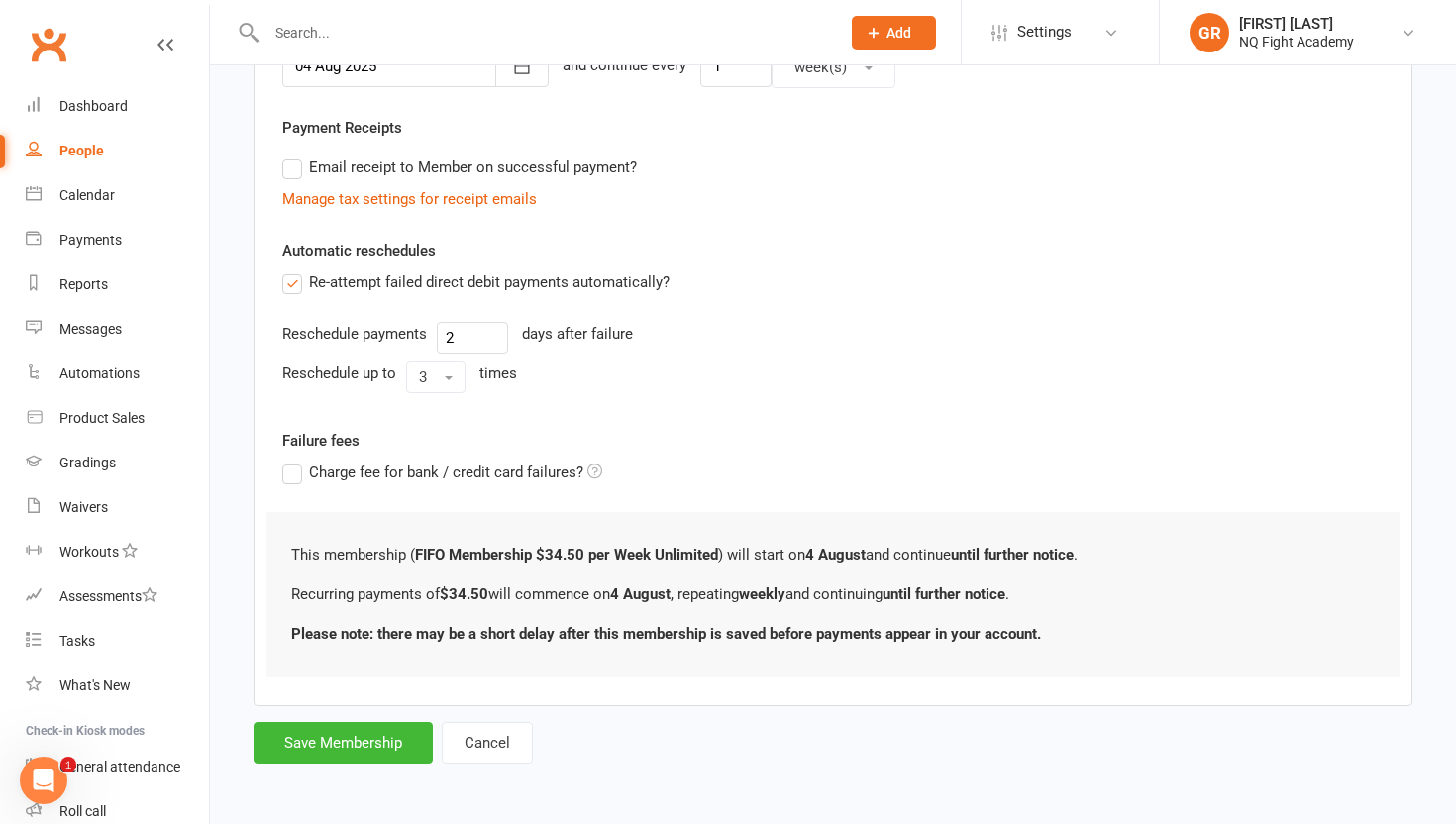 scroll, scrollTop: 0, scrollLeft: 0, axis: both 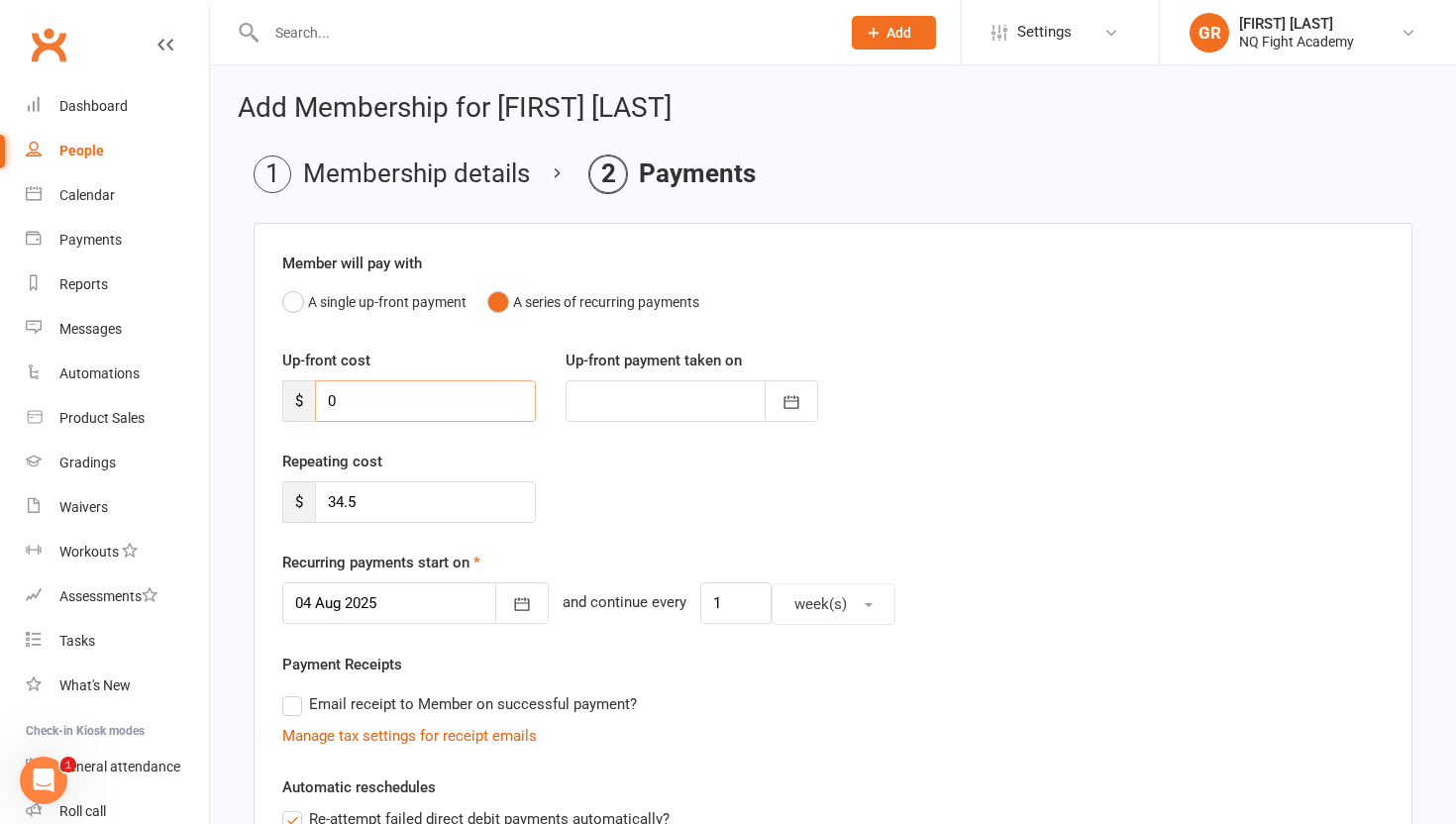 click on "0" at bounding box center [425, 401] 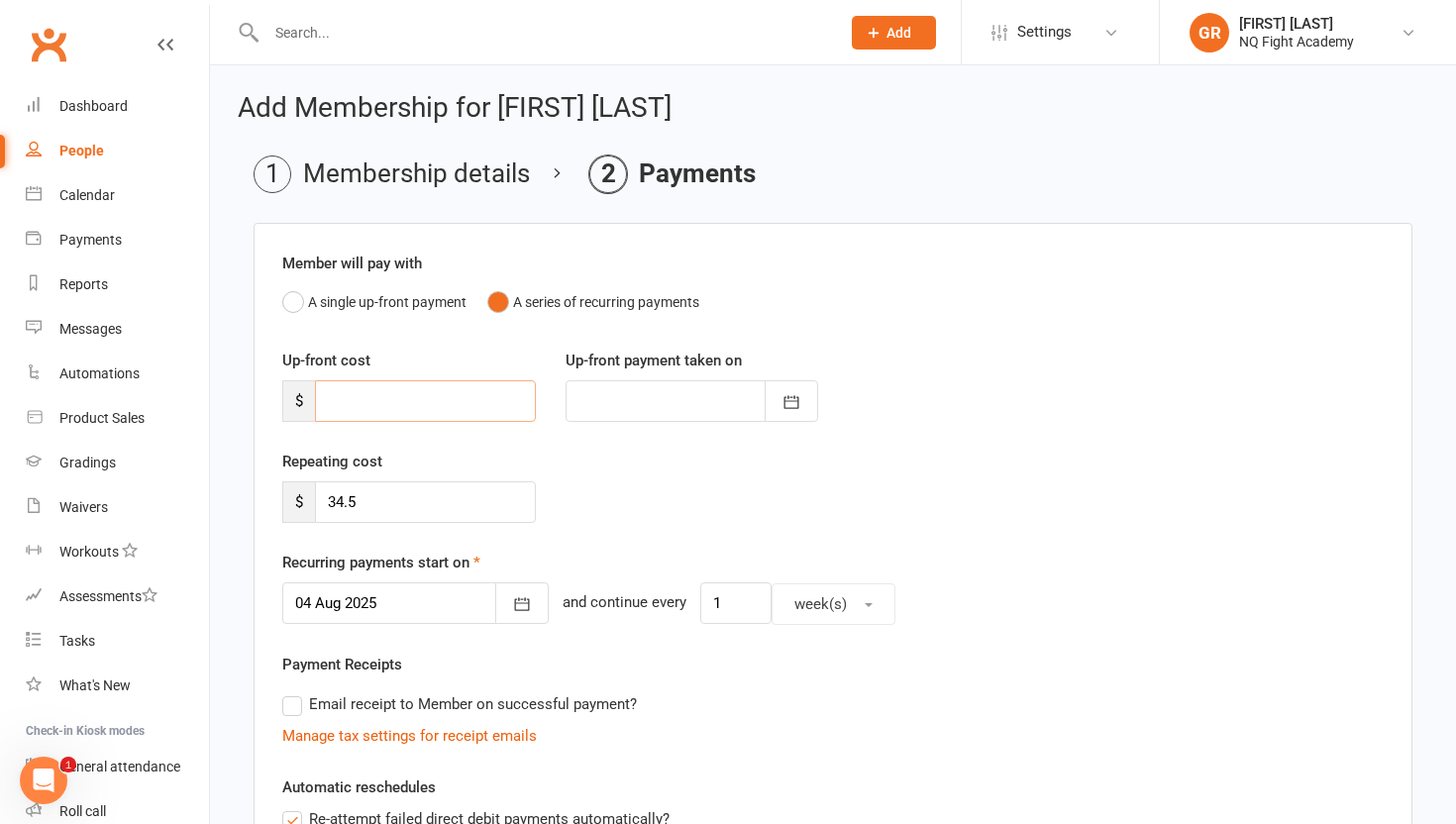 type on "2" 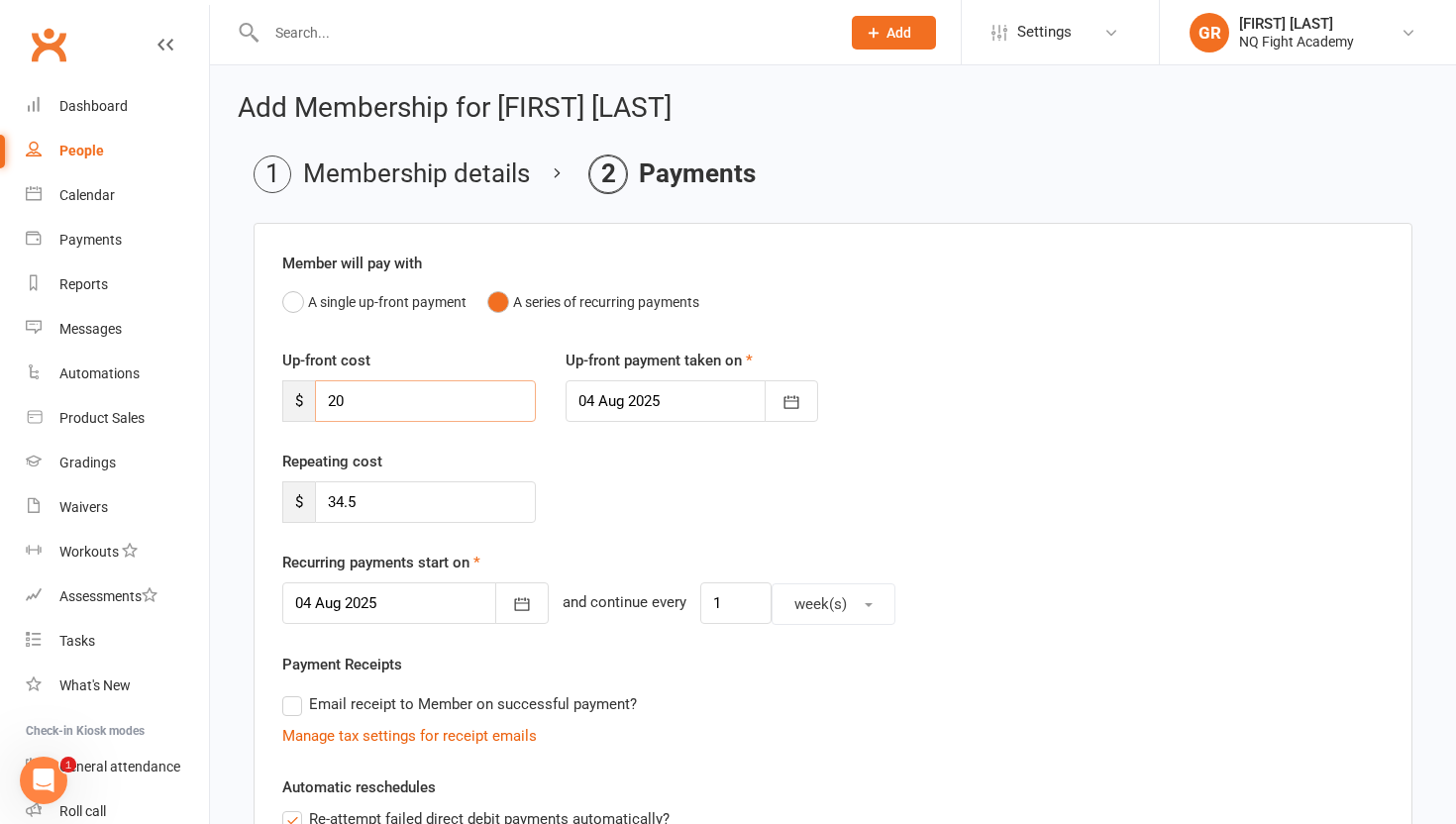 type on "20" 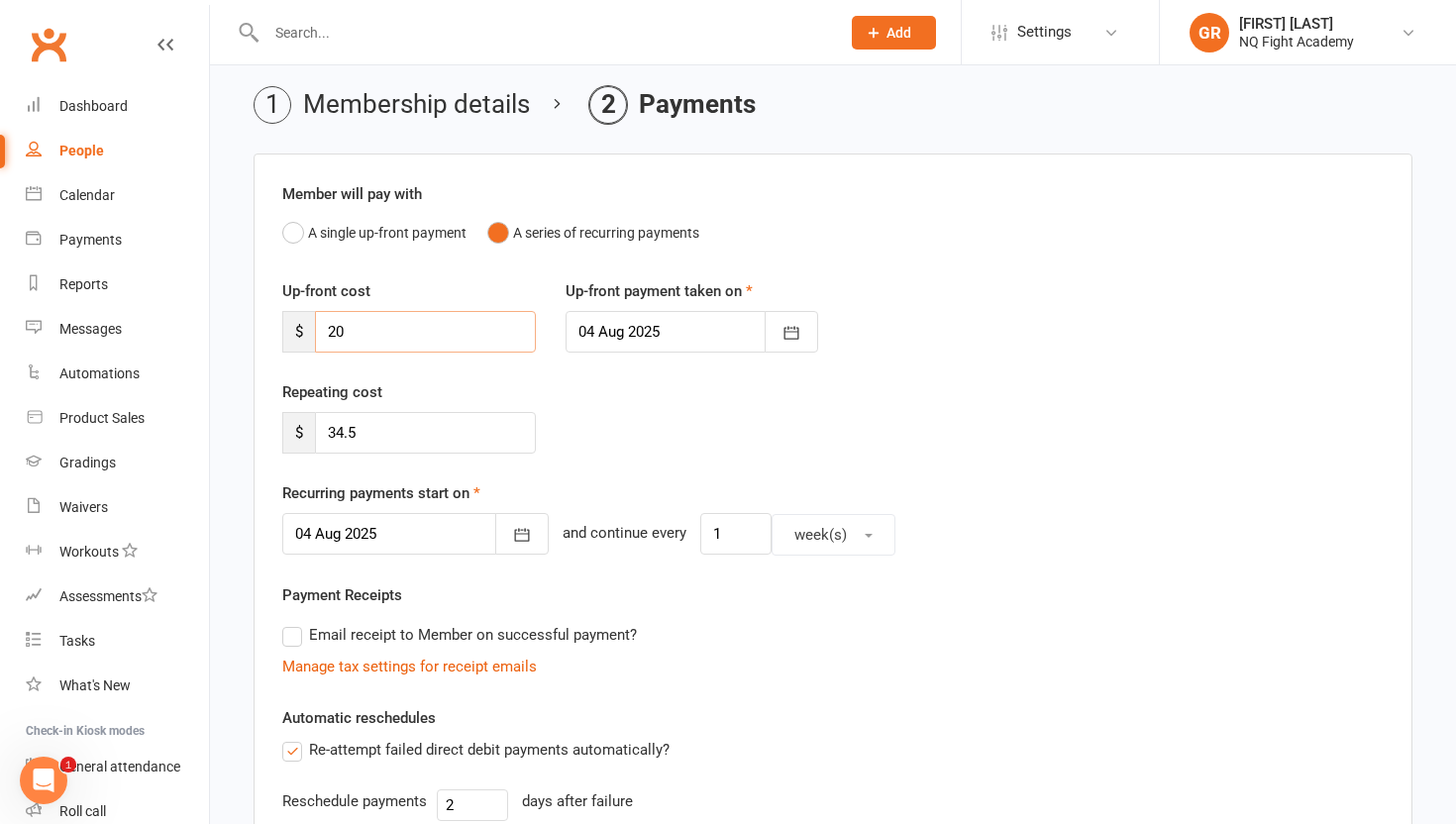 scroll, scrollTop: 71, scrollLeft: 0, axis: vertical 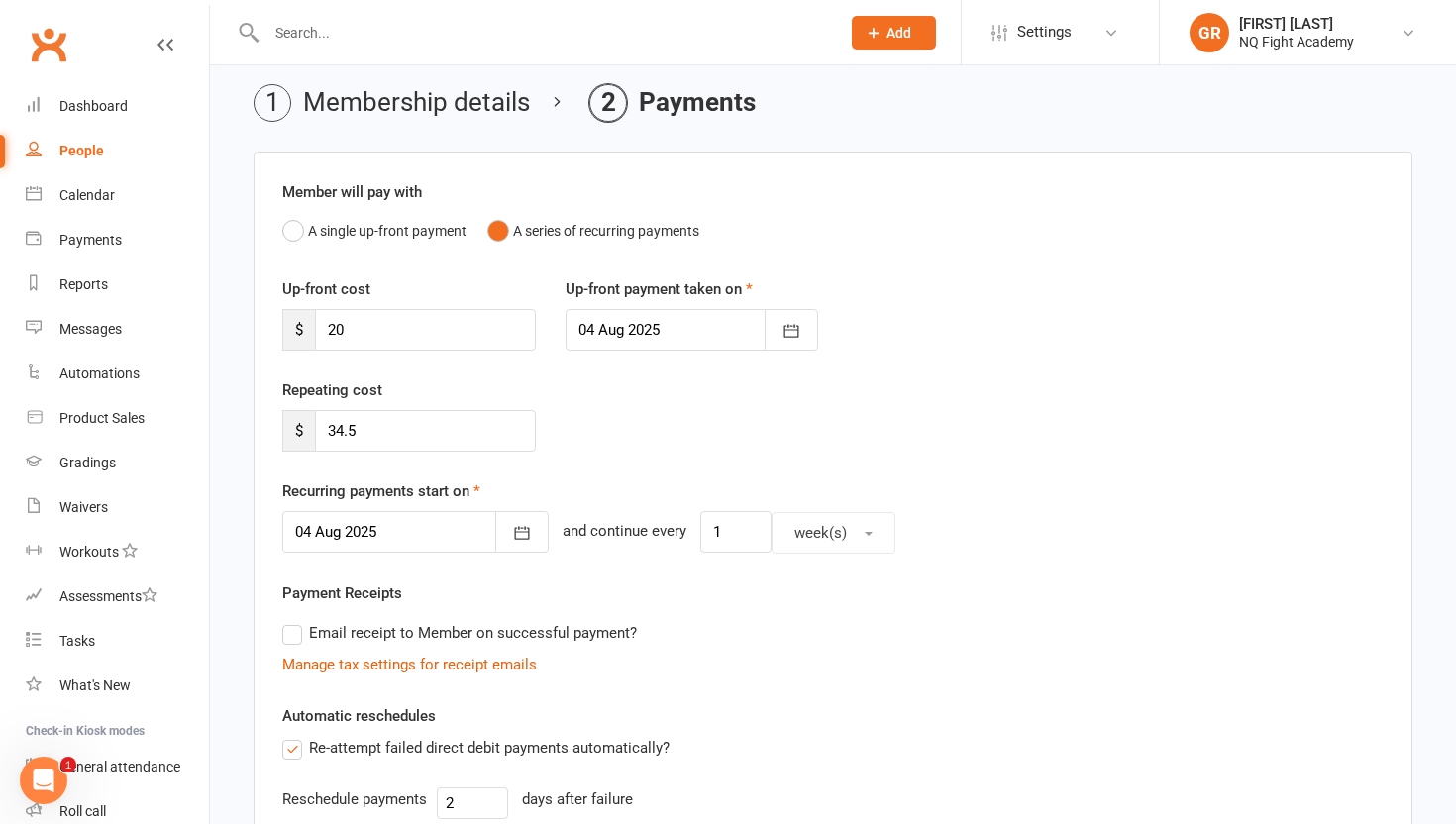 click at bounding box center [415, 532] 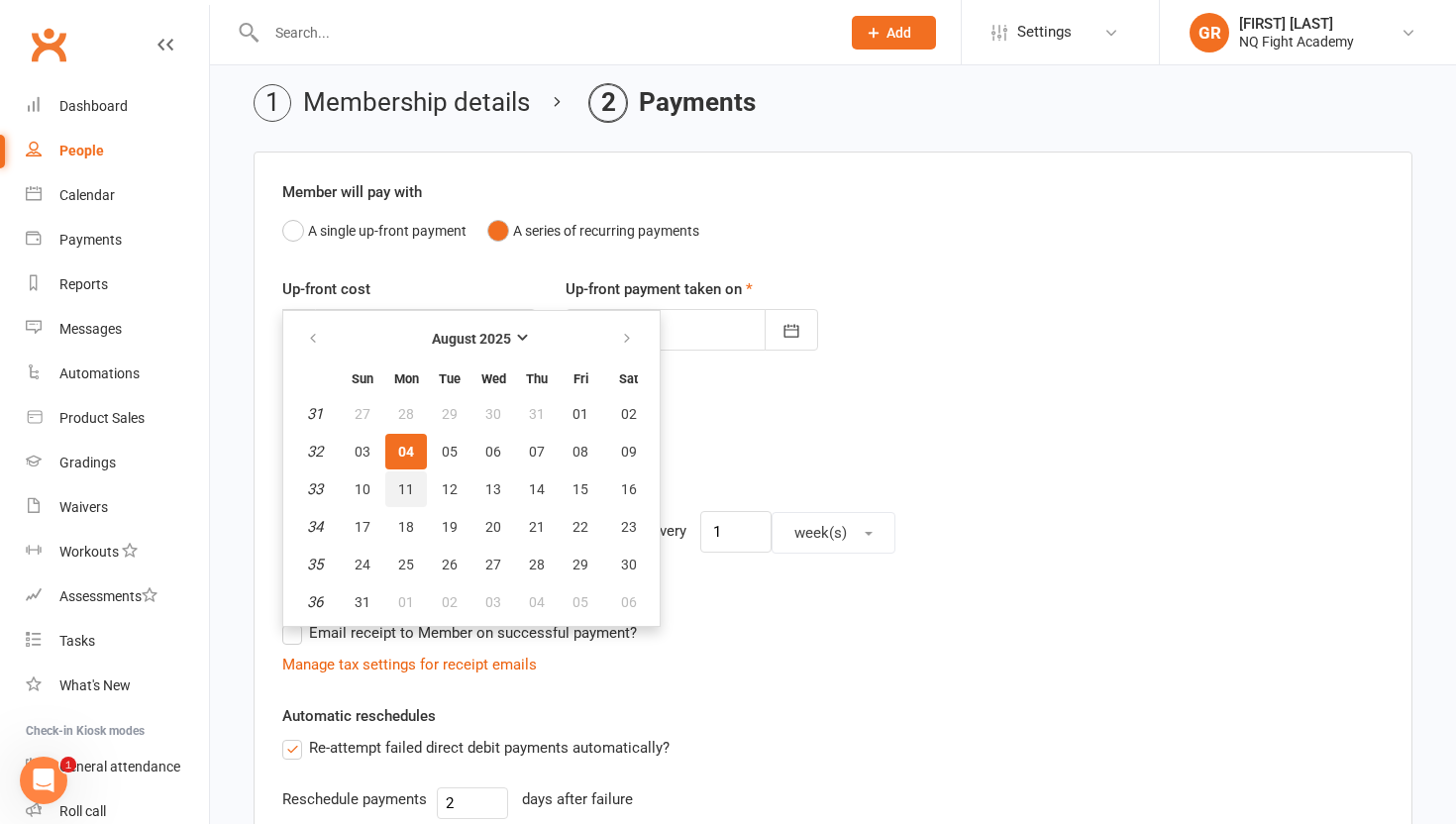 click on "11" at bounding box center [406, 489] 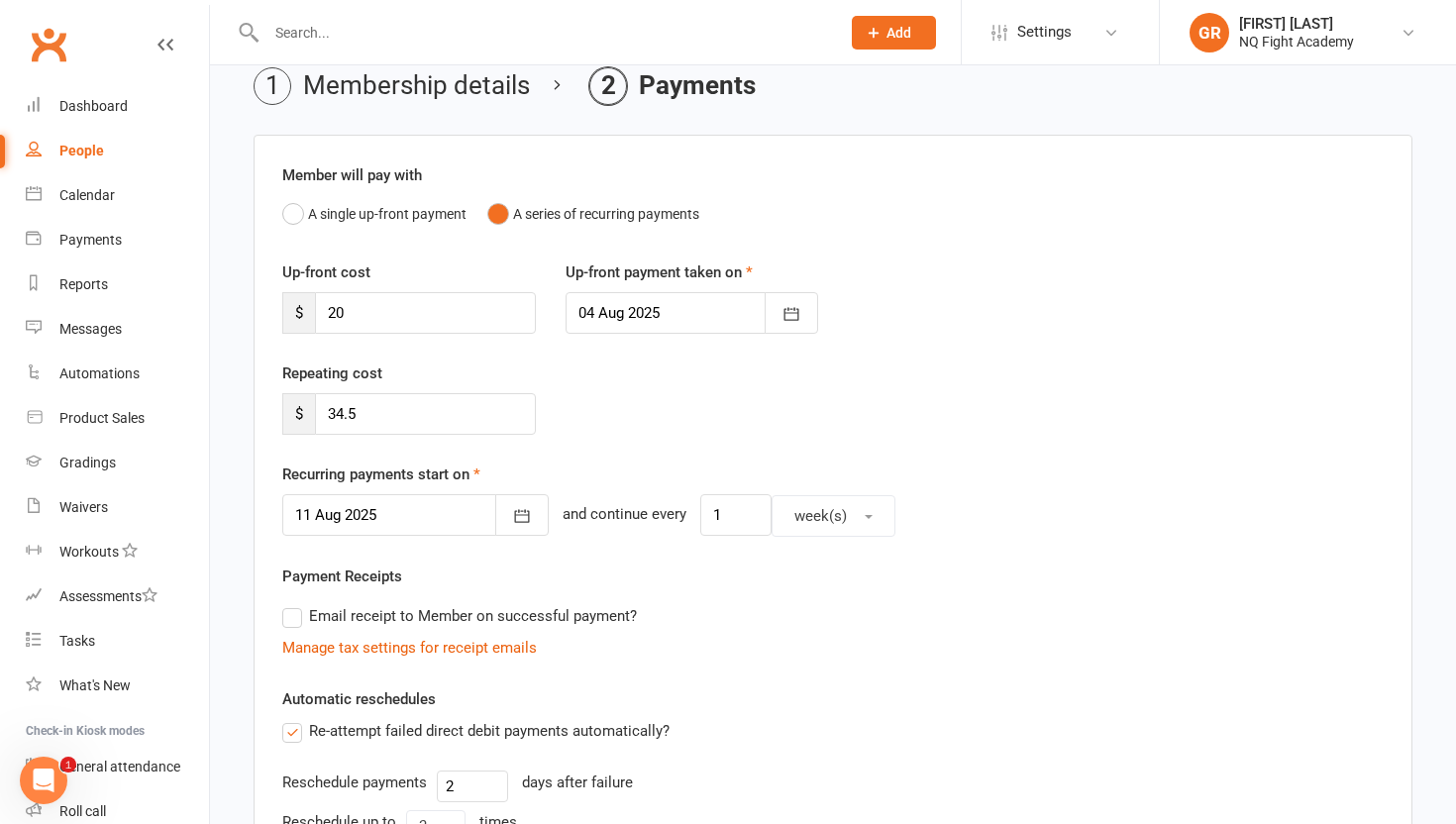 scroll, scrollTop: 95, scrollLeft: 0, axis: vertical 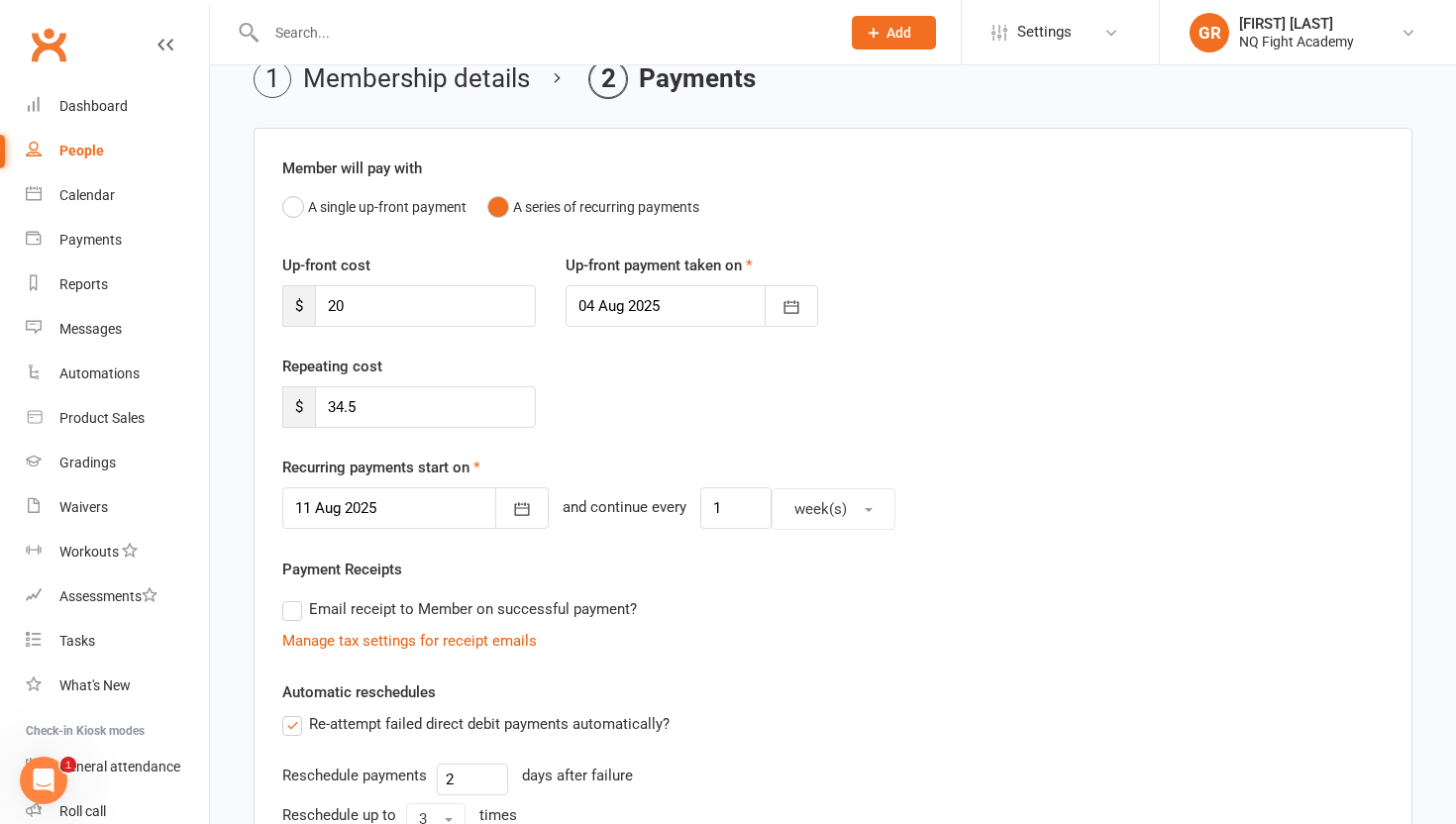 click on "Email receipt to Member on successful payment?" at bounding box center [460, 609] 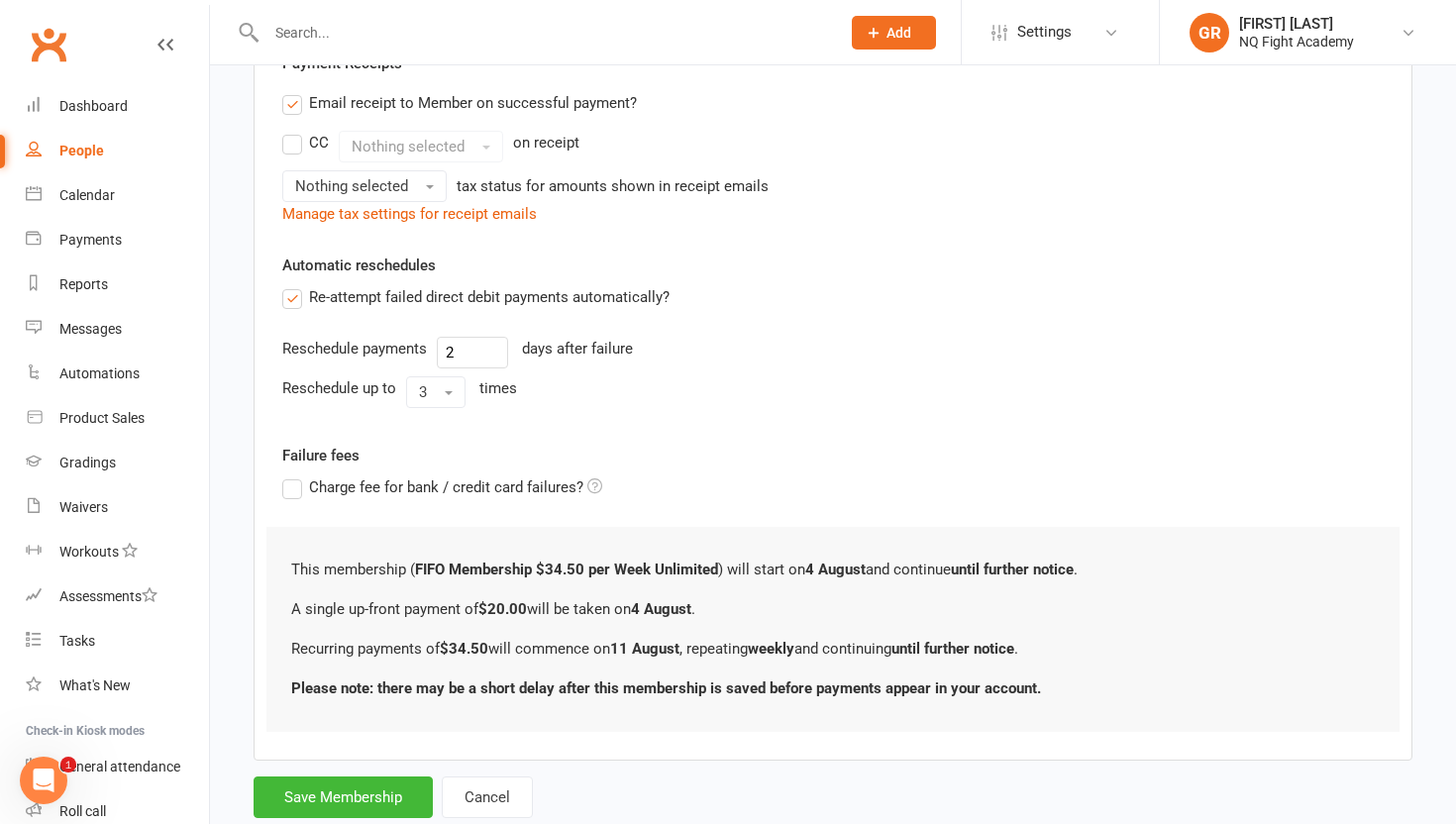 scroll, scrollTop: 656, scrollLeft: 0, axis: vertical 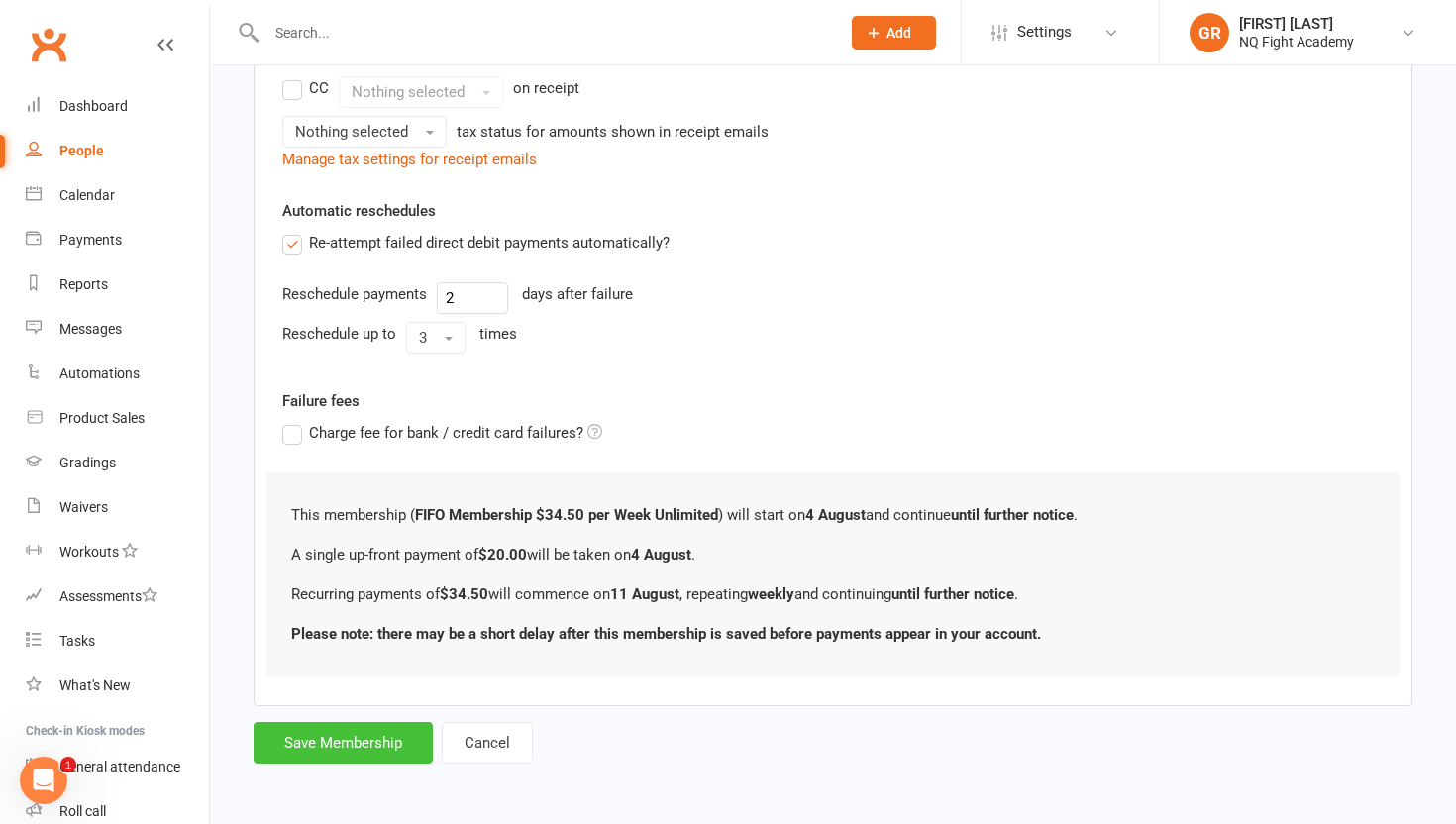 click on "Save Membership" at bounding box center [343, 743] 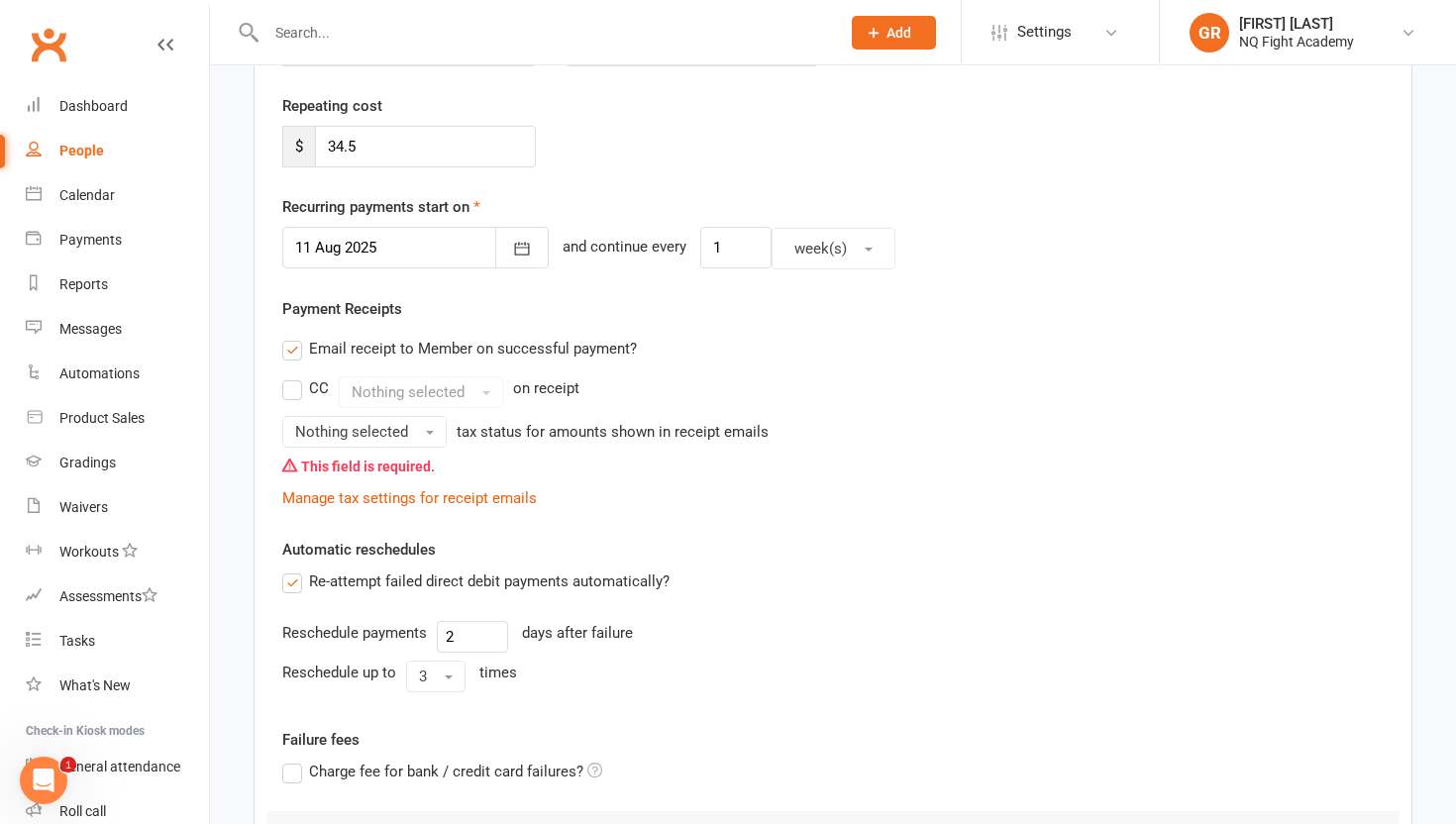 scroll, scrollTop: 351, scrollLeft: 0, axis: vertical 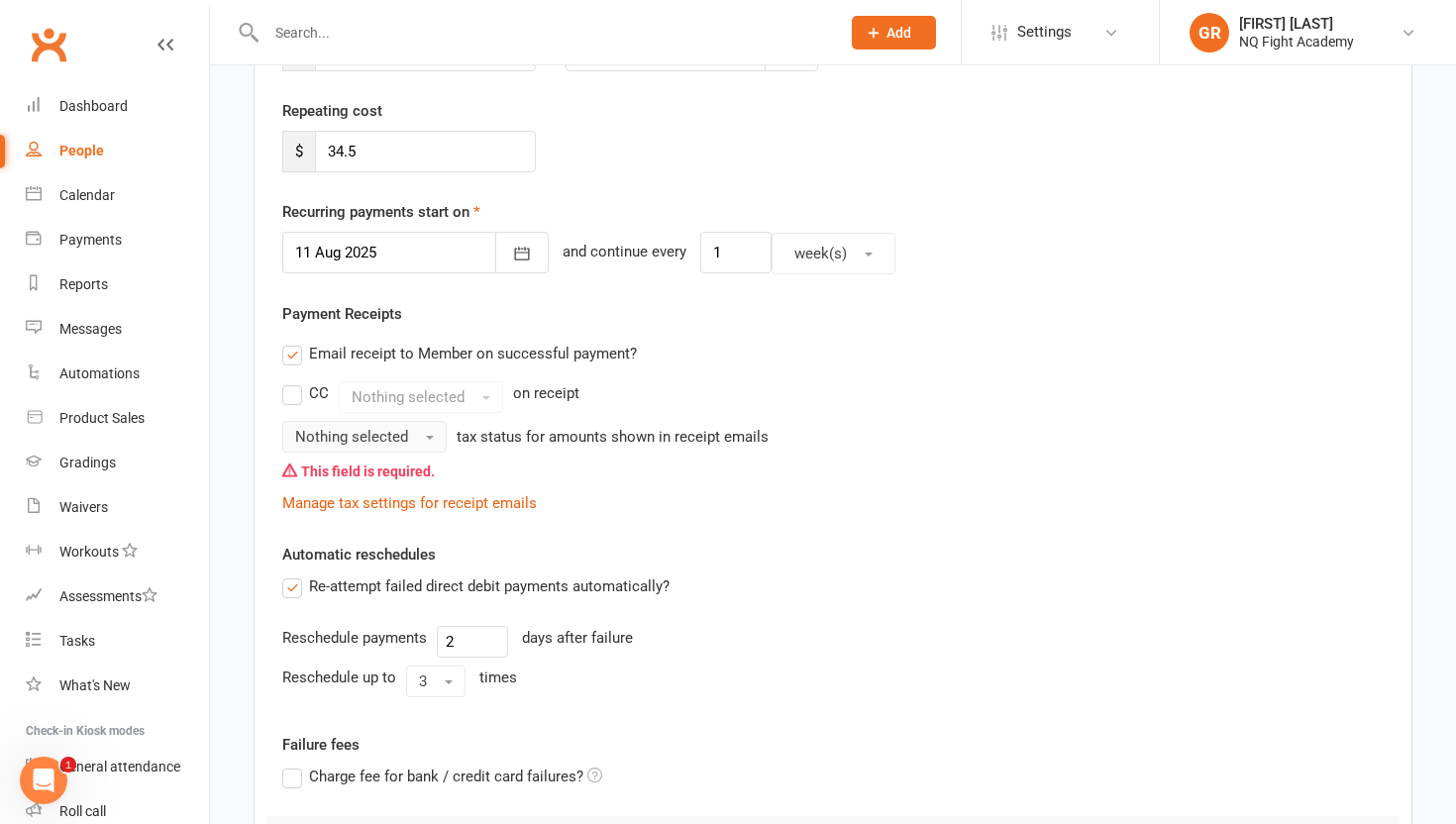click on "Nothing selected" at bounding box center [352, 437] 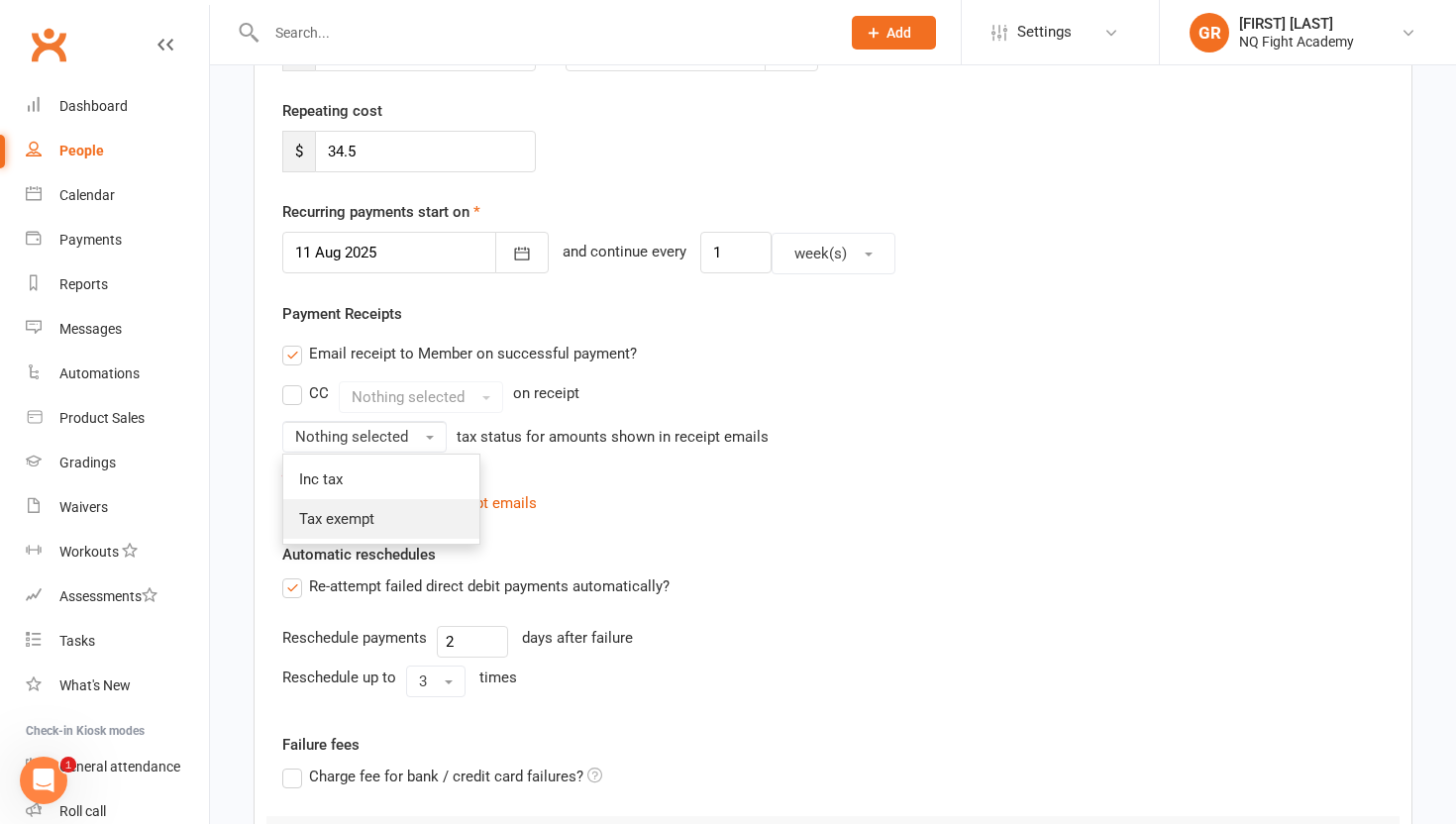 click on "Tax exempt" at bounding box center (337, 519) 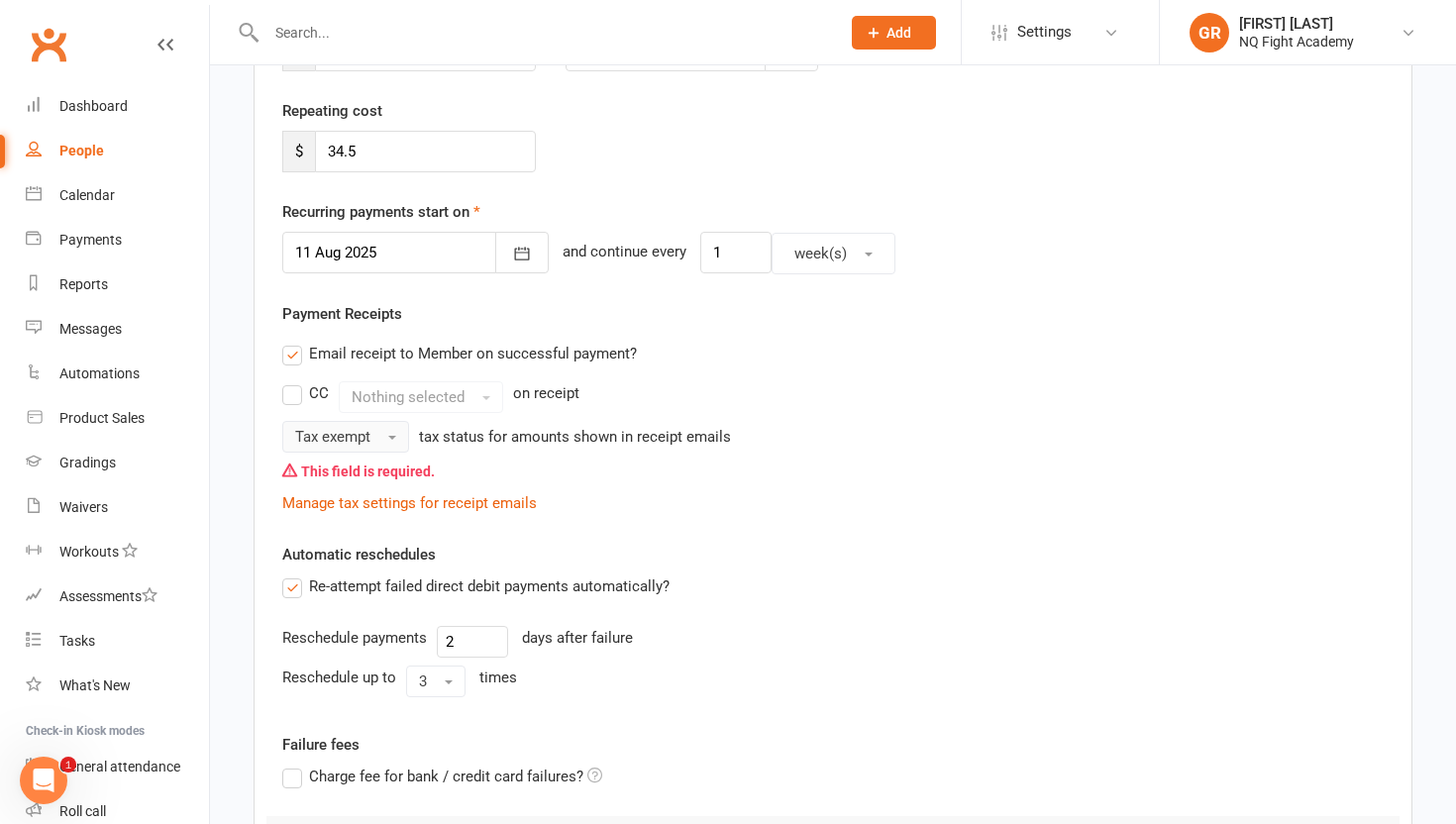 click on "Tax exempt" at bounding box center (346, 437) 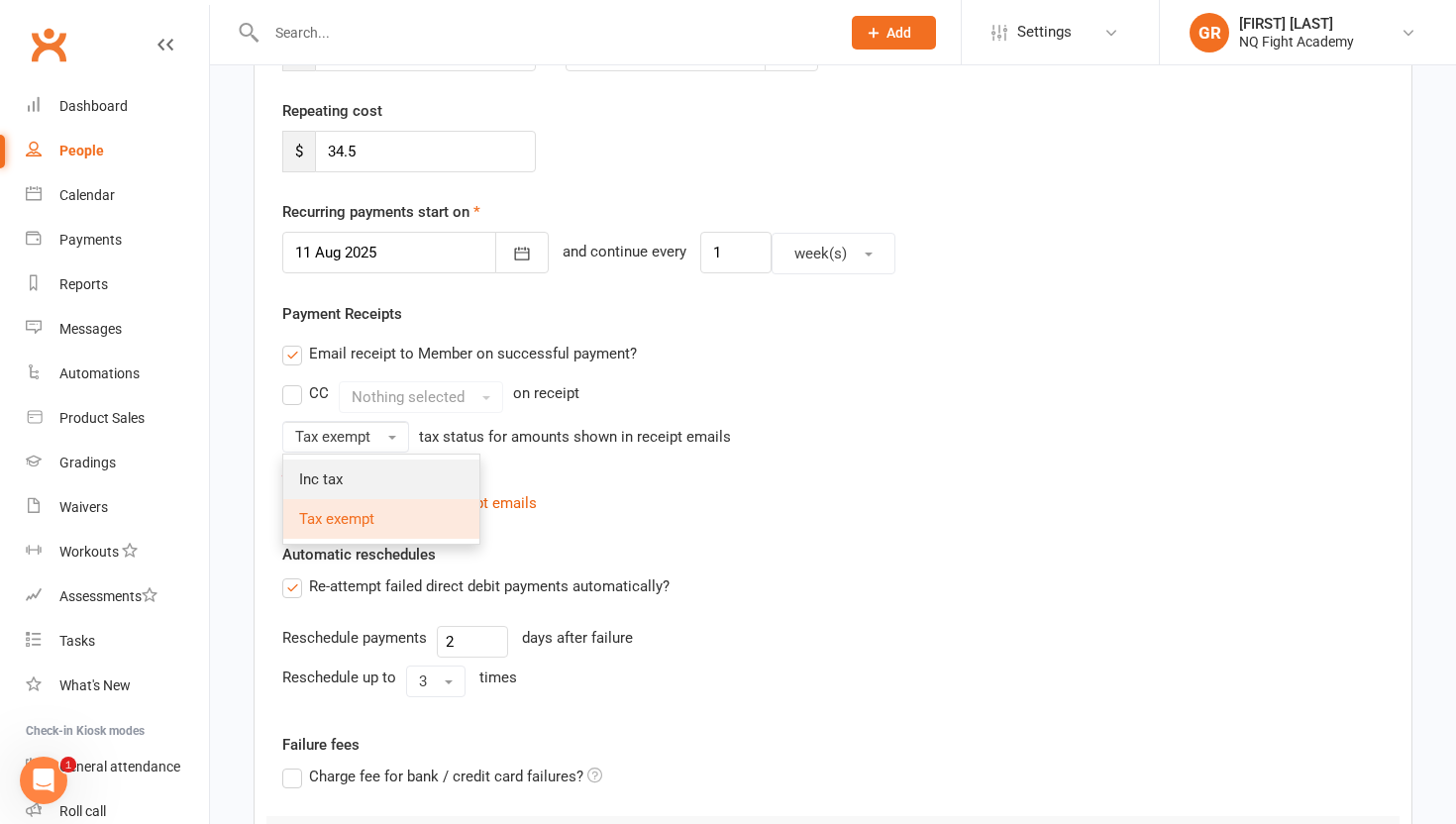 click on "Inc tax" at bounding box center (381, 479) 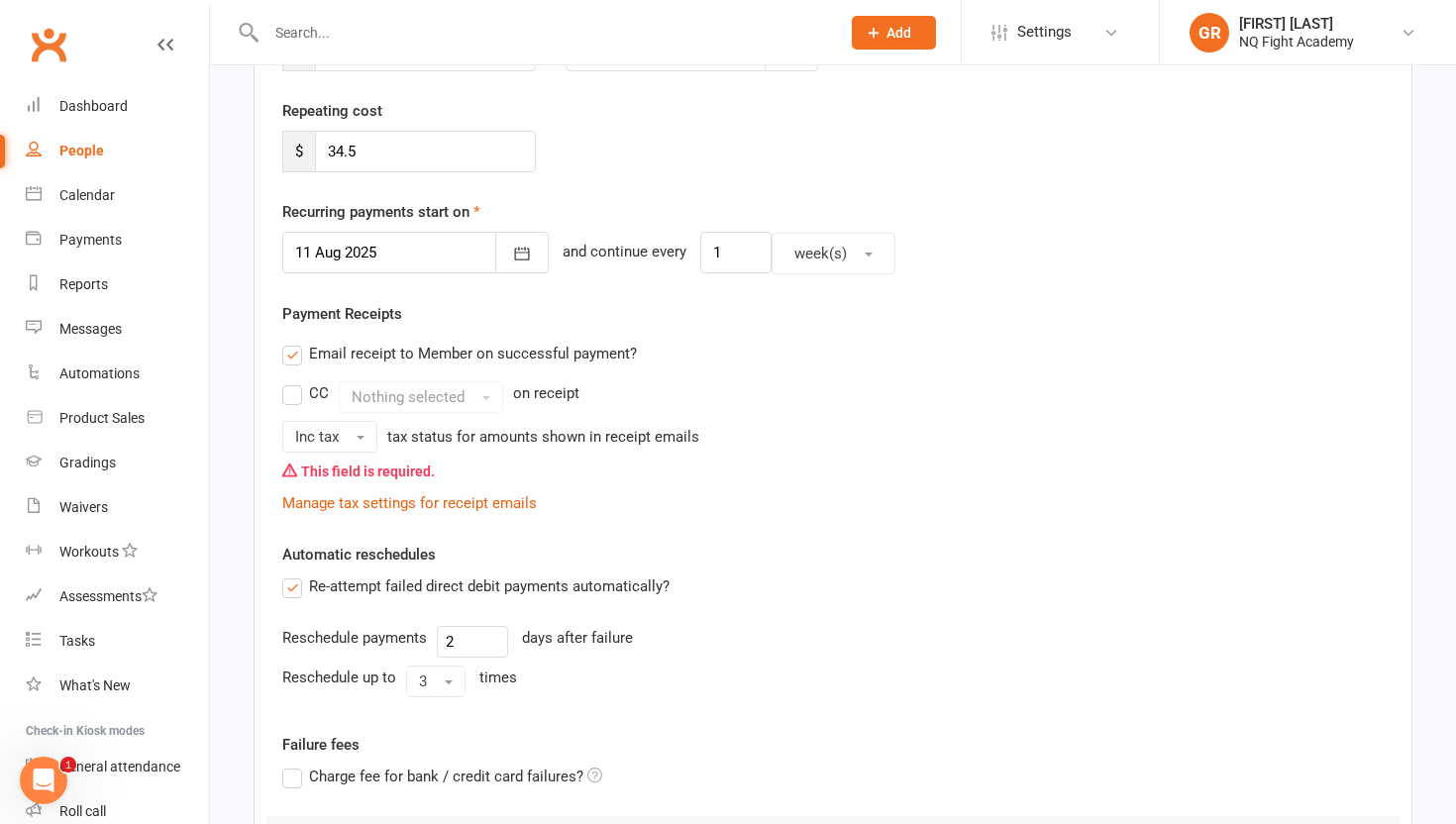 click on "This field is required." at bounding box center [833, 471] 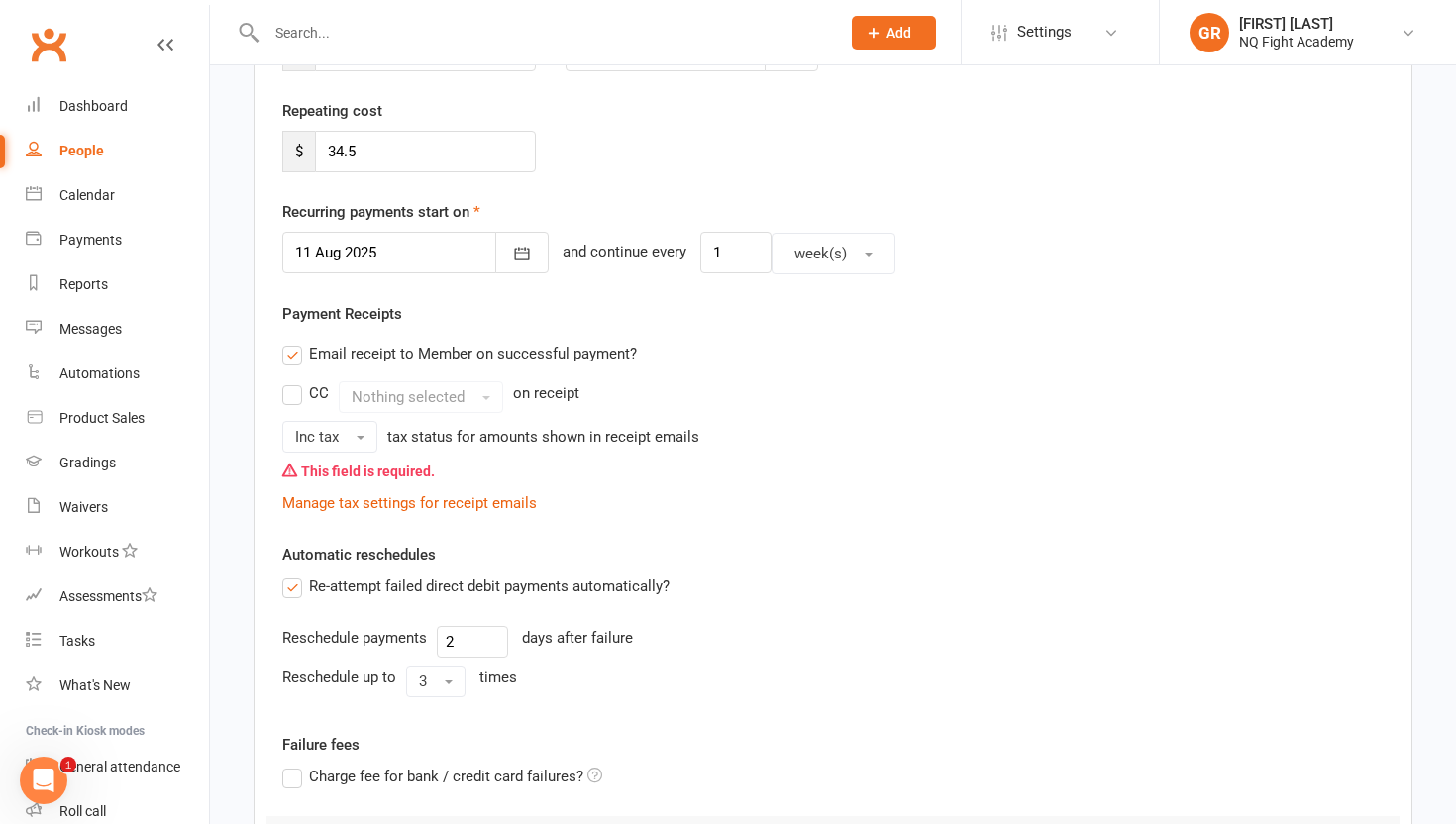 scroll, scrollTop: 693, scrollLeft: 0, axis: vertical 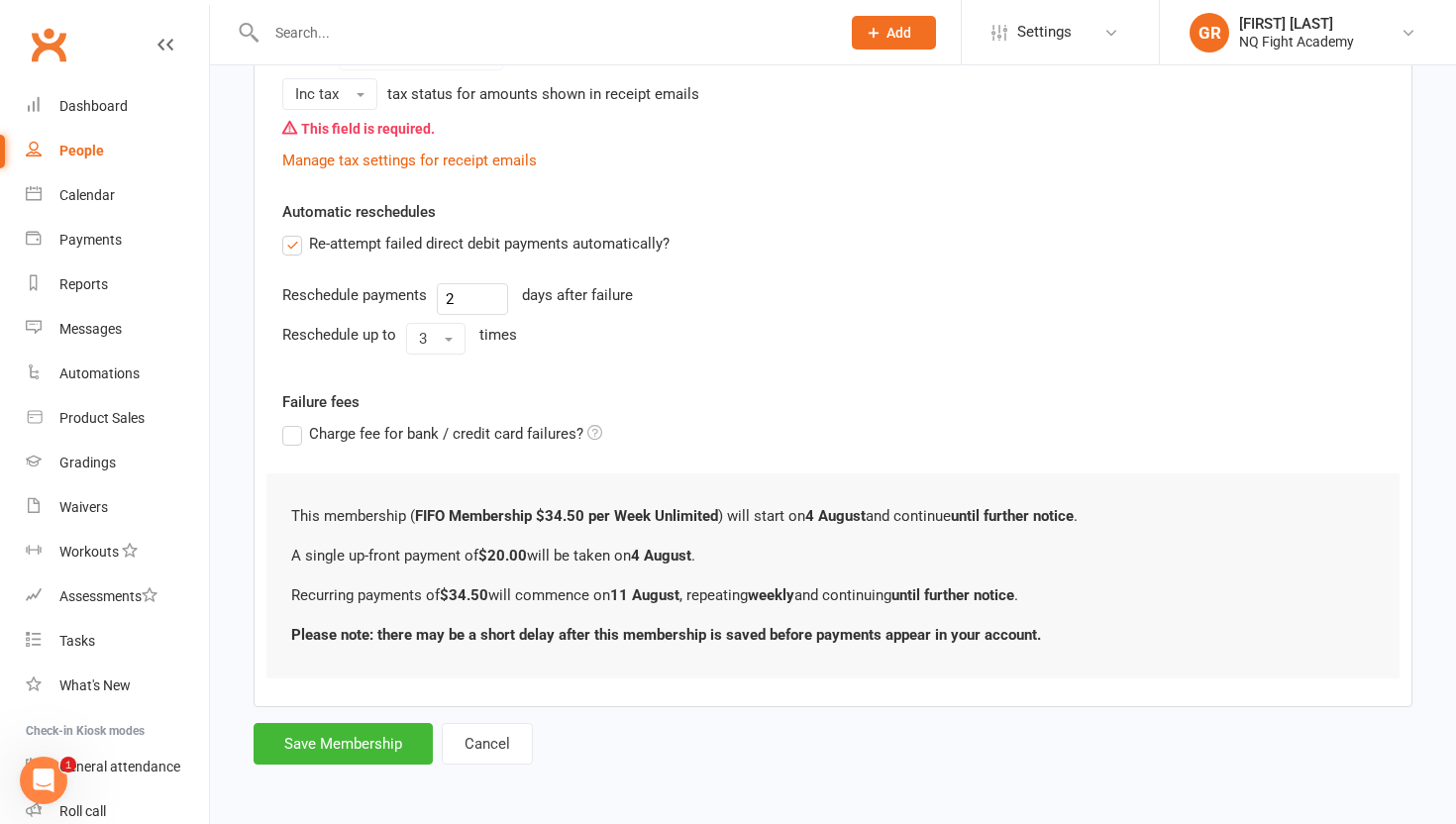 click on "Add Membership for [FIRST] [LAST] Membership details Payments Member will pay with A single up-front payment A series of recurring payments Up-front cost $ [PRICE] Up-front payment taken on [DATE]
August 2025
Sun Mon Tue Wed Thu Fri Sat
31
27
28
29
30
31
01
02
32
03
04
05
06
07
08
09
33
10
11
12
13
14
15
16
34
17
18
19
20
21
22
23" at bounding box center (833, 84) 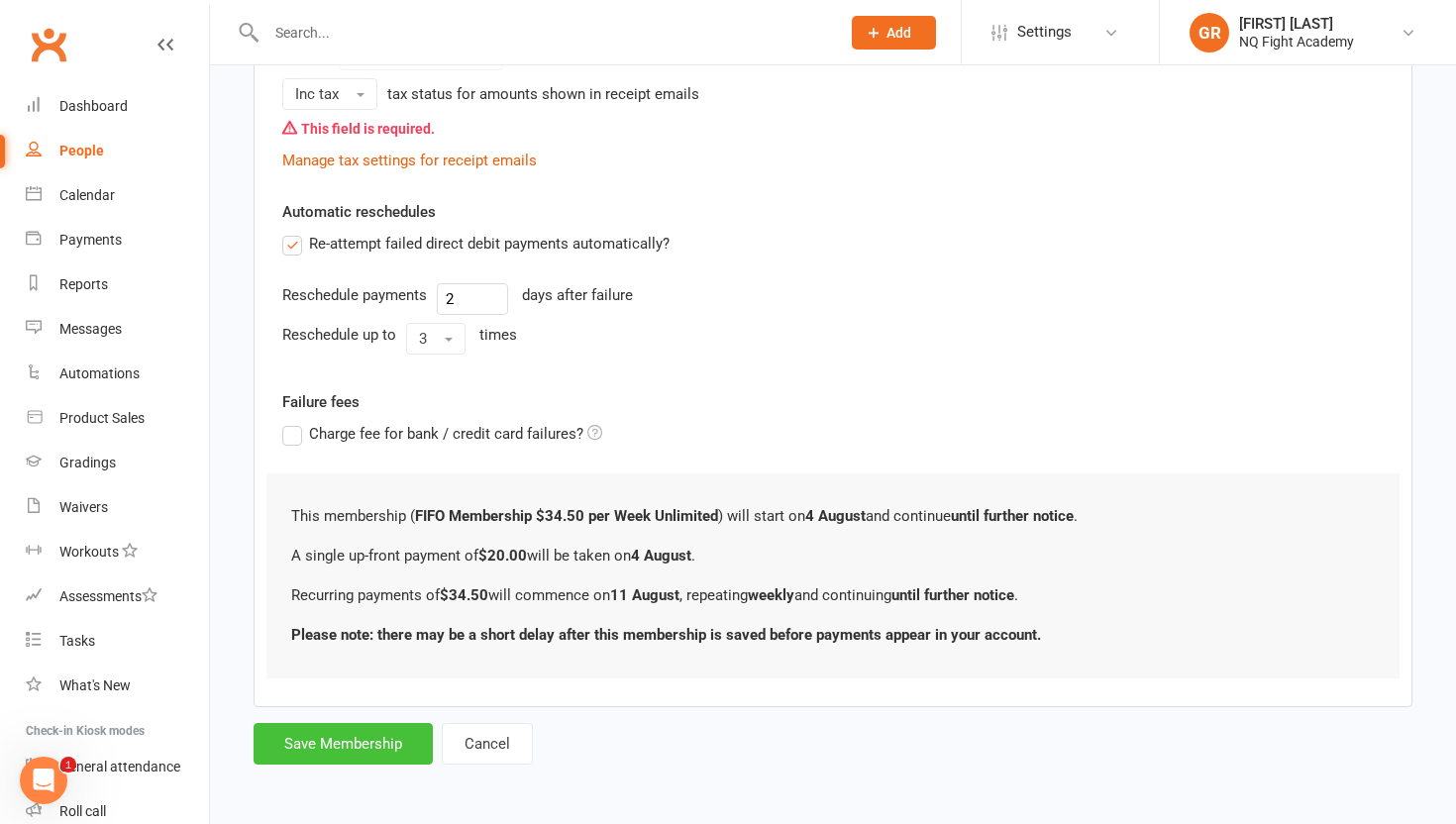 click on "Save Membership" at bounding box center (343, 744) 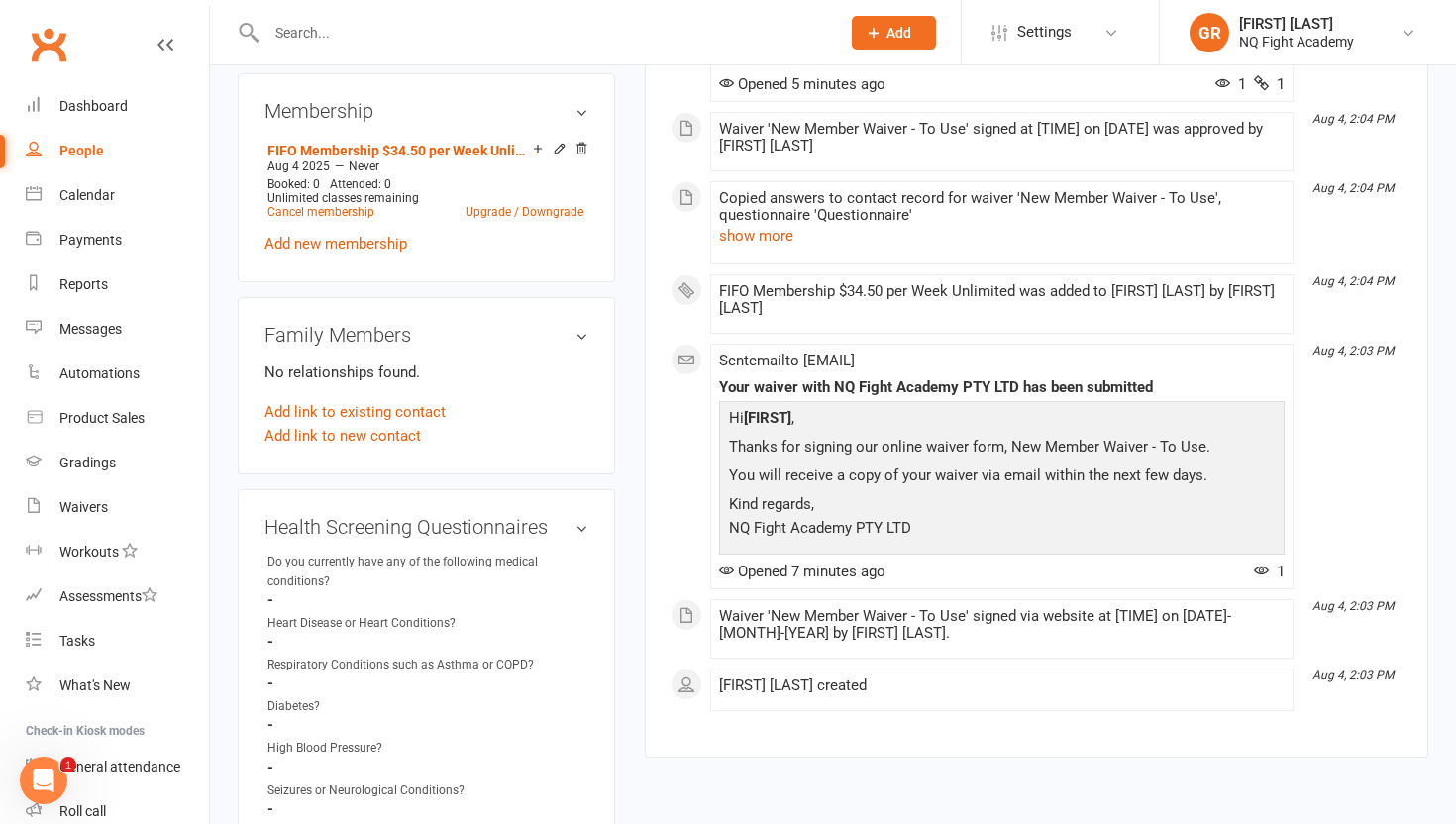 scroll, scrollTop: 615, scrollLeft: 0, axis: vertical 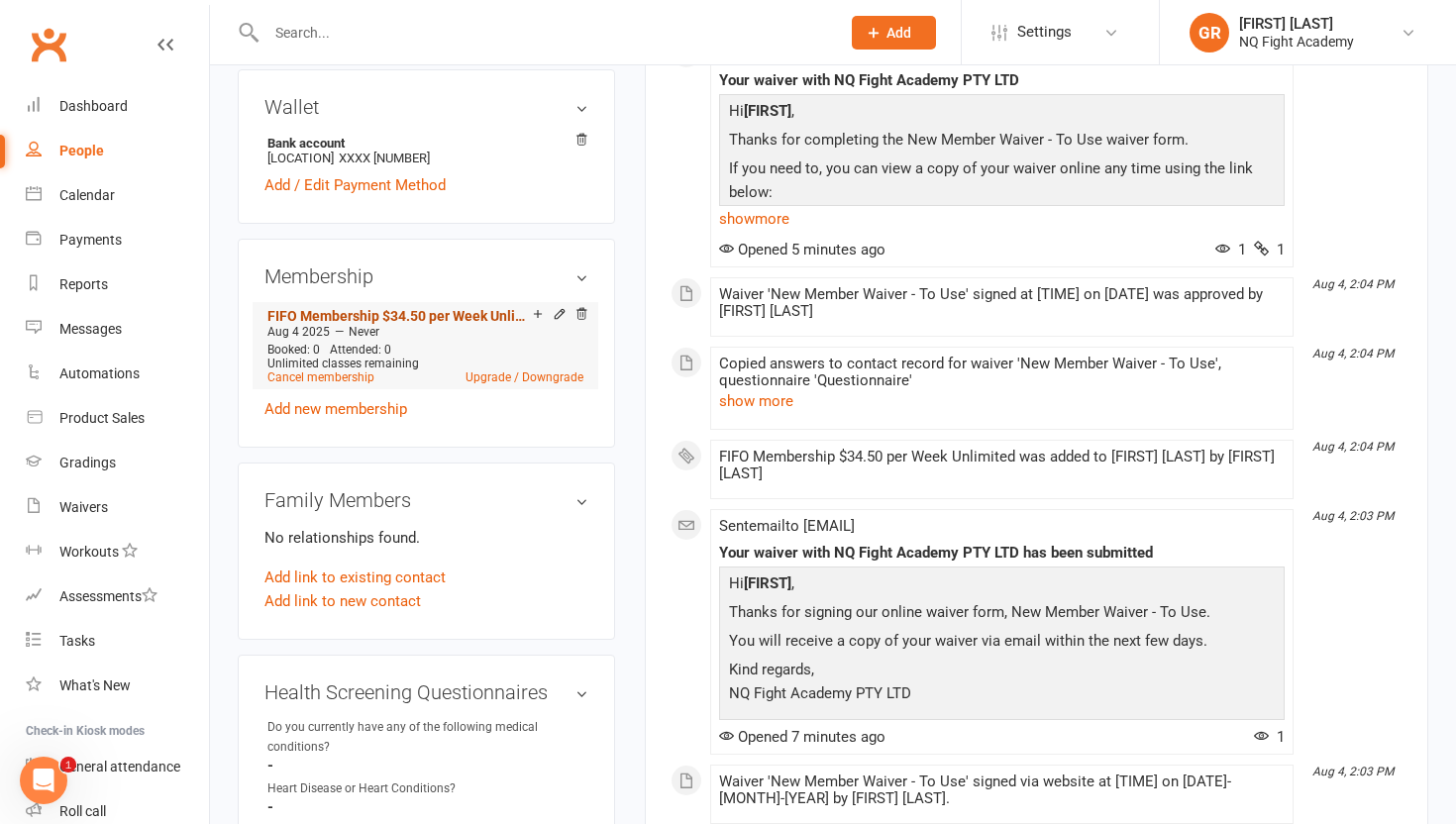 click on "FIFO Membership $34.50 per Week Unlimited" at bounding box center [400, 316] 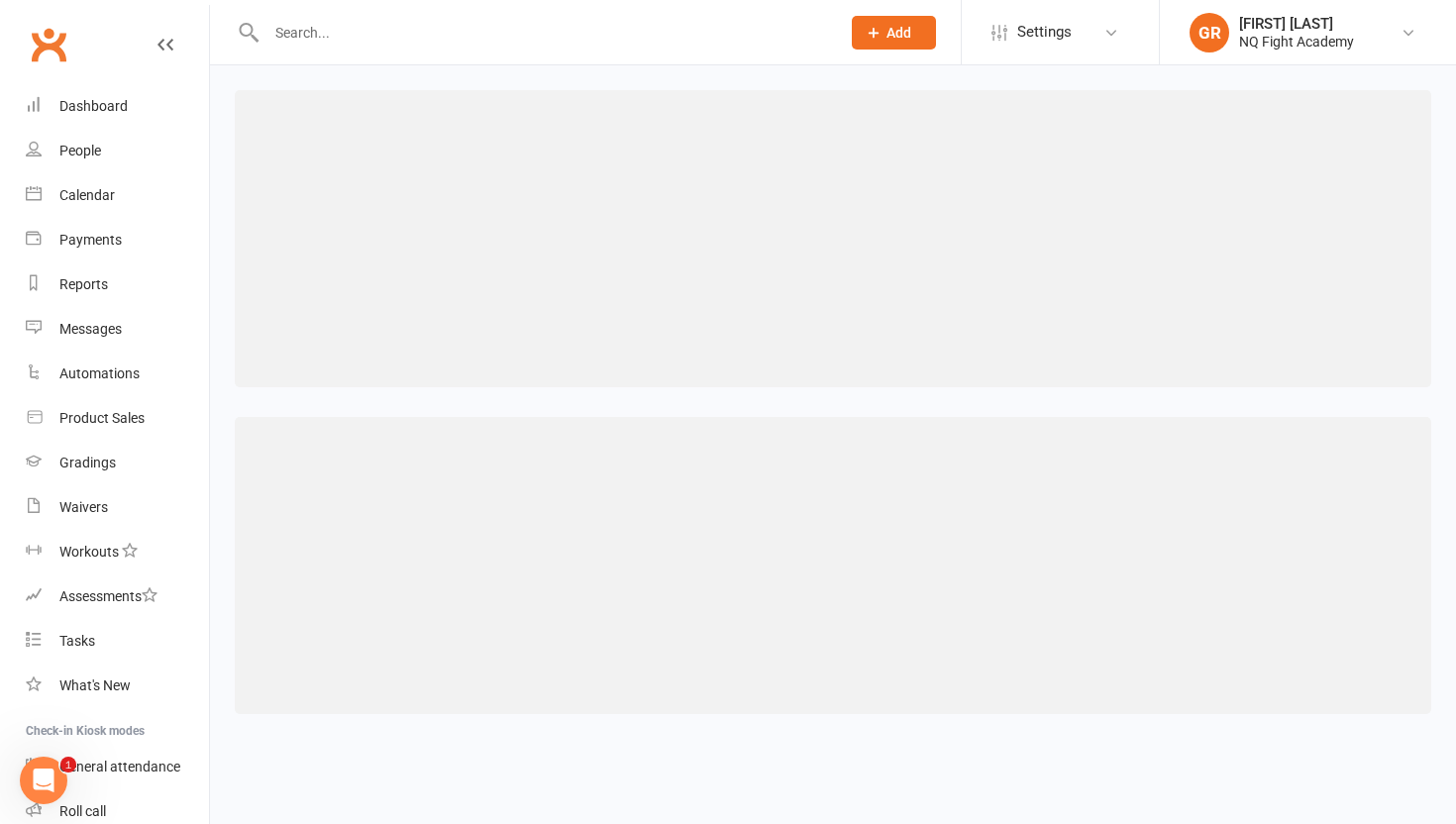 scroll, scrollTop: 0, scrollLeft: 0, axis: both 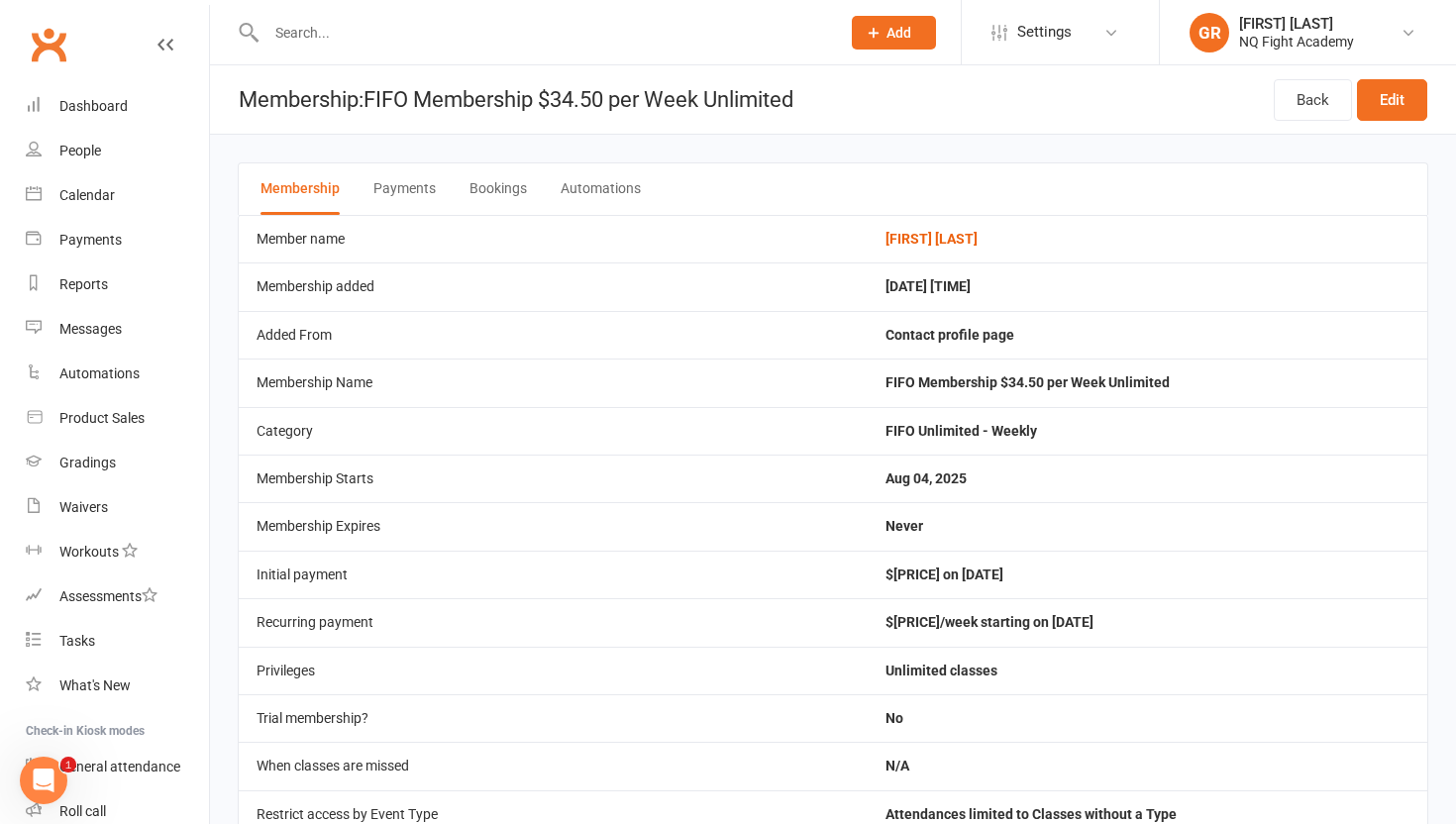click on "Payments" at bounding box center (404, 189) 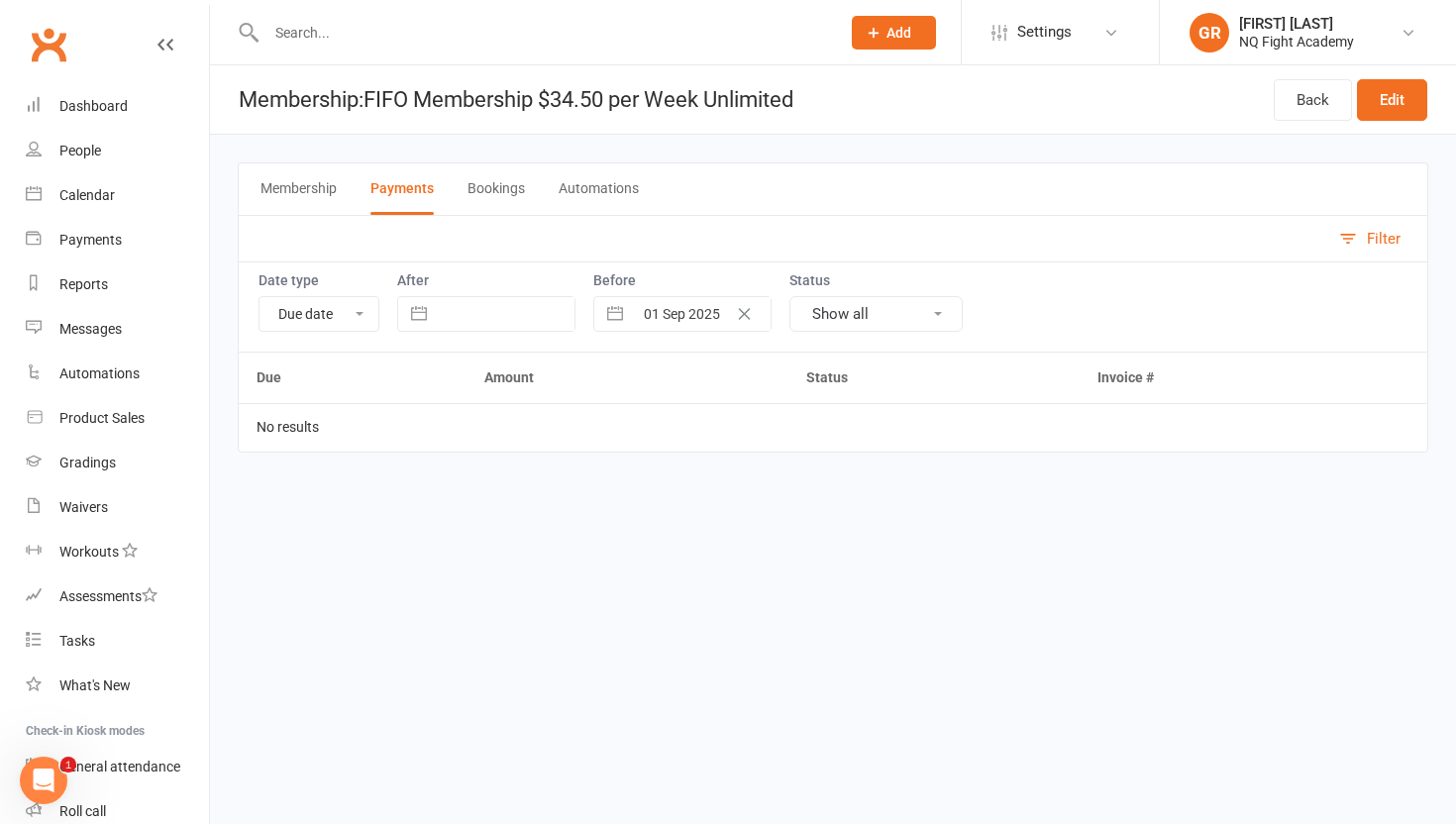 click on "Membership" at bounding box center (298, 189) 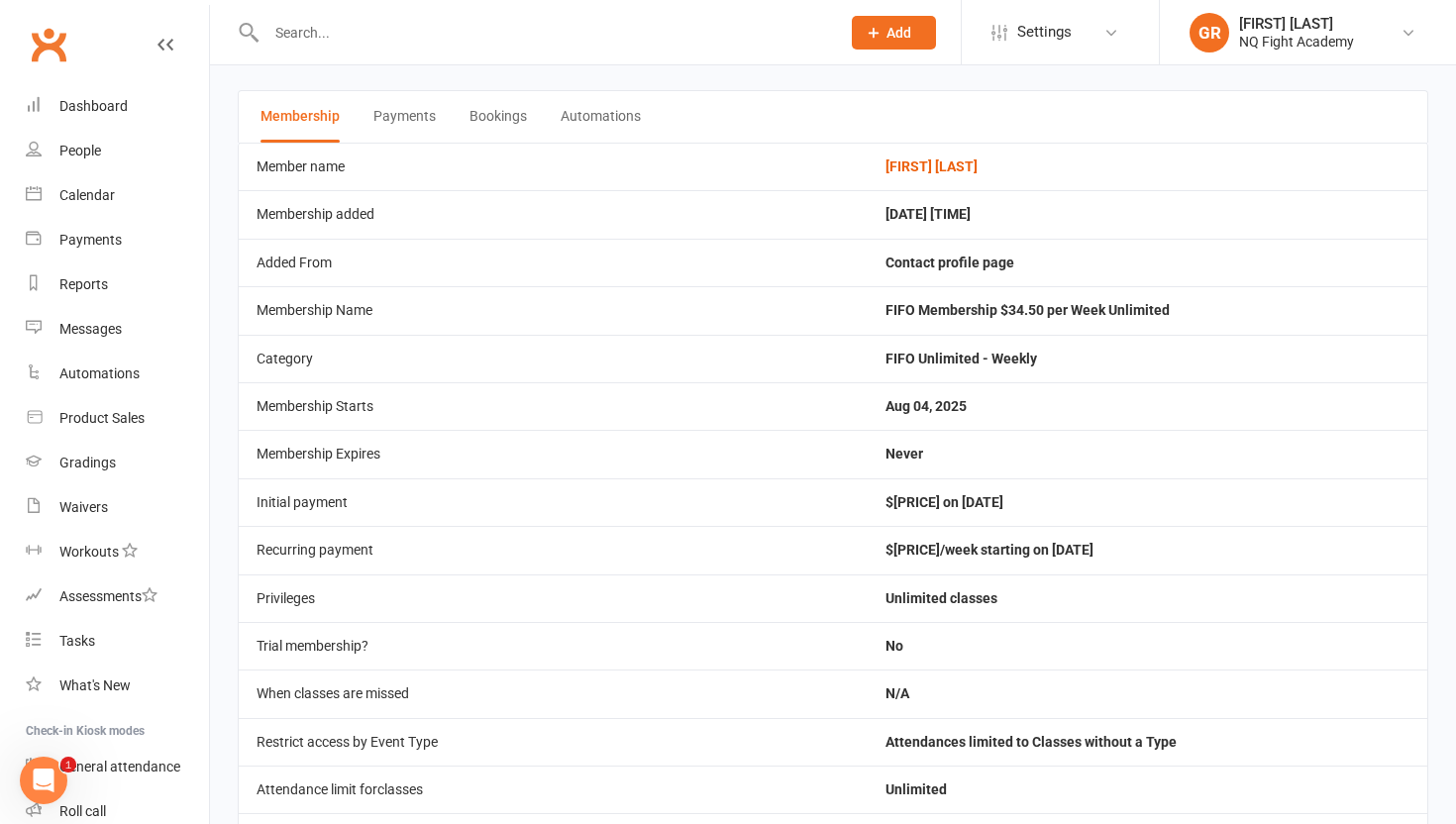 scroll, scrollTop: 0, scrollLeft: 0, axis: both 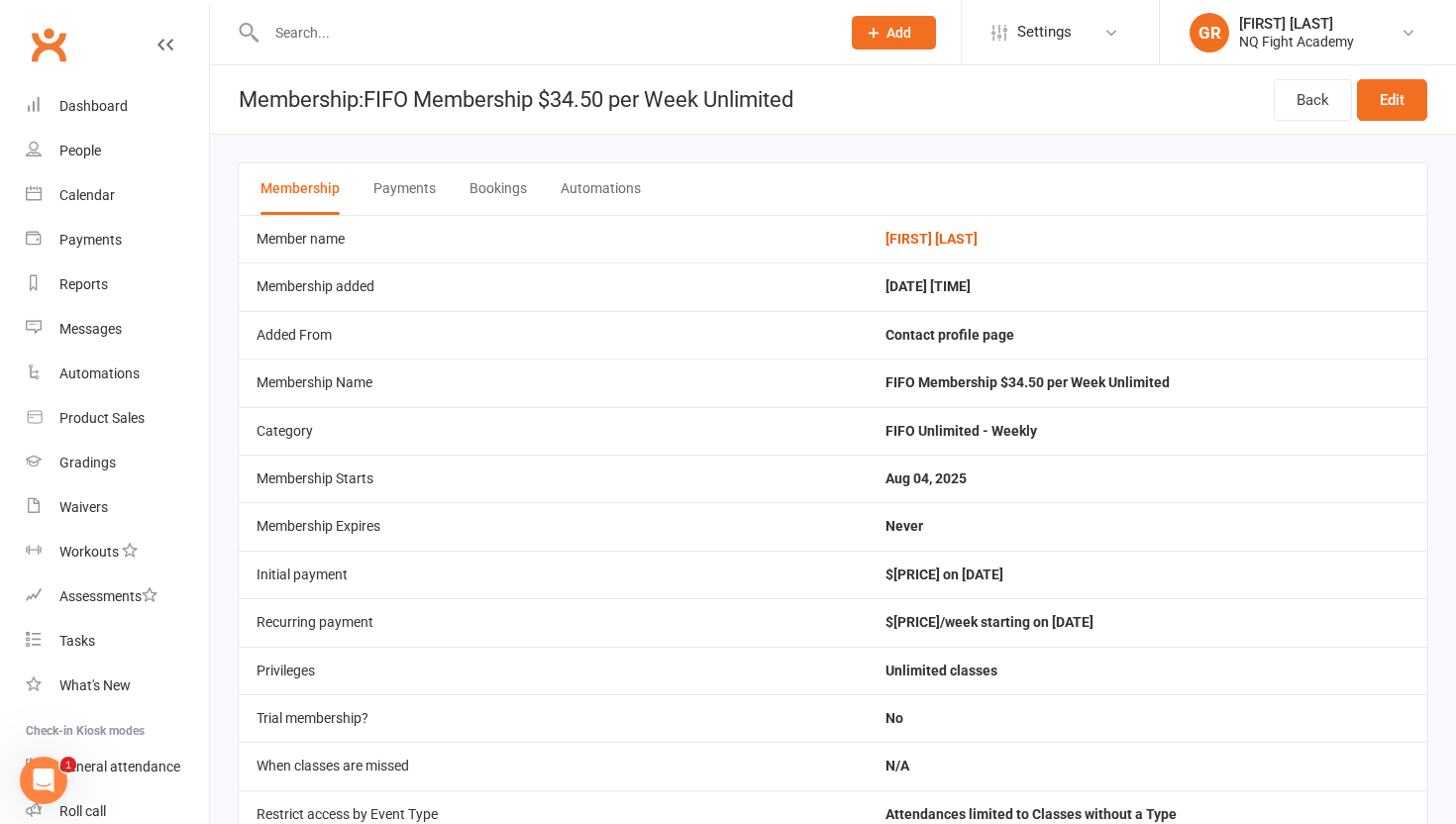 click on "Payments" at bounding box center [404, 189] 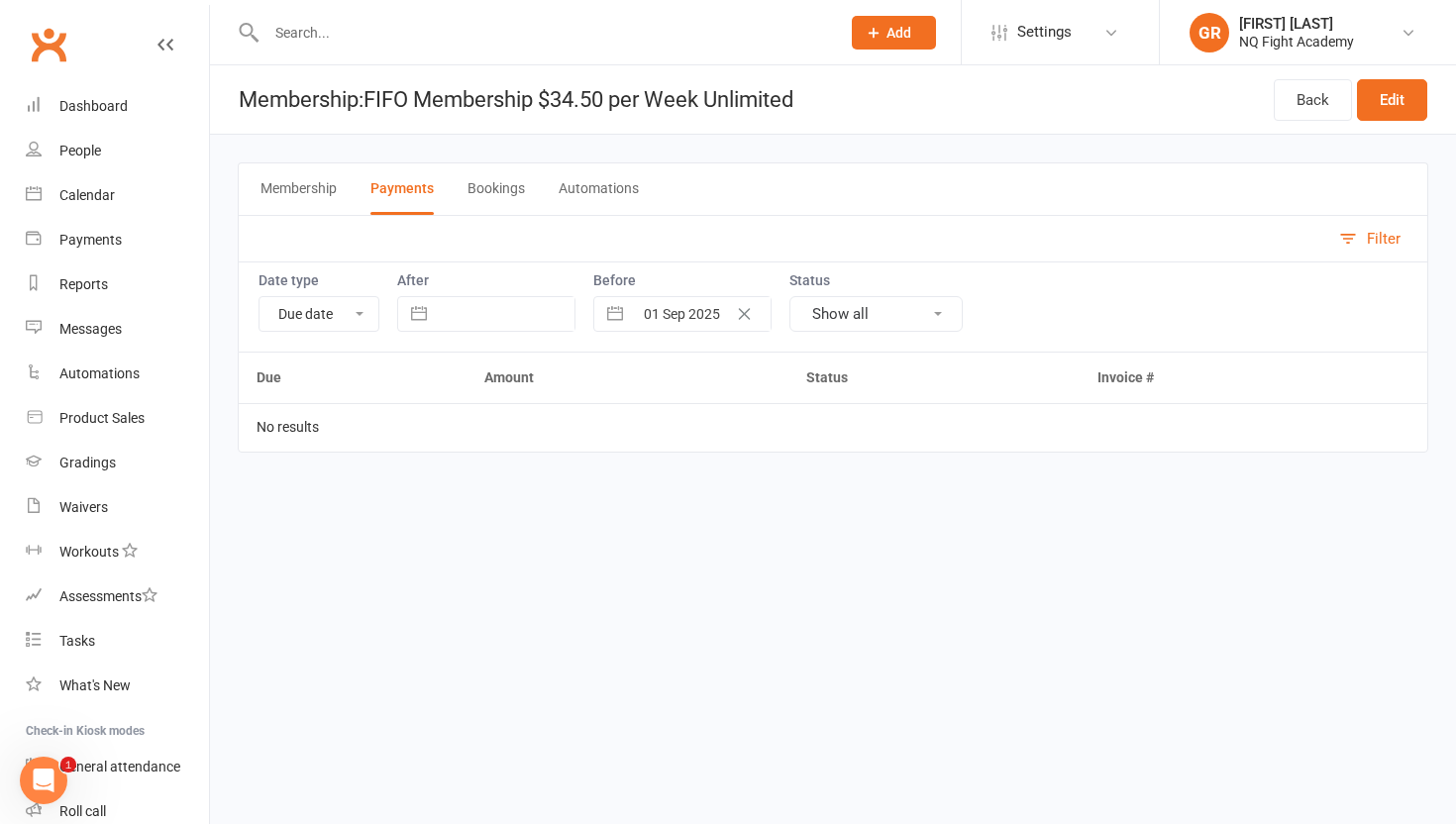click on "Bookings" at bounding box center [496, 189] 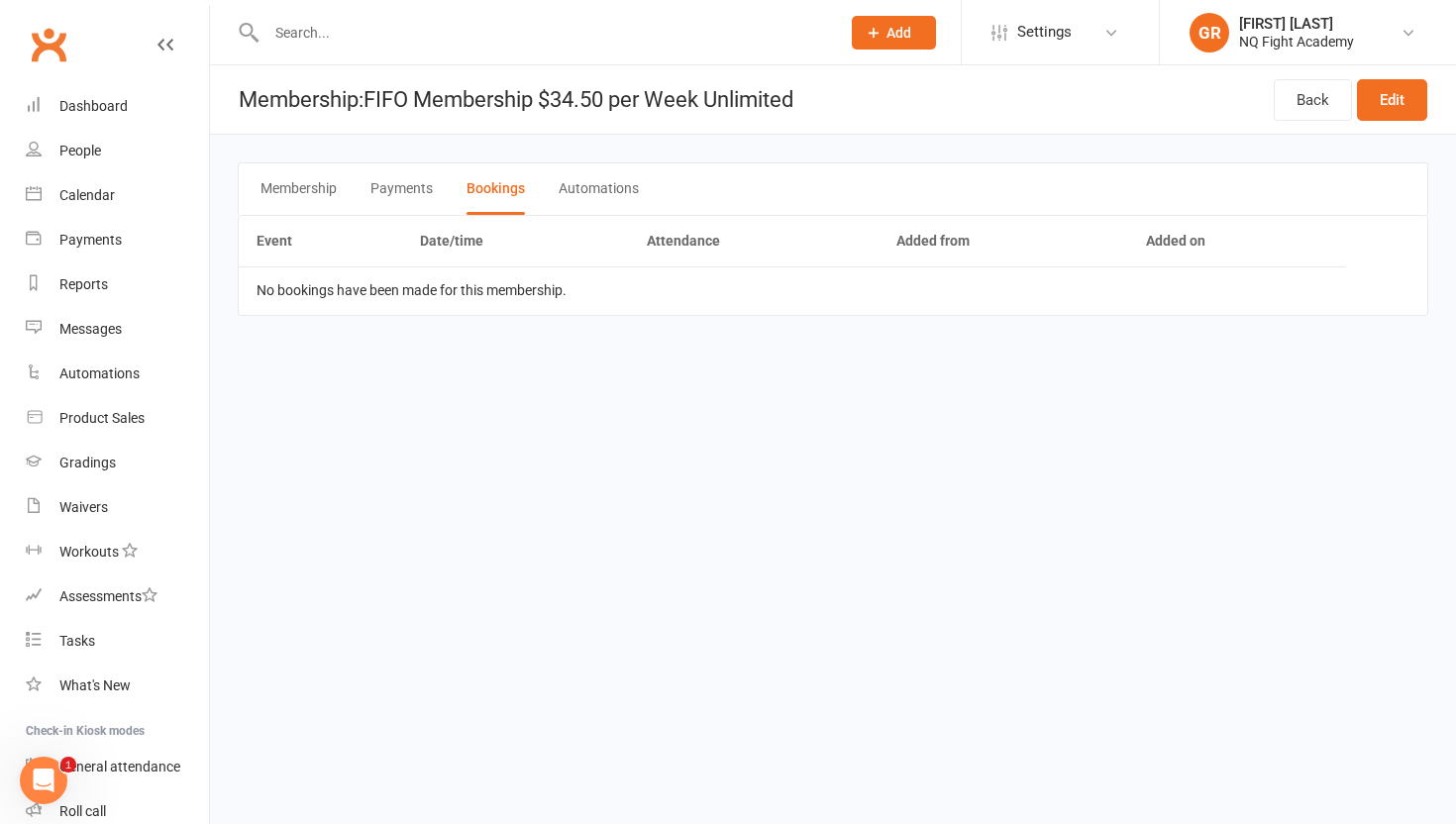click on "Automations" at bounding box center [598, 189] 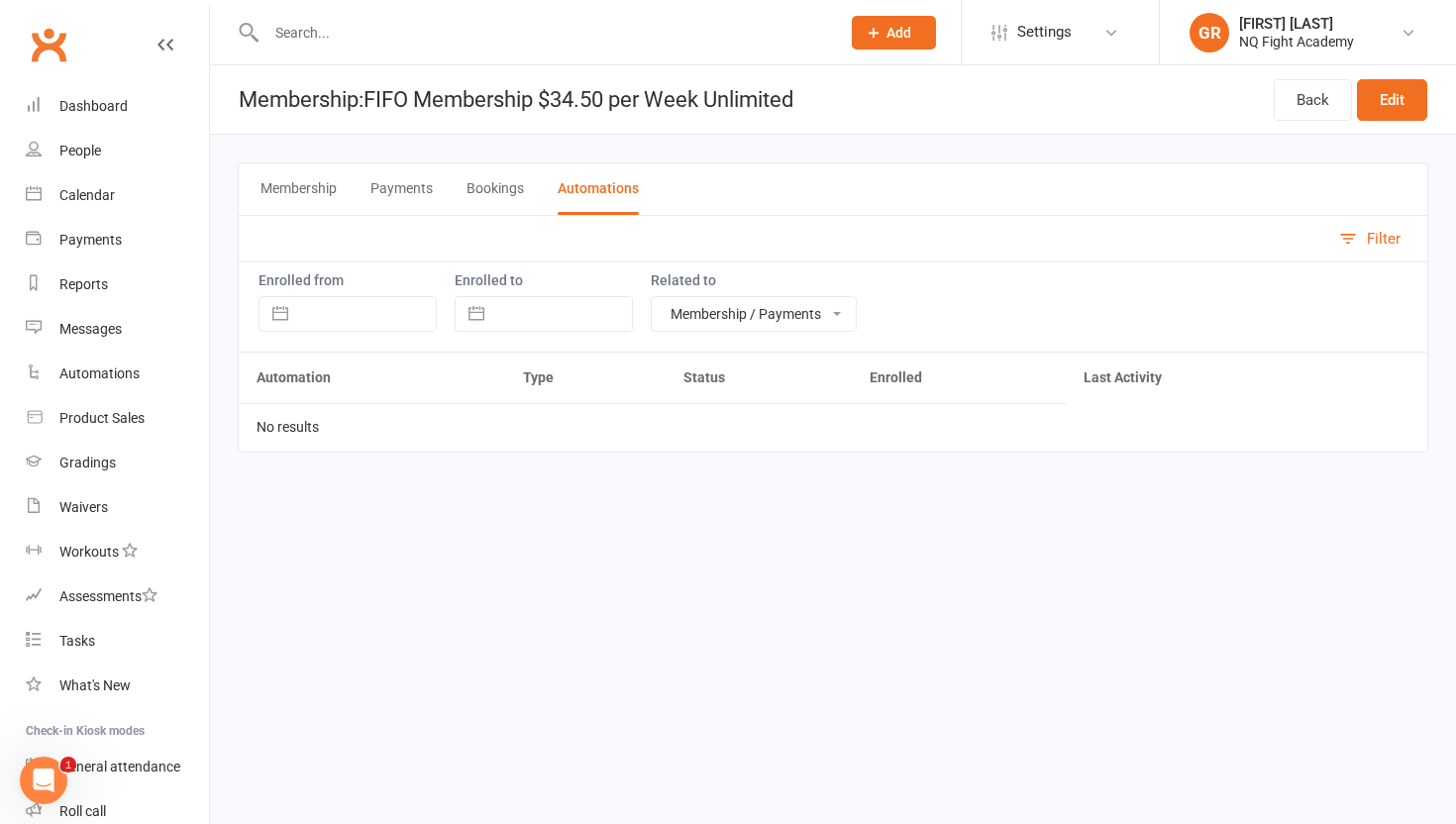 click on "Membership" at bounding box center (298, 189) 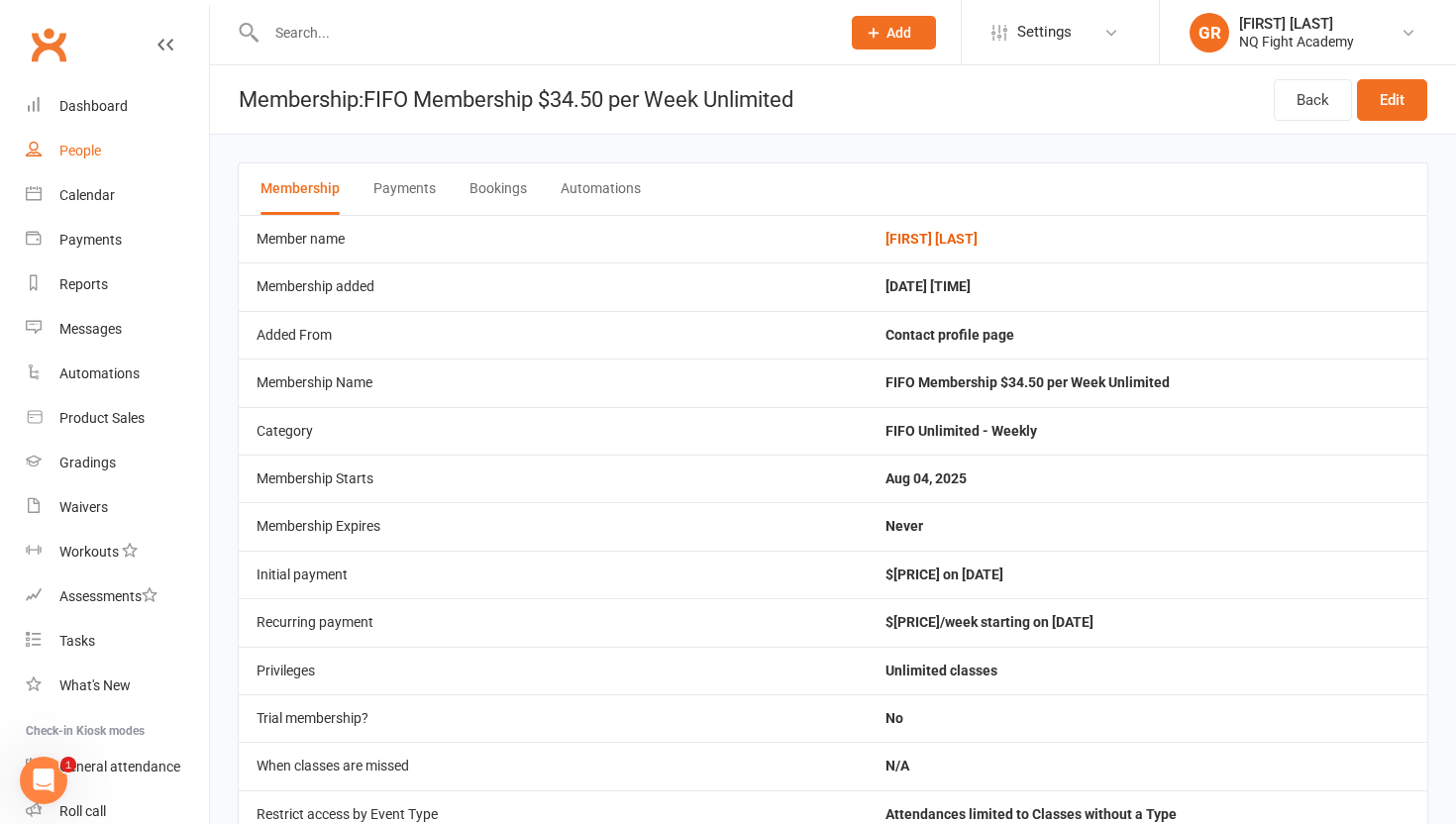 click on "People" at bounding box center [117, 151] 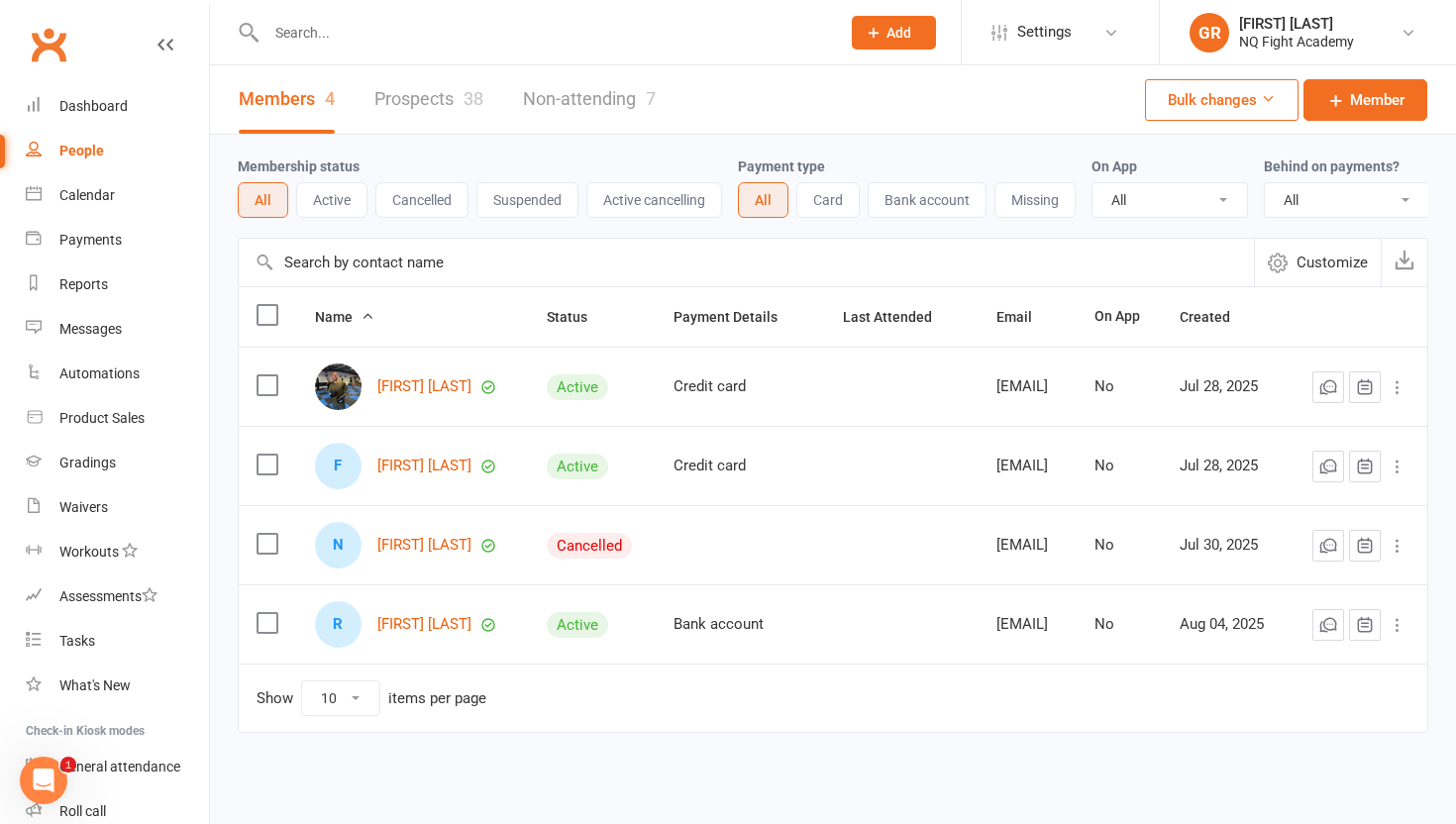 scroll, scrollTop: 0, scrollLeft: 0, axis: both 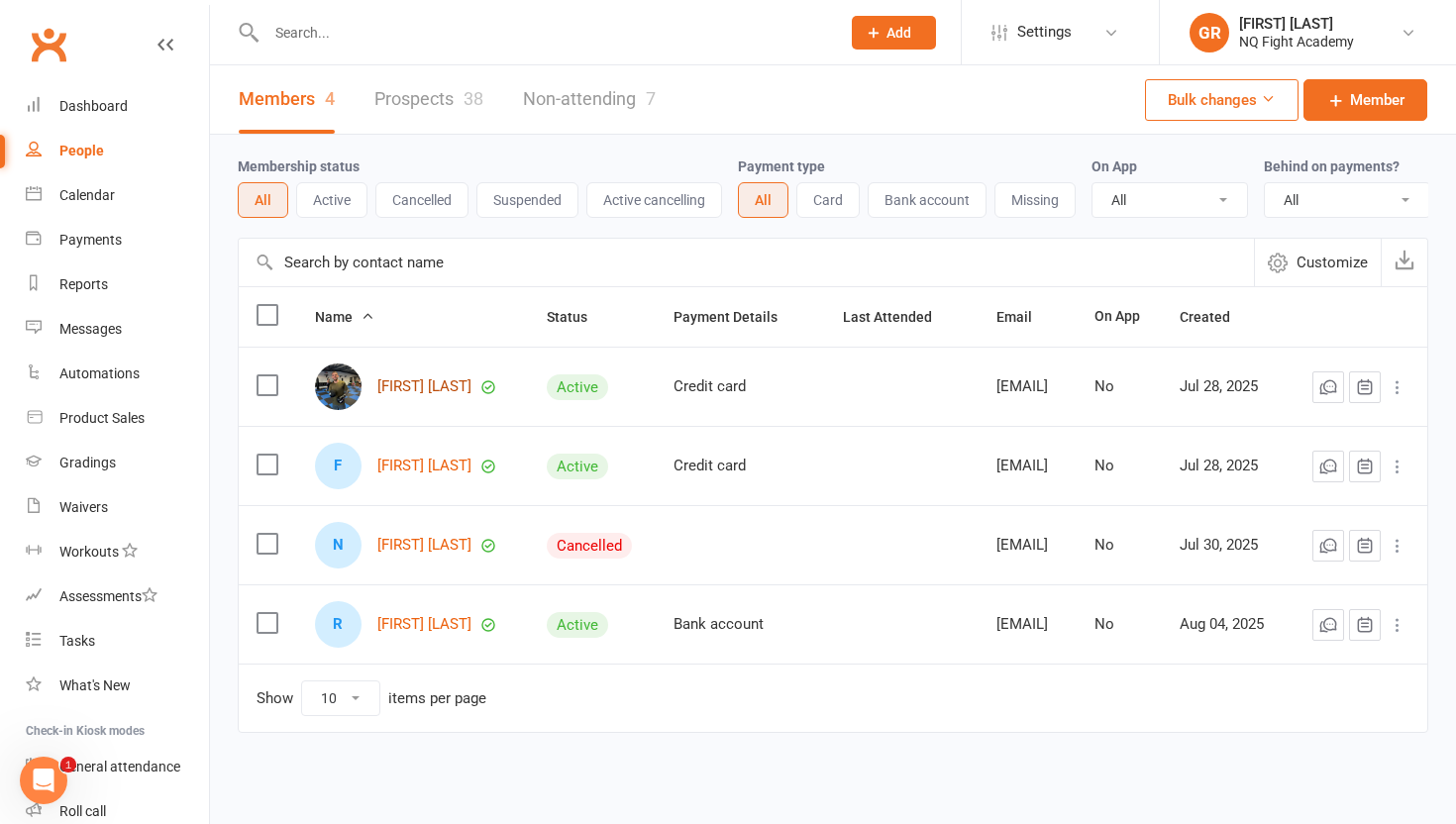 click on "[FIRST] [LAST]" at bounding box center [424, 386] 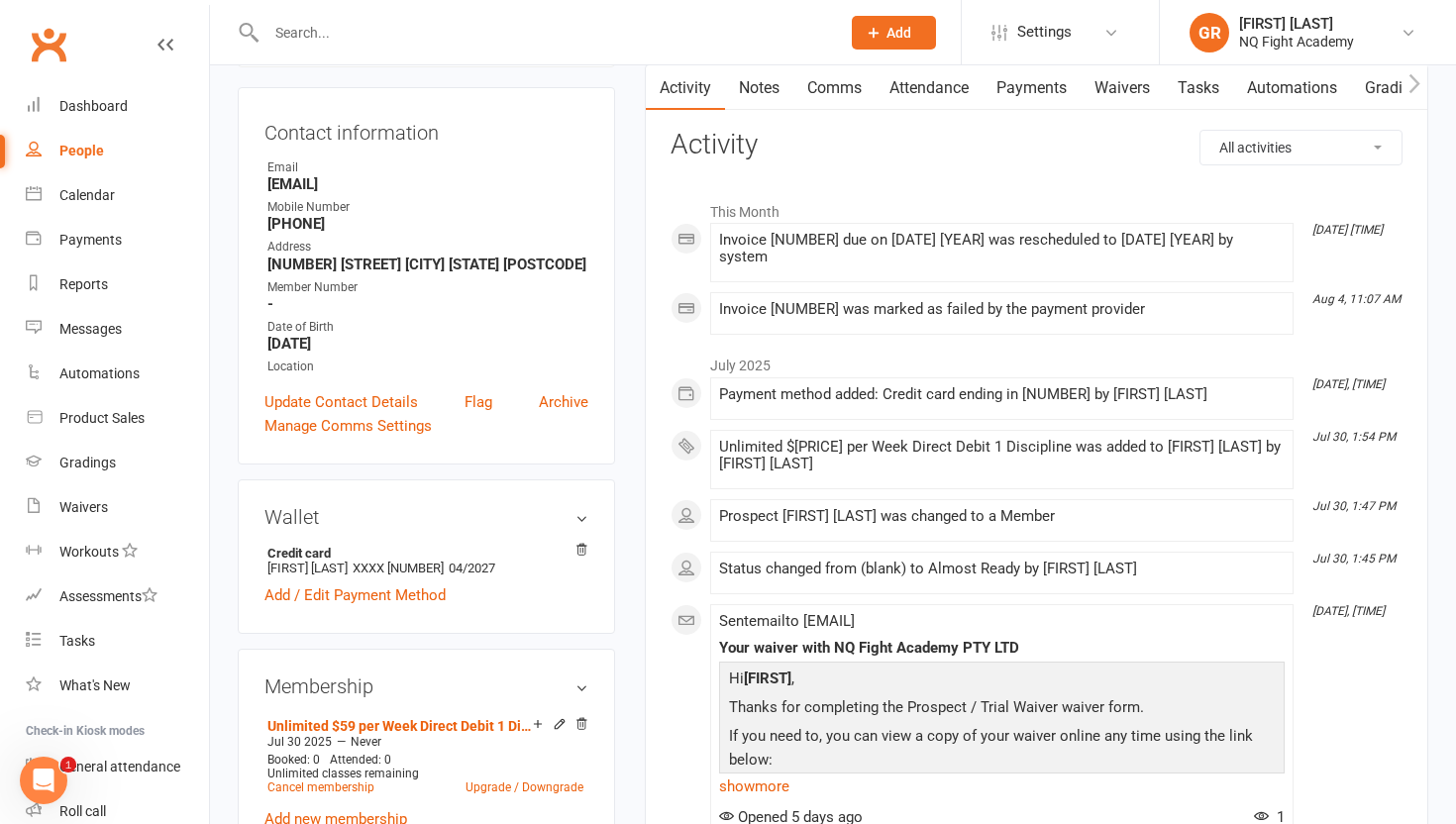 scroll, scrollTop: 199, scrollLeft: 0, axis: vertical 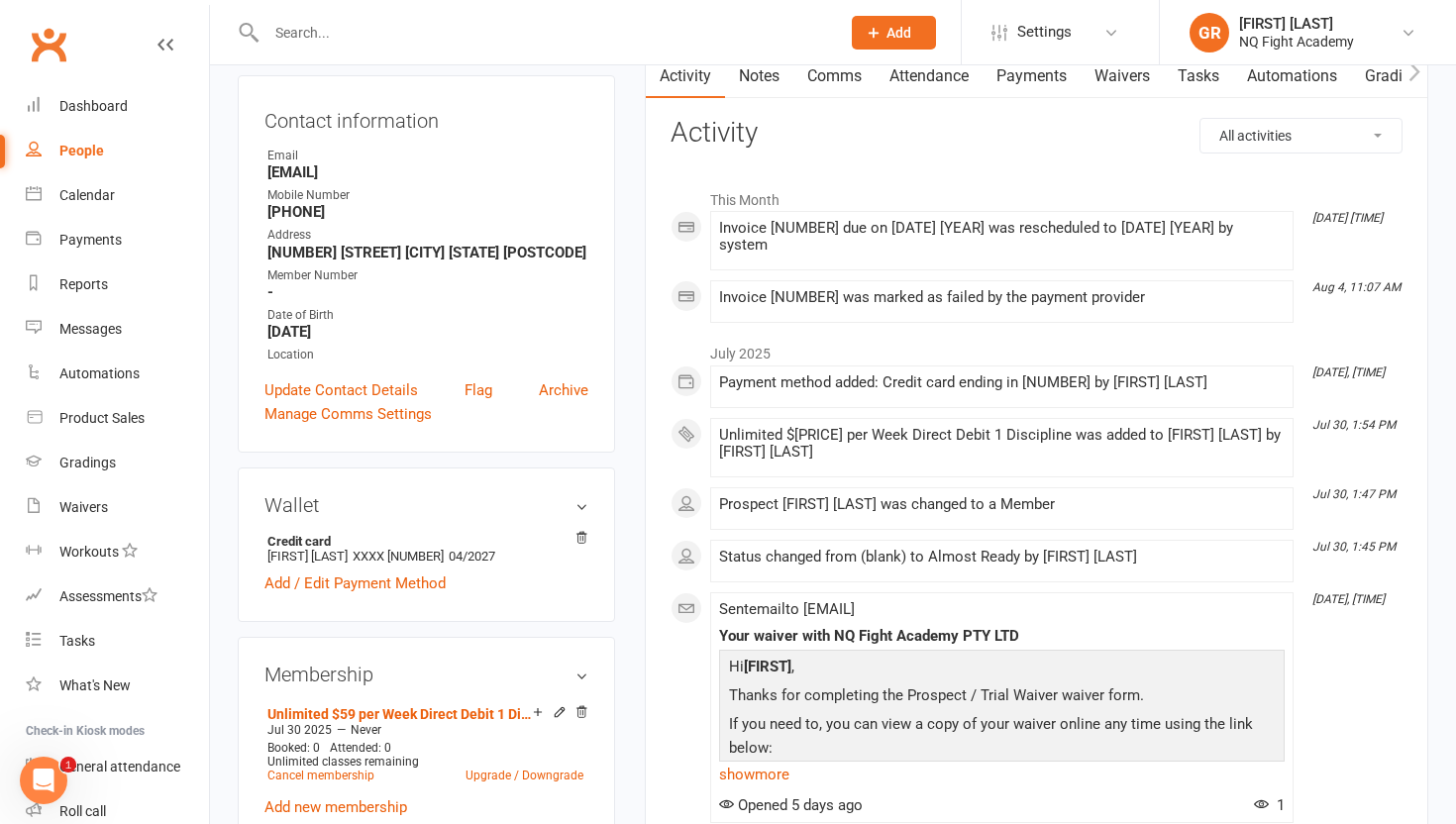 click on "Membership" at bounding box center [426, 674] 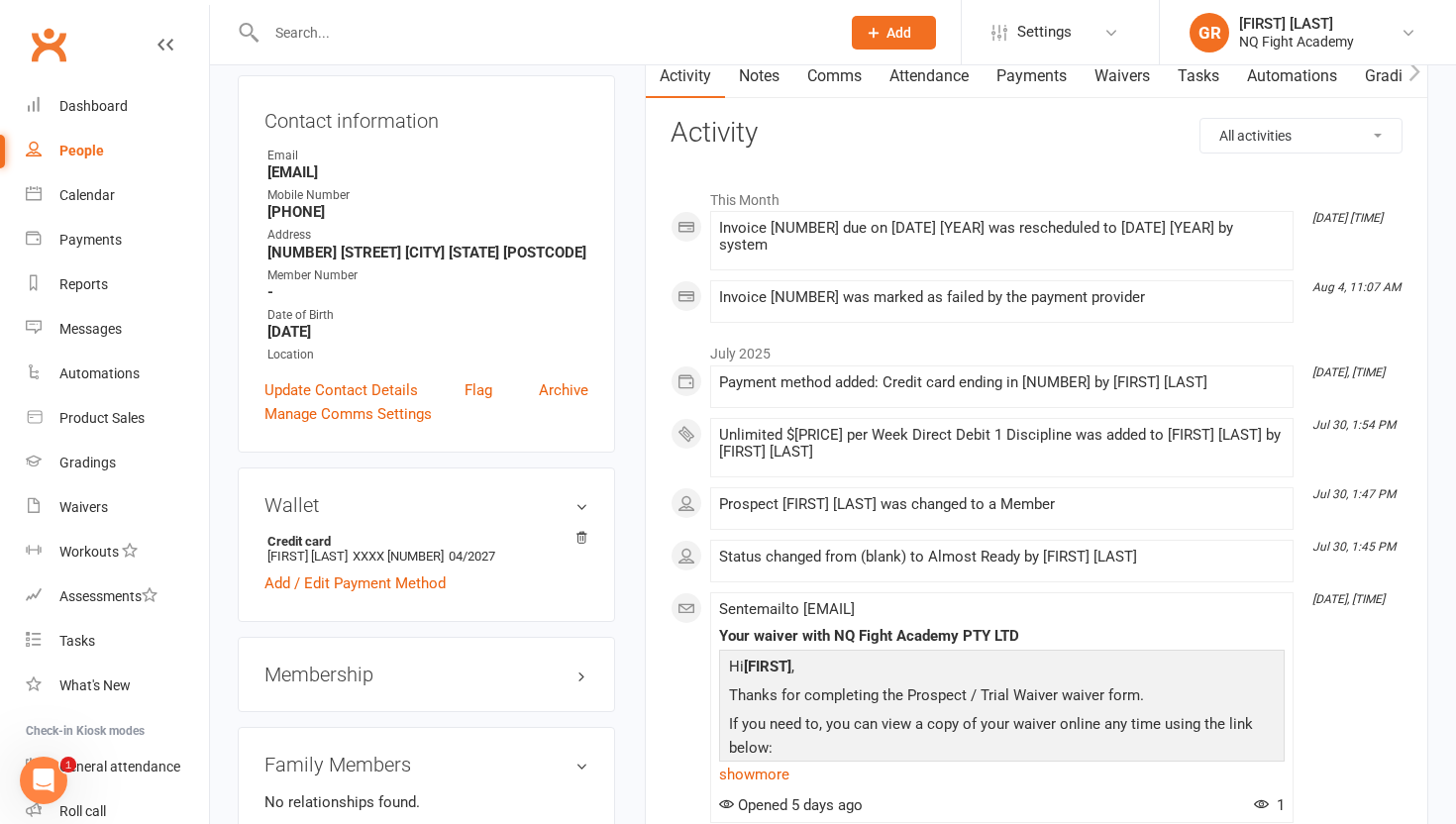 click on "Membership" at bounding box center (426, 674) 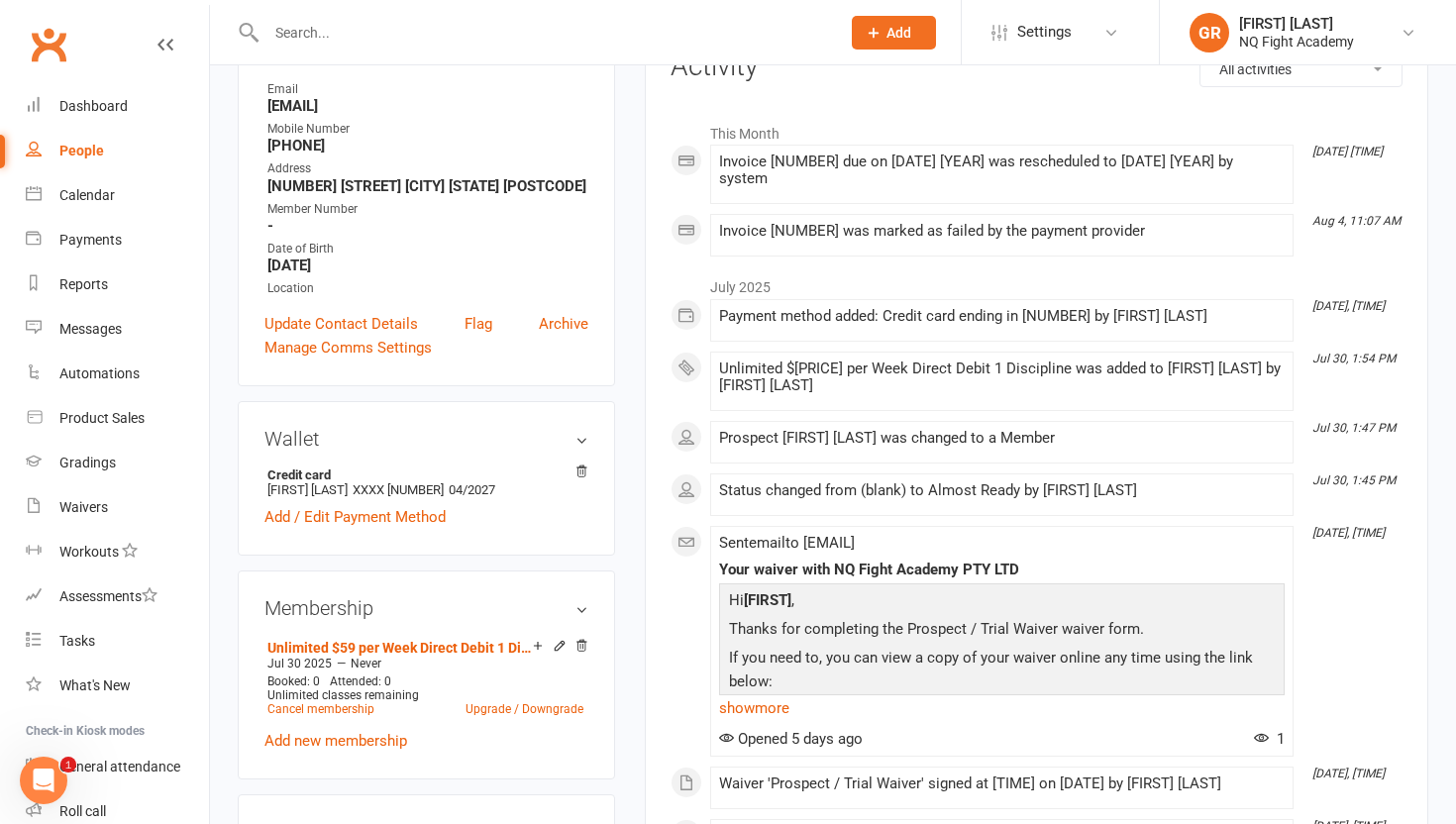 scroll, scrollTop: 271, scrollLeft: 0, axis: vertical 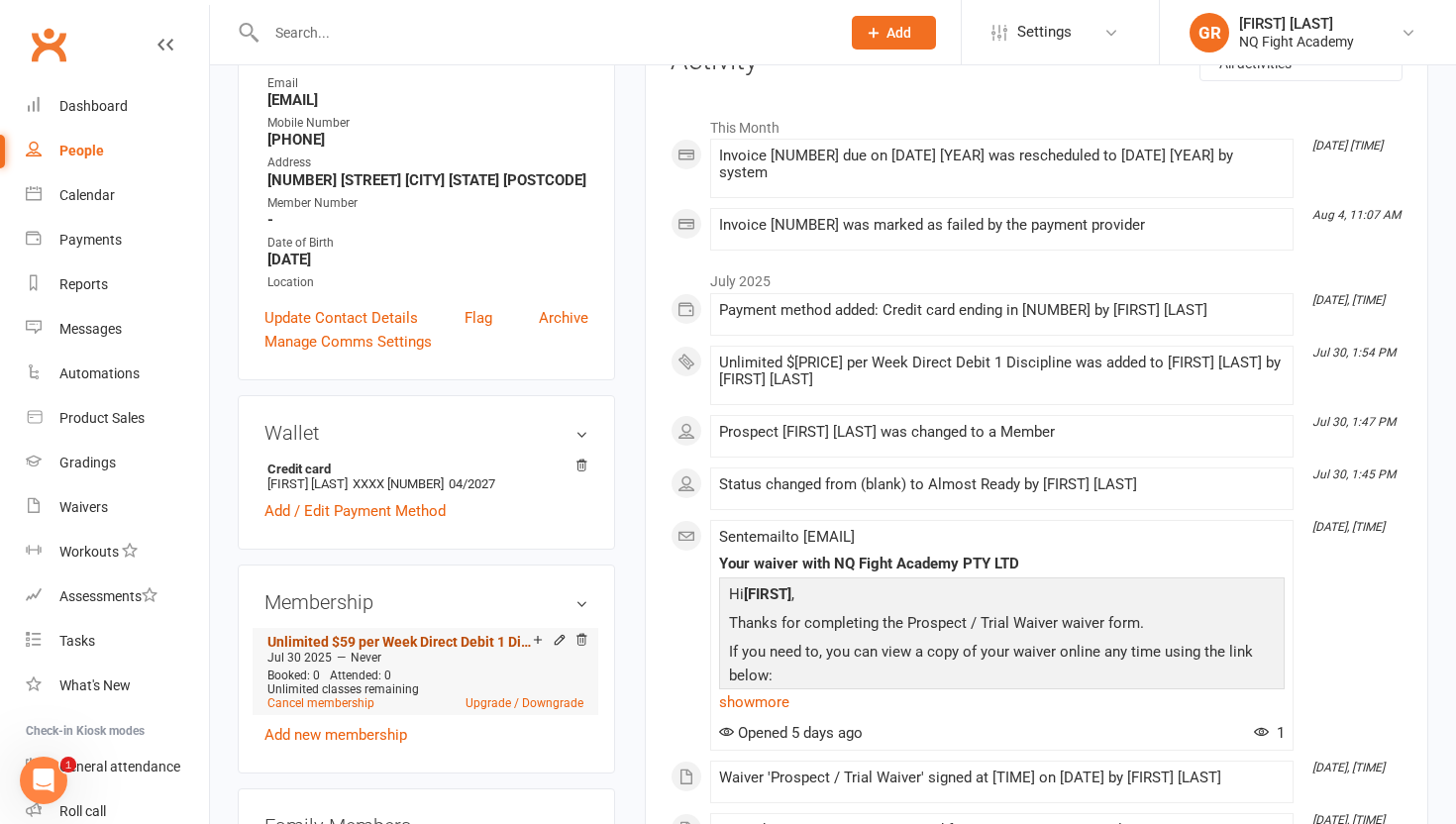 click on "Unlimited $59 per Week Direct Debit 1 Discipline" at bounding box center (400, 642) 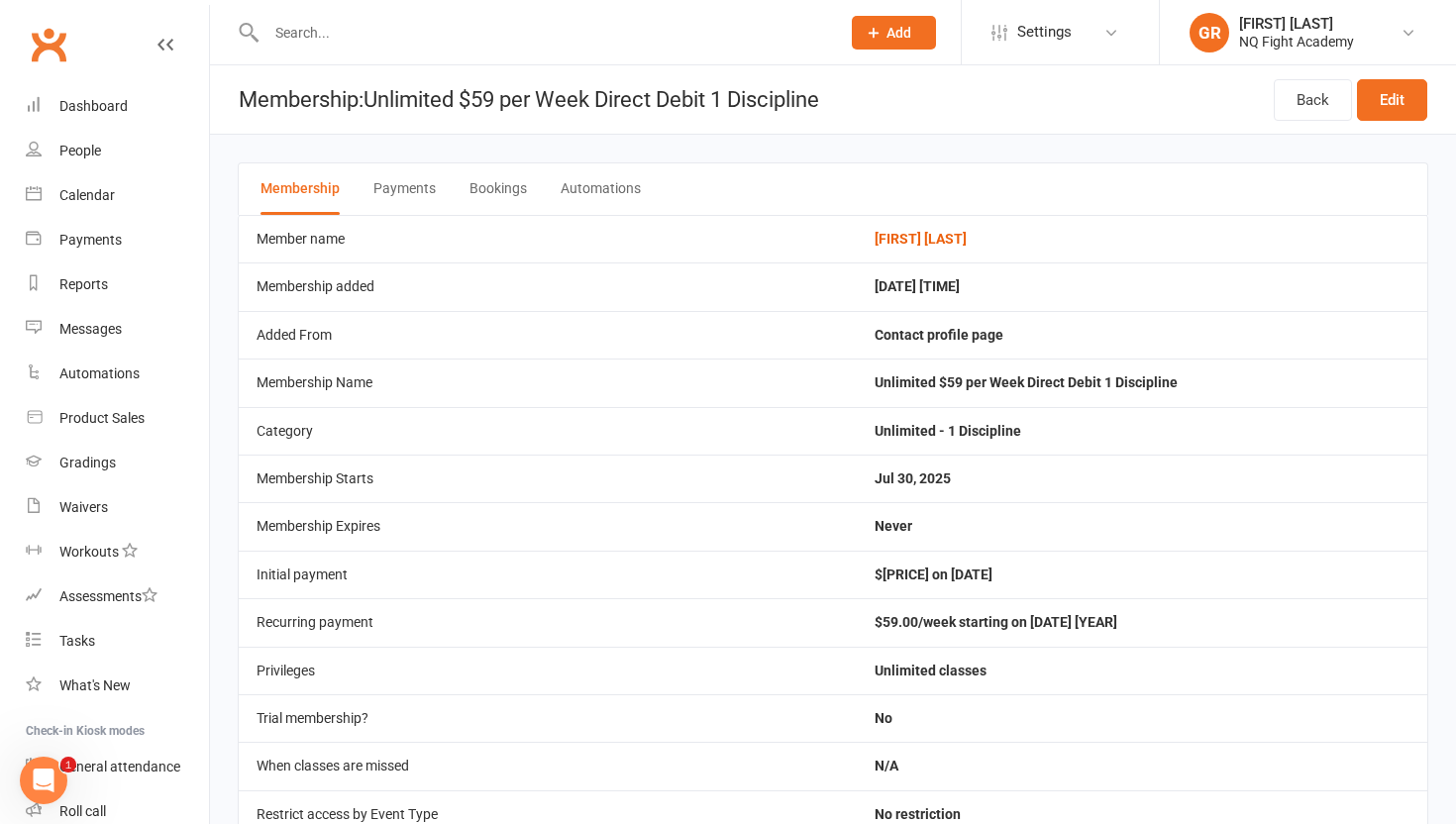 click on "Payments" at bounding box center (404, 189) 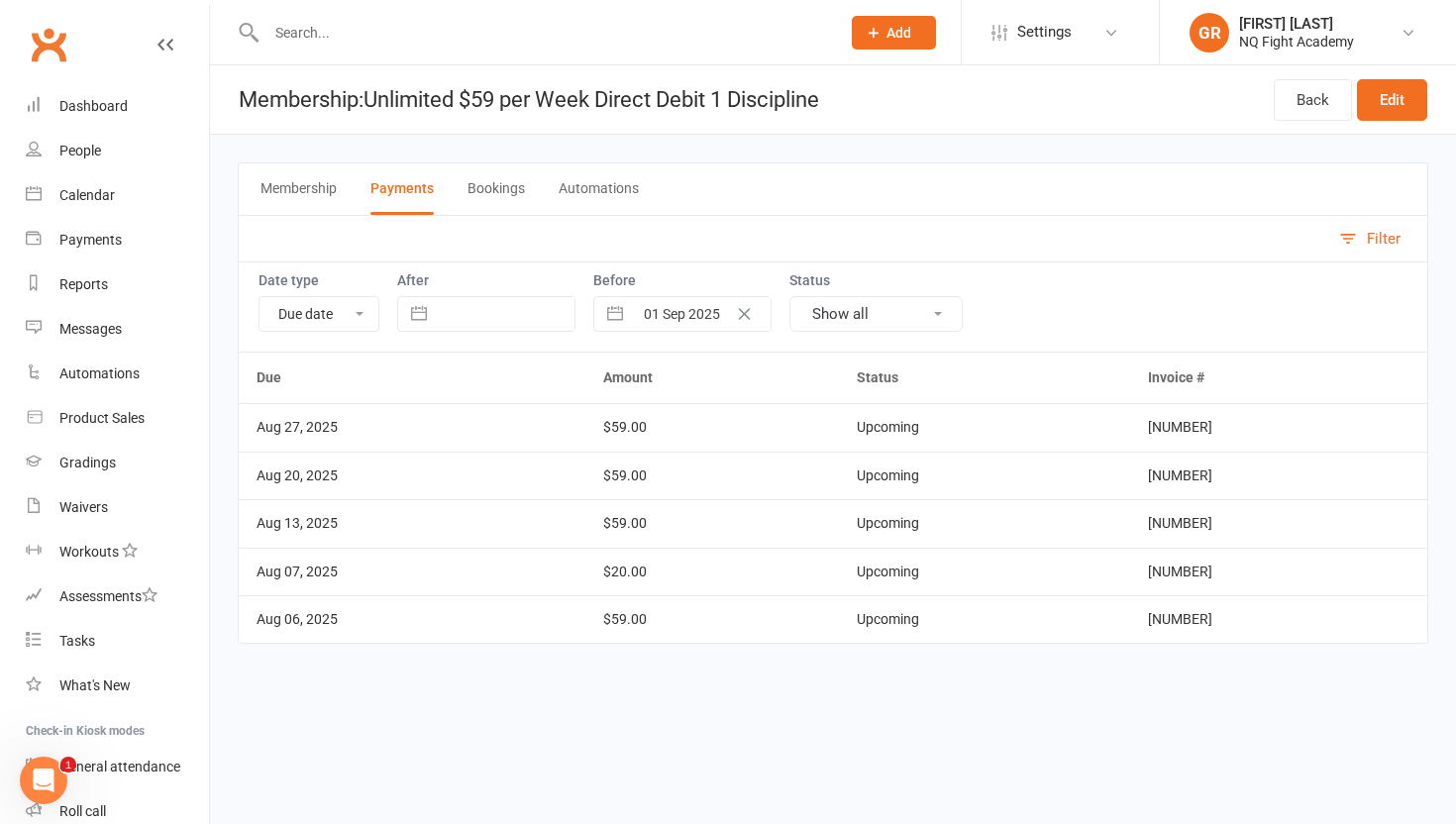 click on "Bookings" at bounding box center [496, 189] 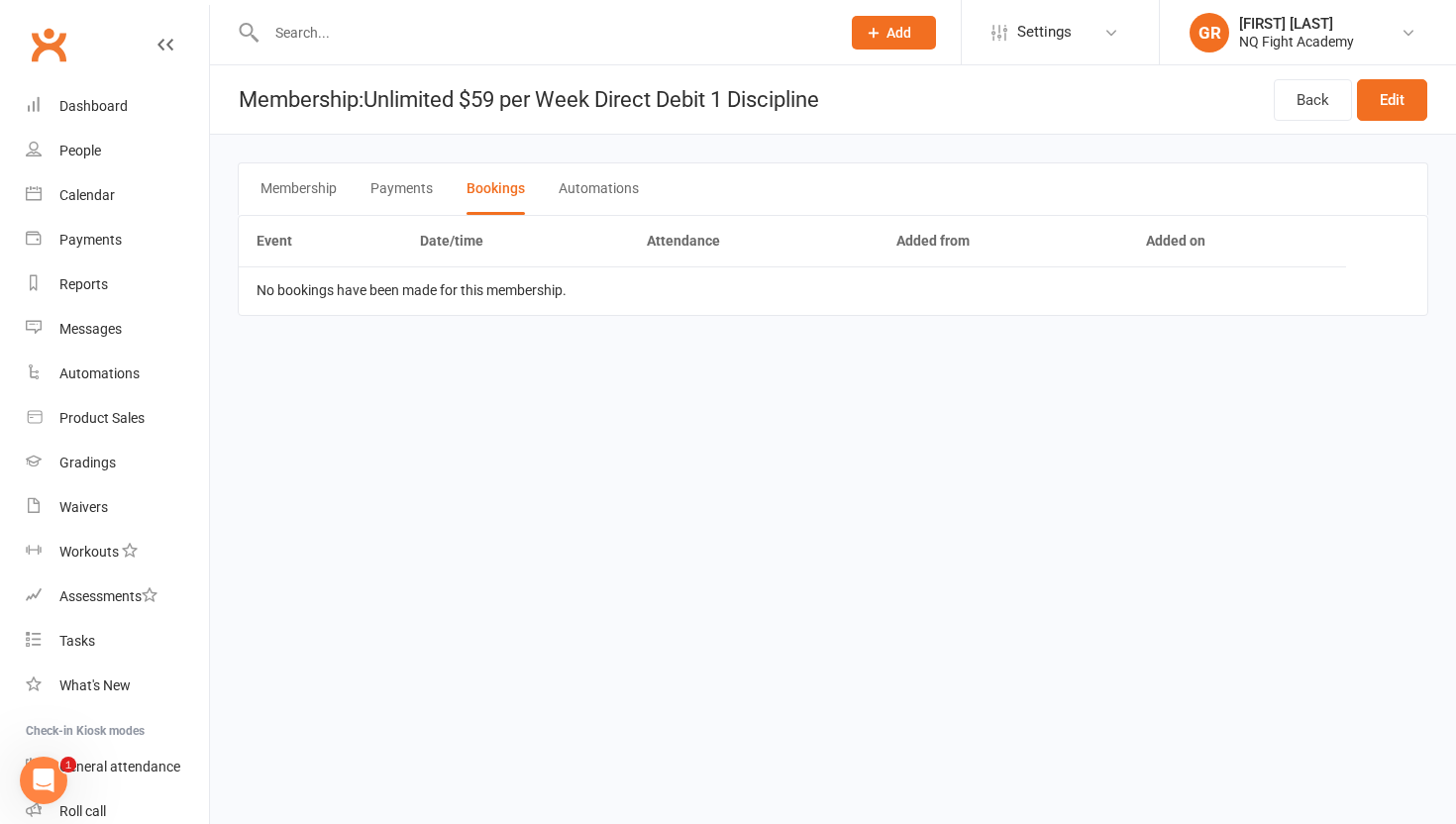 click on "Automations" at bounding box center (598, 189) 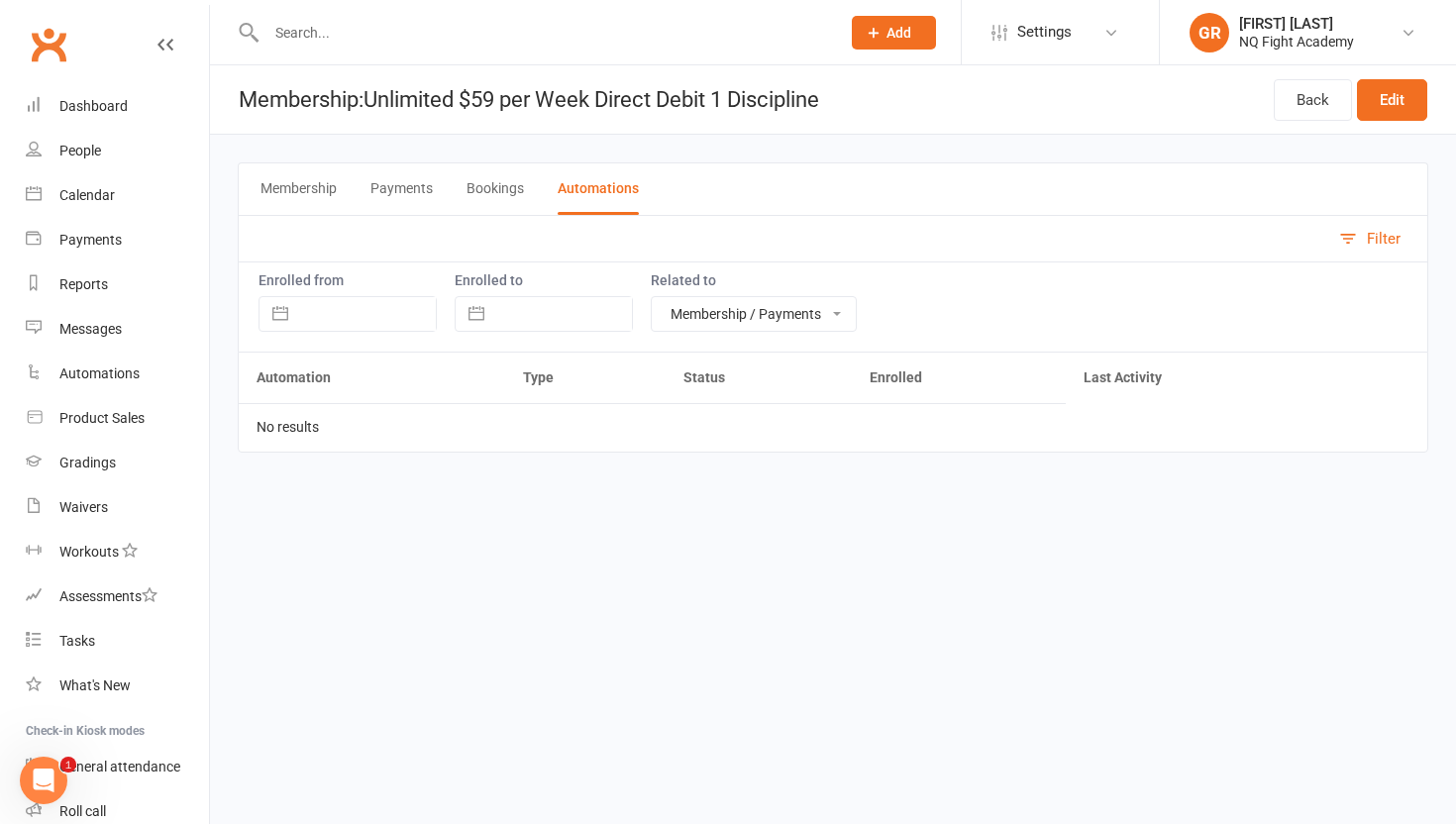 click on "Payments" at bounding box center (401, 189) 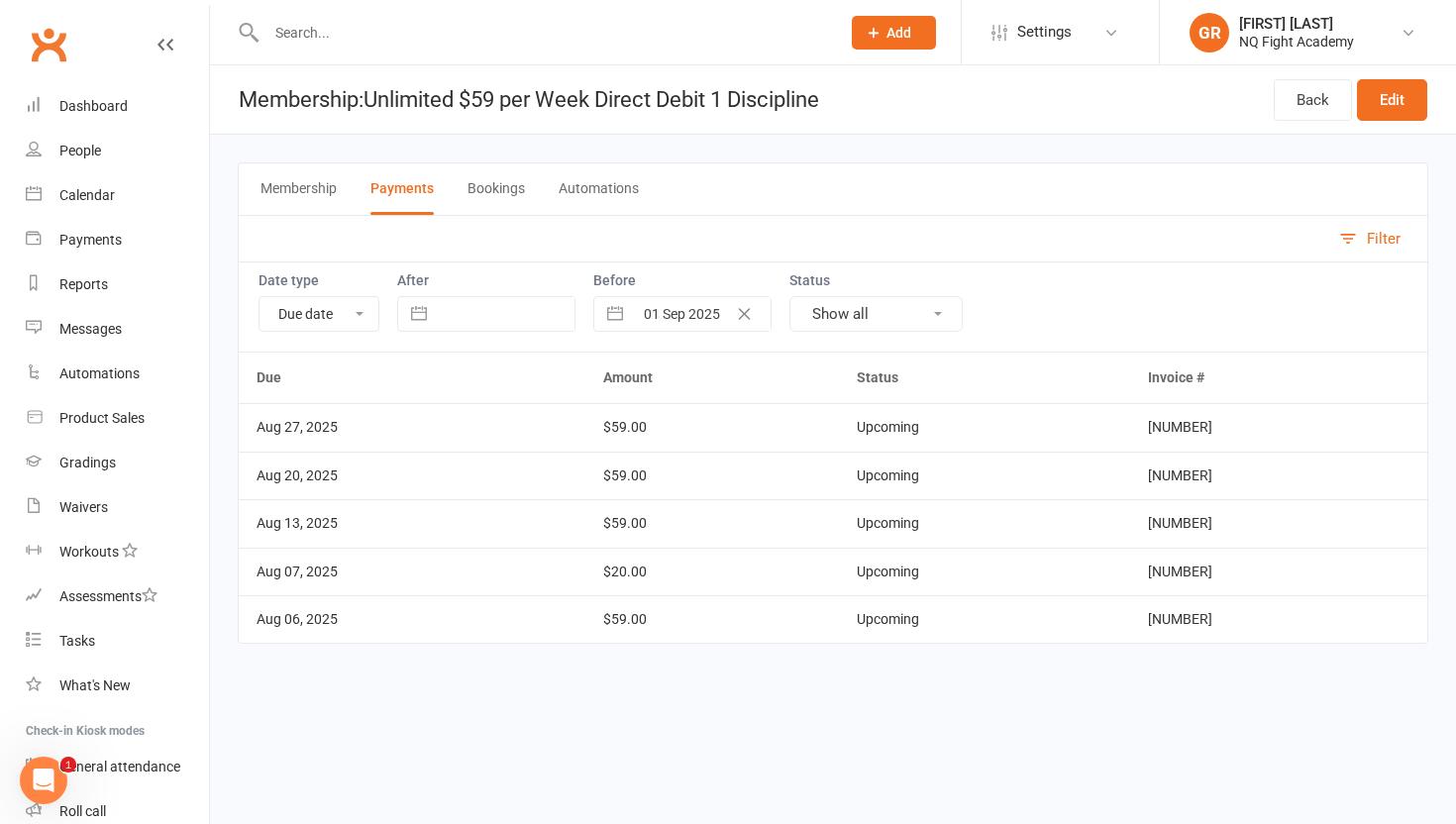 click on "Date type Due date Date paid Date failed After Navigate forward to interact with the calendar and select a date. Press the question mark key to get the keyboard shortcuts for changing dates. Before [DATE] [YEAR] Navigate forward to interact with the calendar and select a date. Press the question mark key to get the keyboard shortcuts for changing dates. Status Show all" at bounding box center (833, 306) 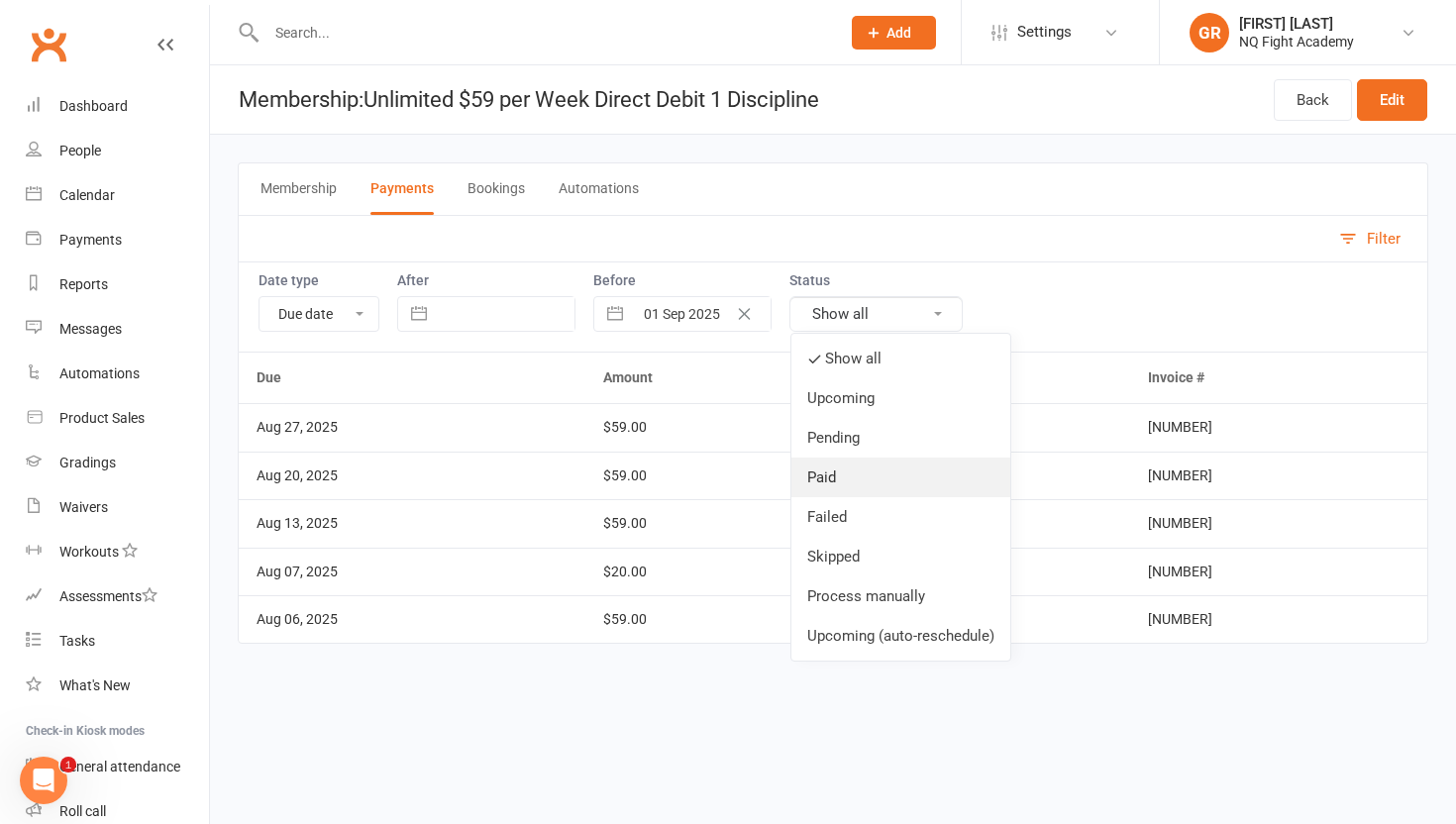 click on "Paid" at bounding box center [900, 477] 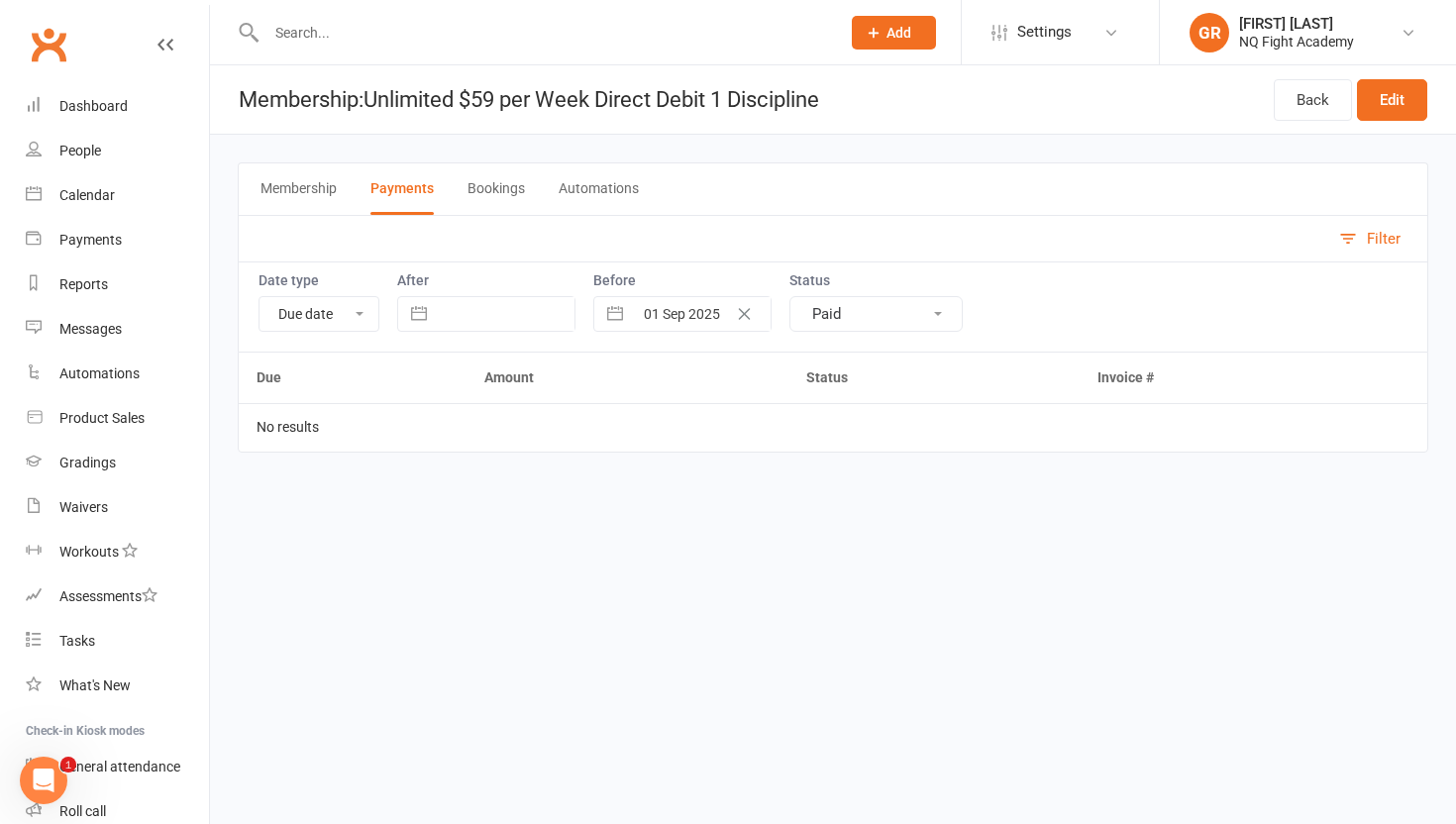click on "Paid" at bounding box center [876, 314] 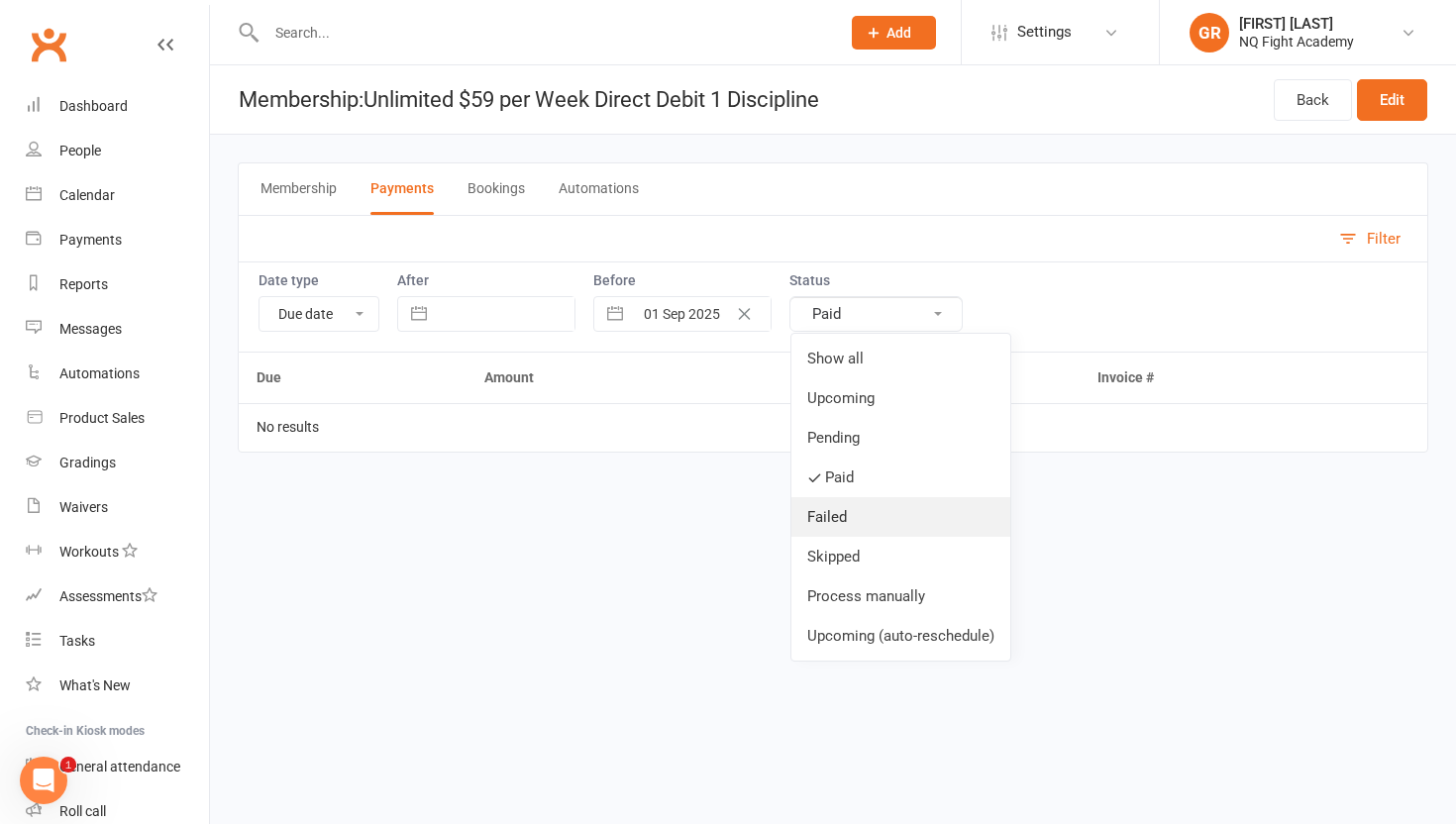 click on "Failed" at bounding box center (900, 517) 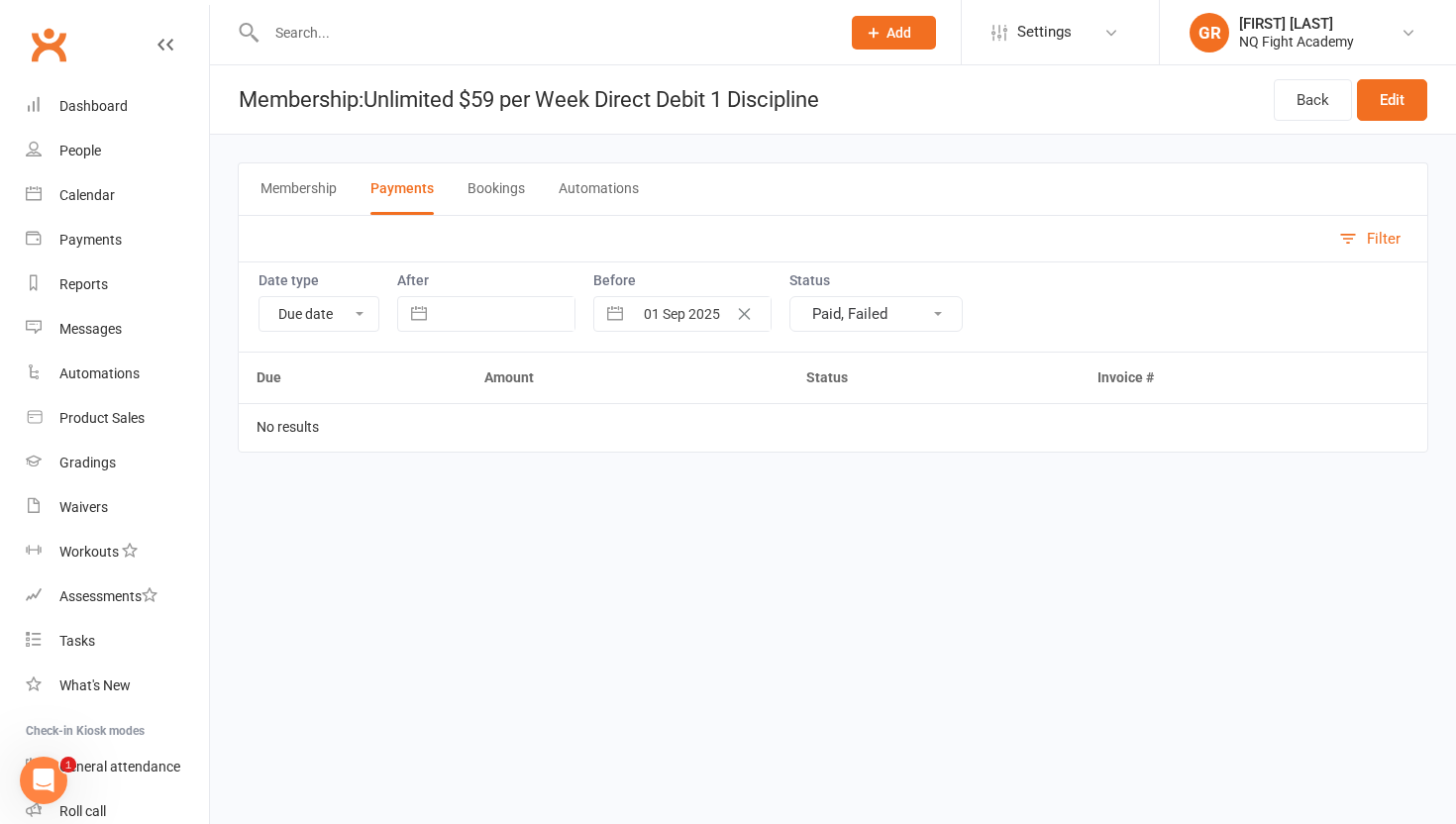 click on "Paid, Failed" at bounding box center [876, 314] 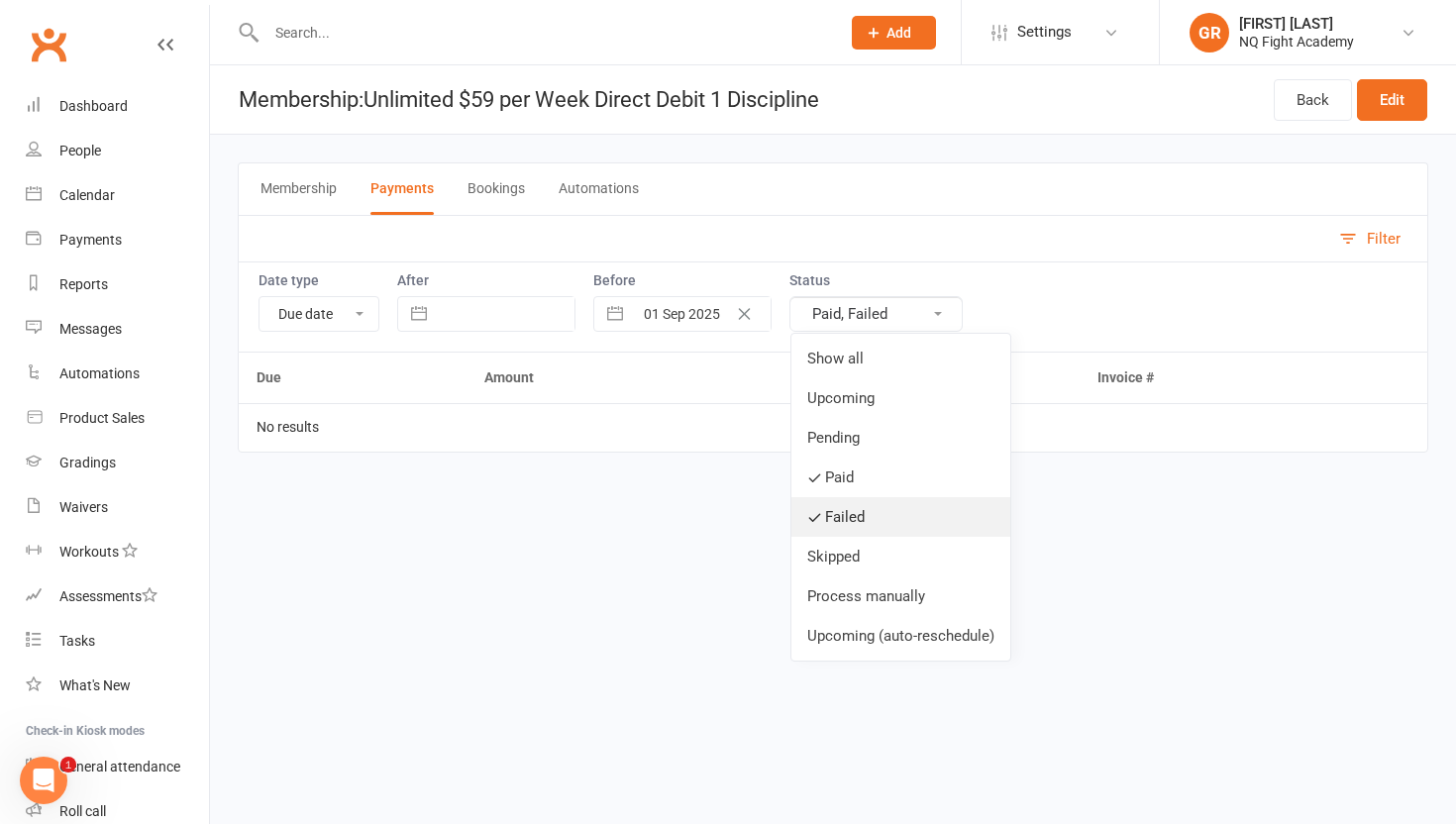 click on "Failed" at bounding box center (900, 517) 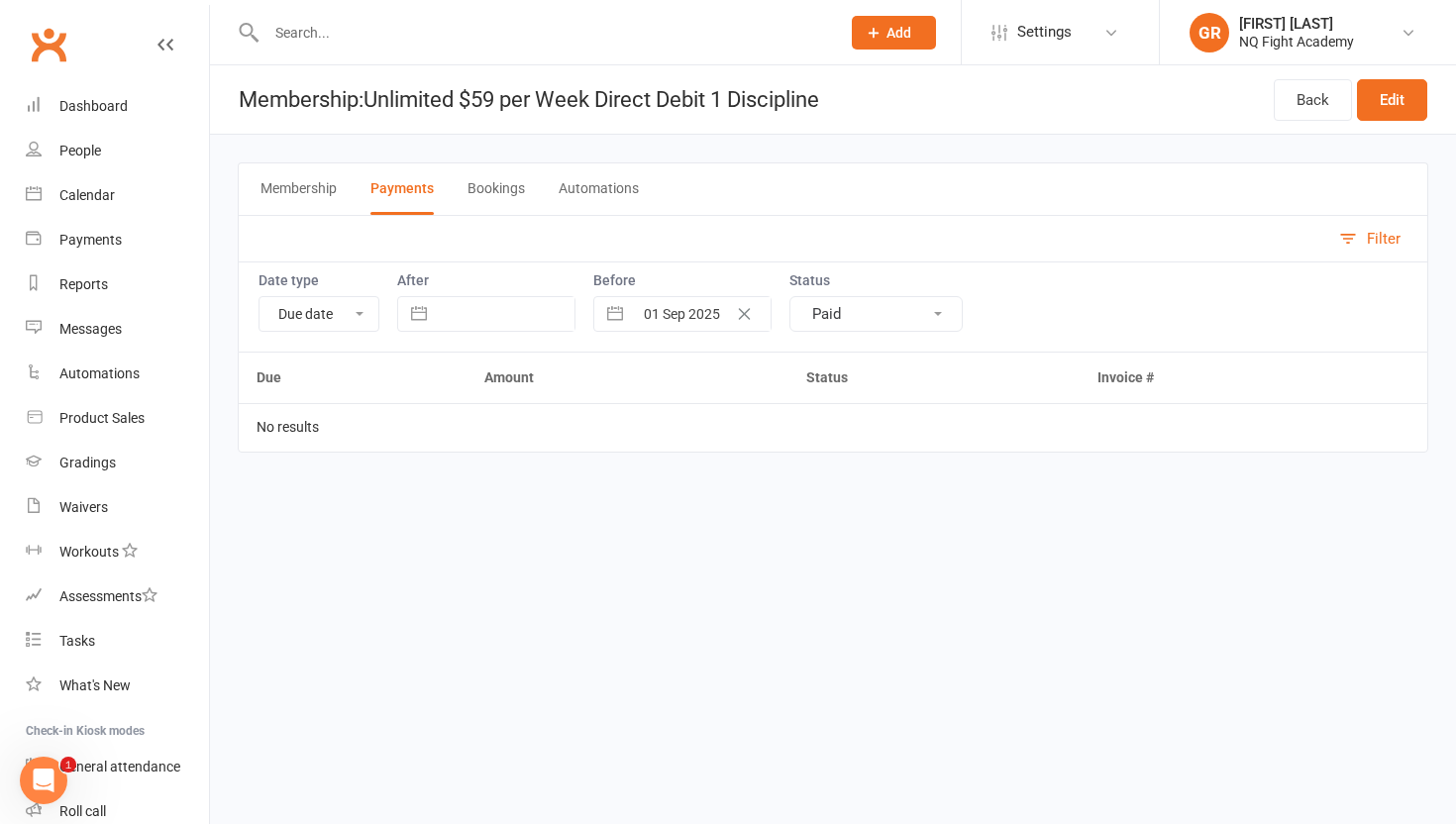click on "Status" at bounding box center (876, 280) 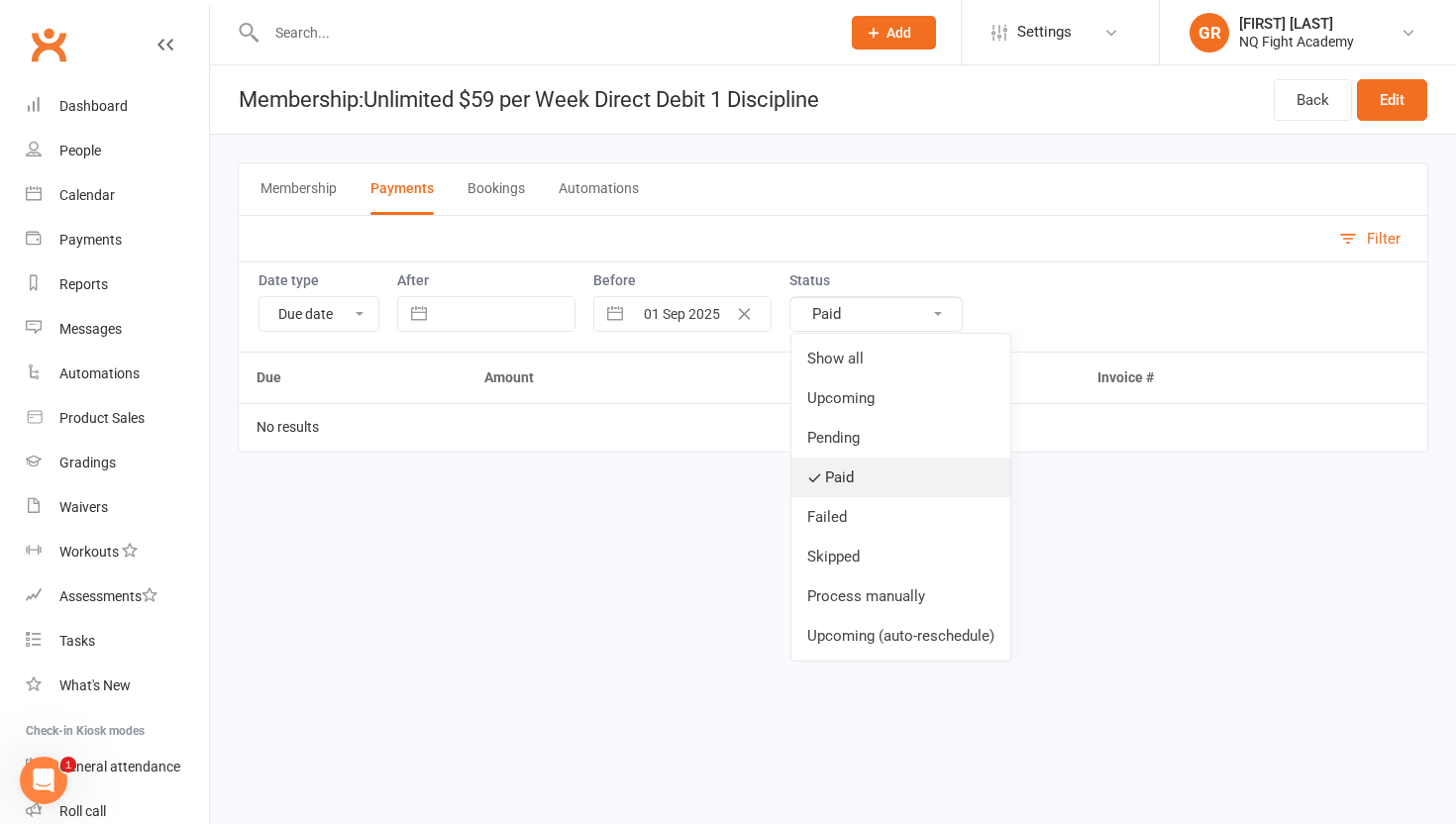 click on "Paid" at bounding box center [900, 477] 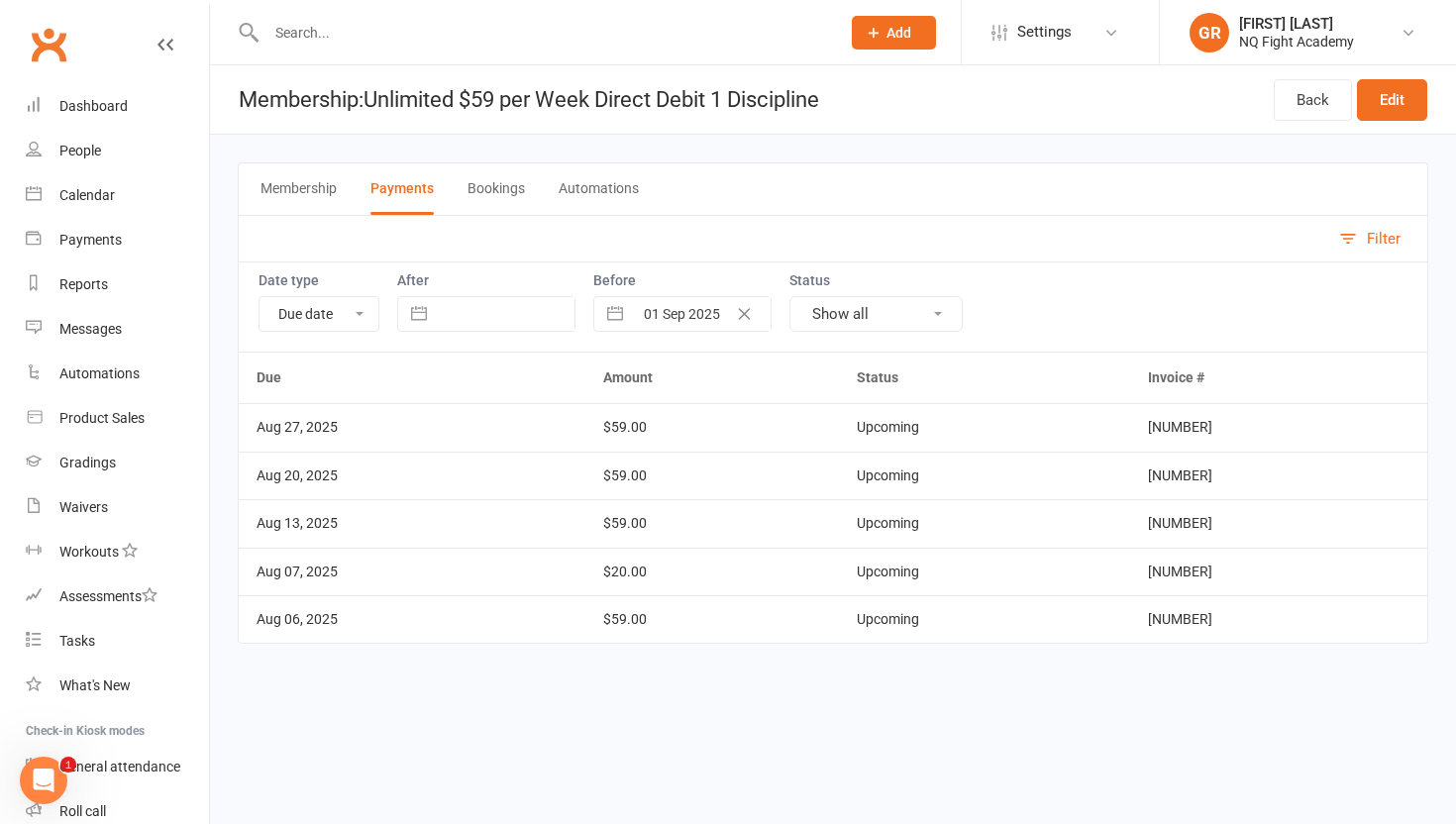 click on "Show all" at bounding box center [876, 314] 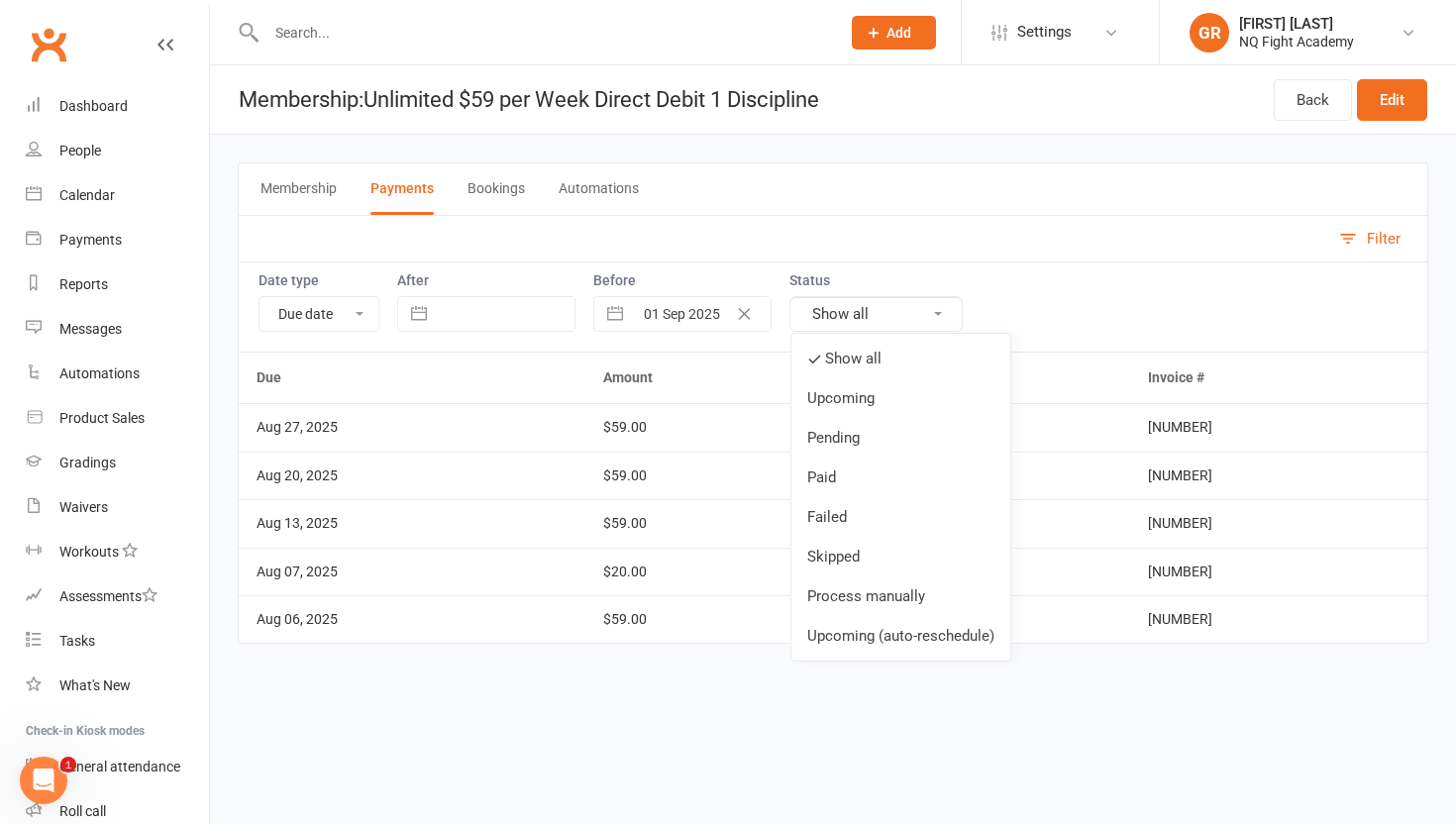 click on "Show all" at bounding box center (876, 314) 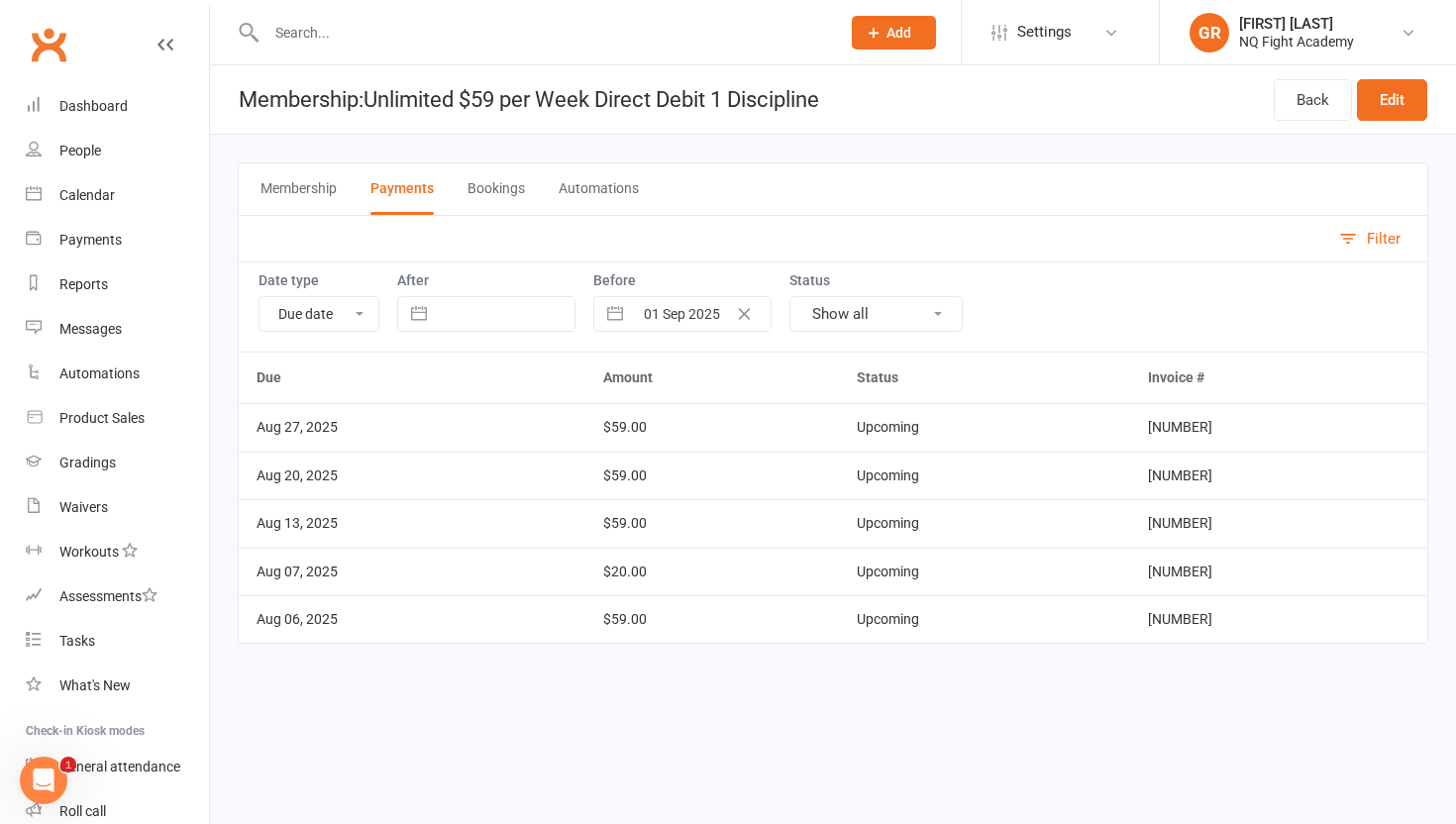 click 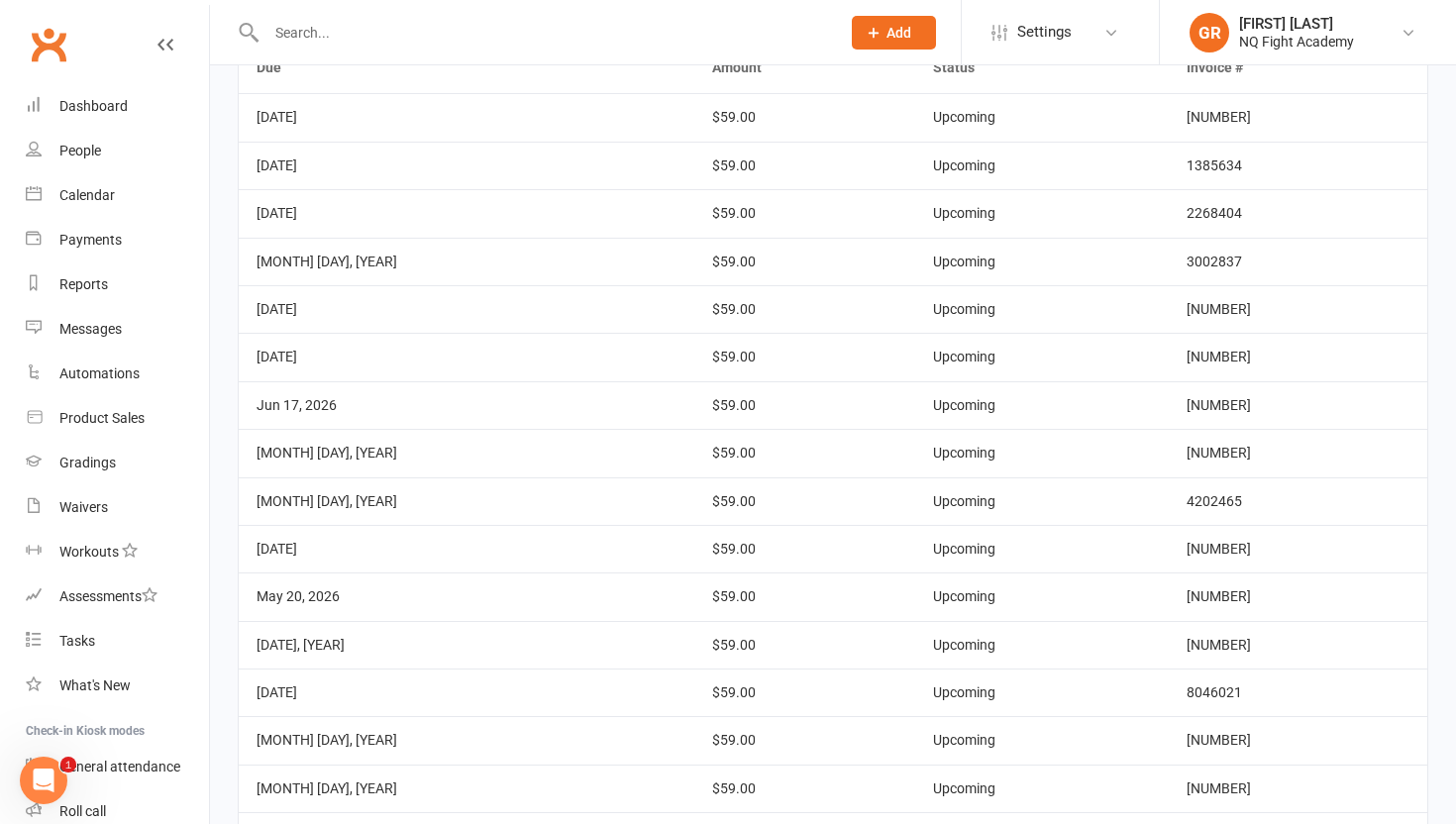 scroll, scrollTop: 0, scrollLeft: 0, axis: both 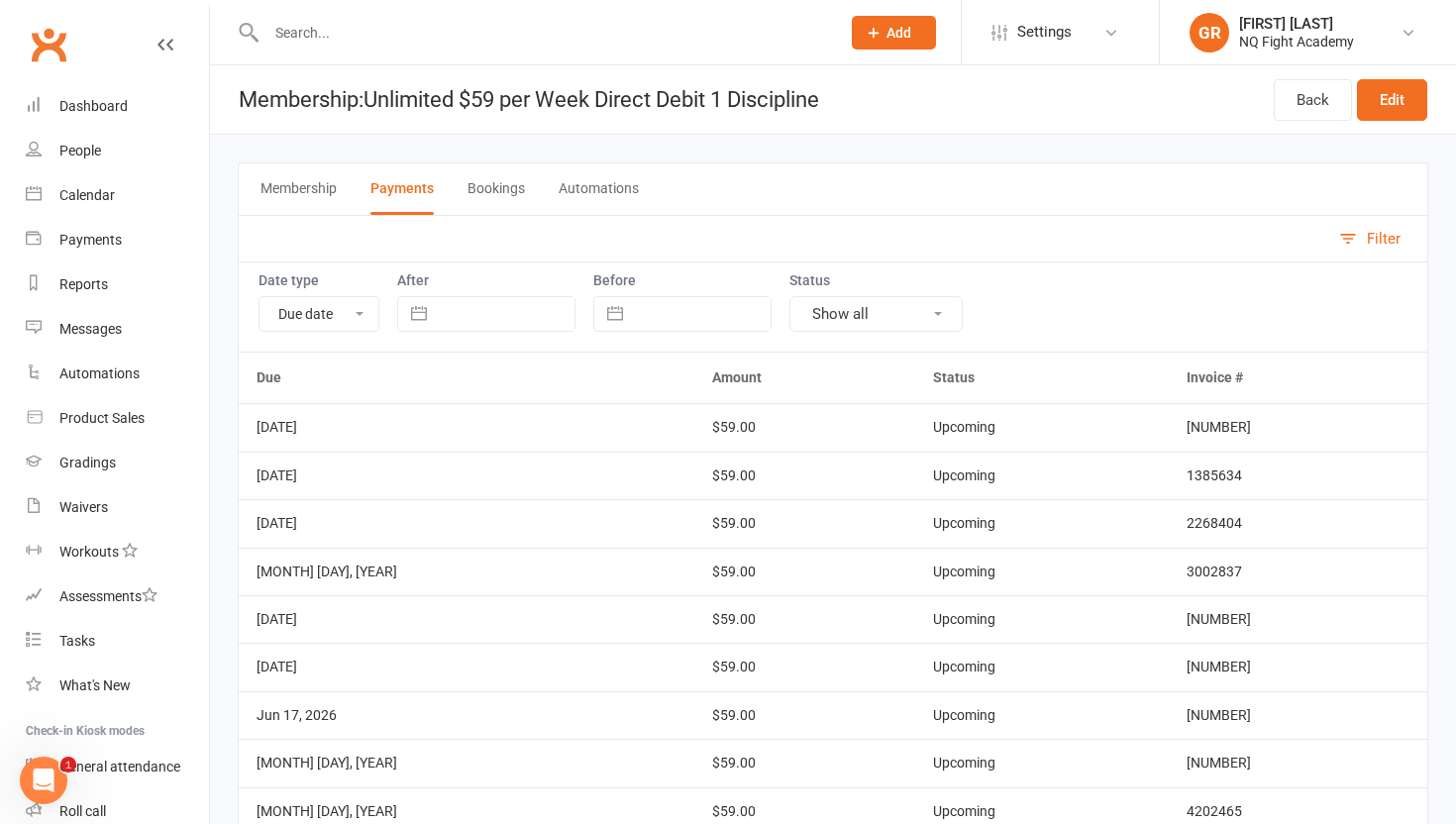 click on "Due date Date paid Date failed" at bounding box center [319, 314] 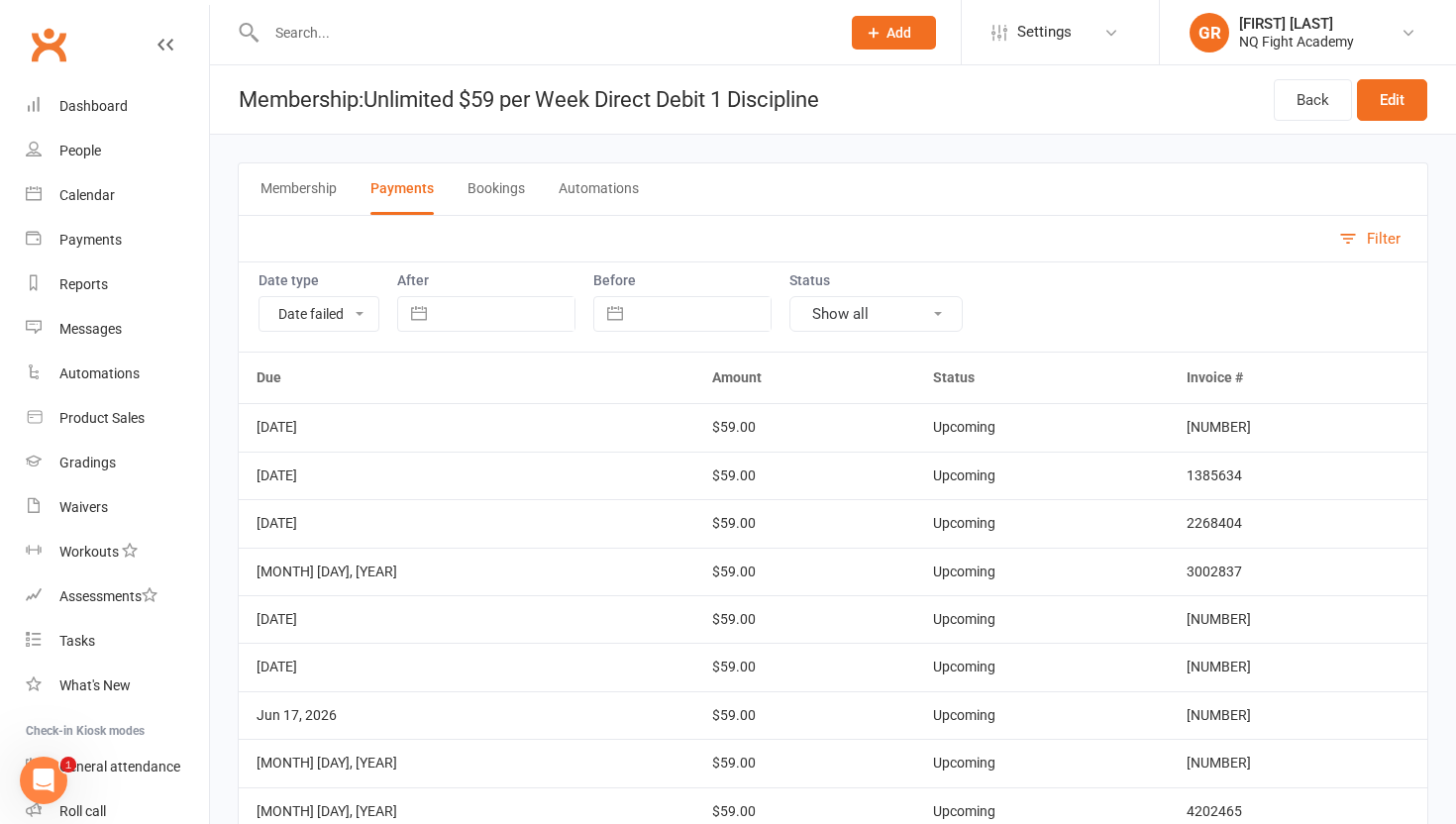 click on "Due date Date paid Date failed" at bounding box center [319, 314] 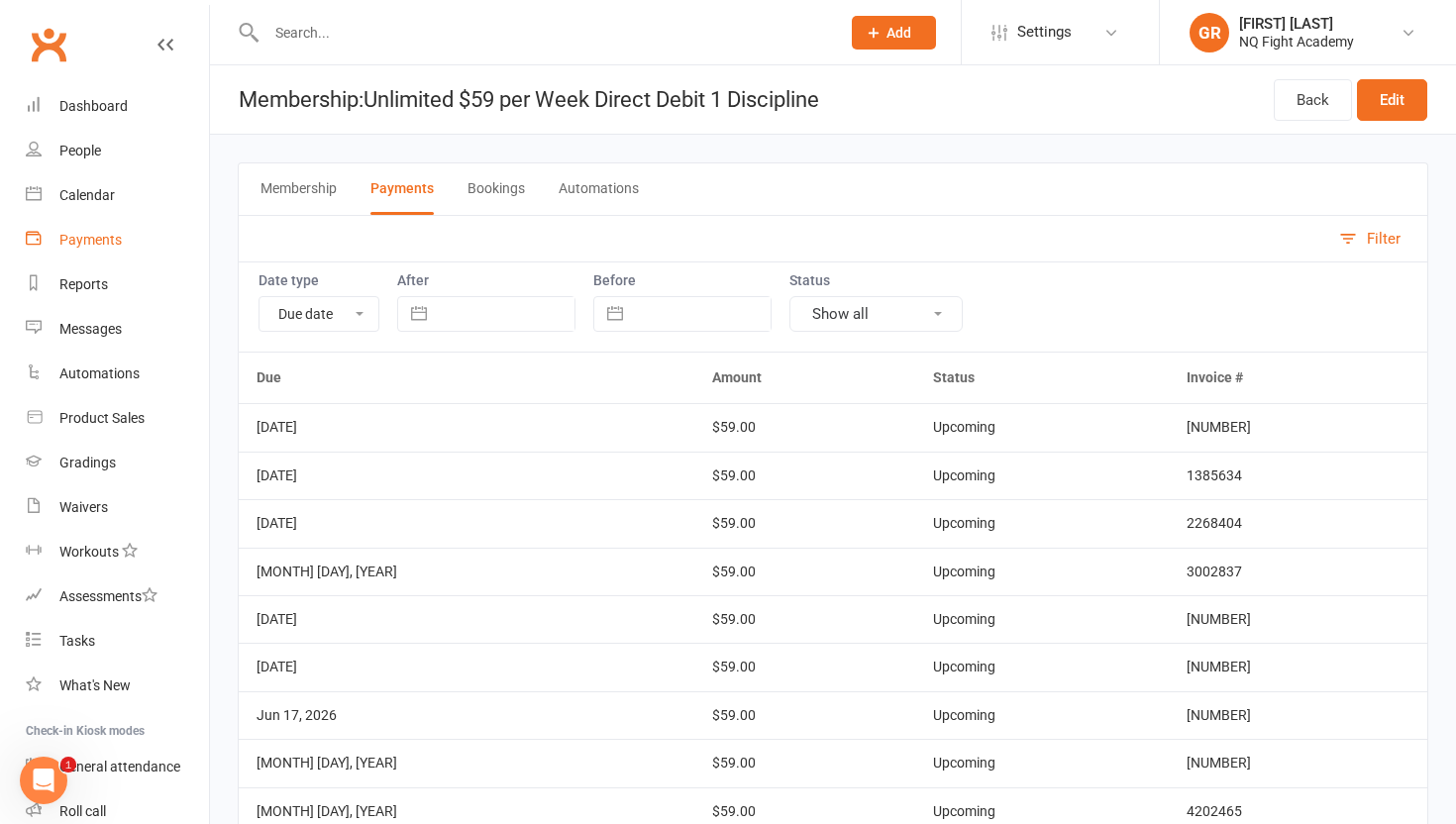 click on "Payments" at bounding box center [90, 240] 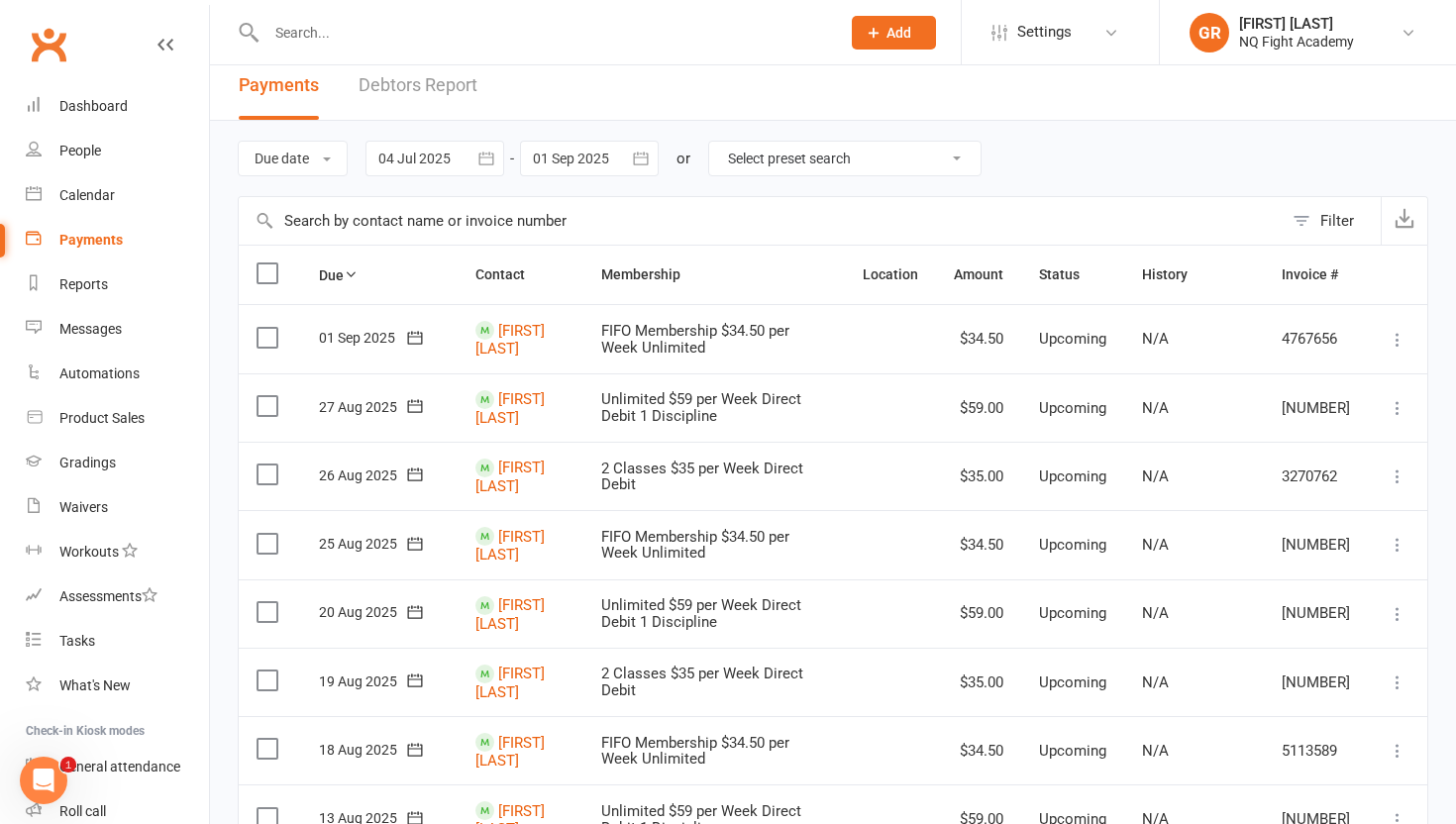 scroll, scrollTop: 0, scrollLeft: 0, axis: both 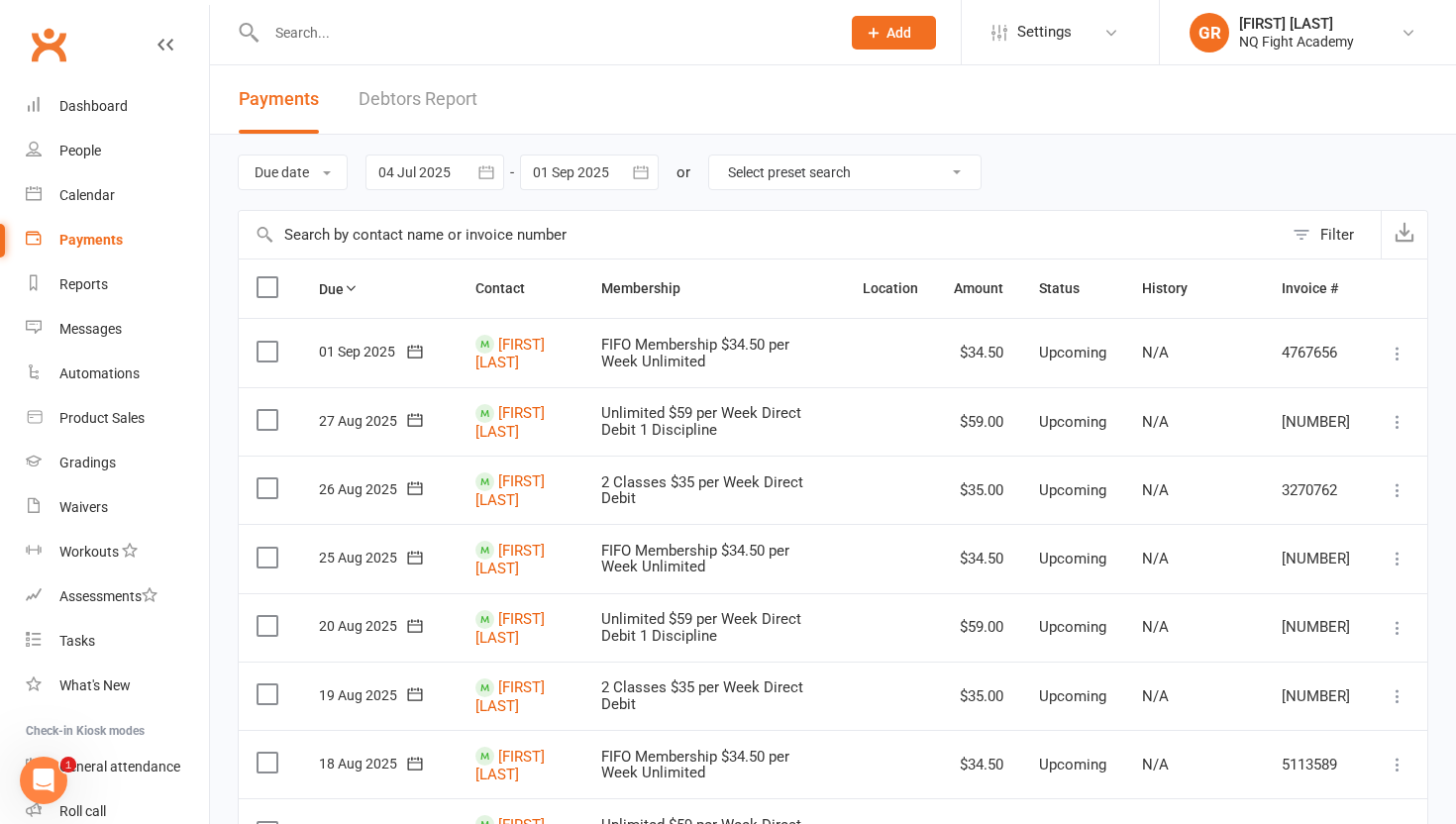 click at bounding box center (1398, 354) 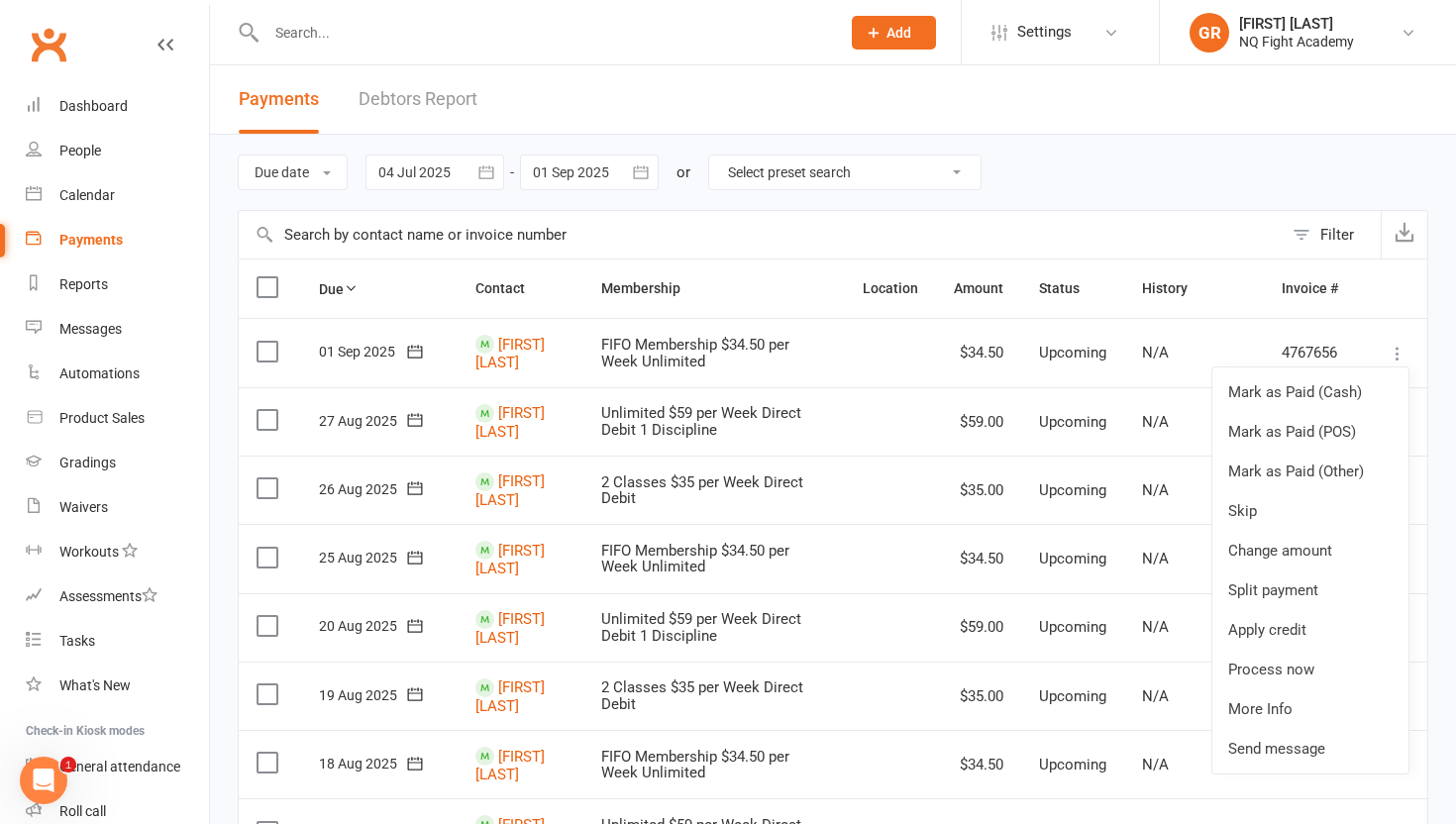 click on "Due date  Due date Date paid Date failed Date settled 04 Jul 2025
July 2025
Sun Mon Tue Wed Thu Fri Sat
27
29
30
01
02
03
04
05
28
06
07
08
09
10
11
12
29
13
14
15
16
17
18
19
30
20
21
22
23
24
25
26
31
27
28
29
30
31
01 02 32" at bounding box center (833, 172) 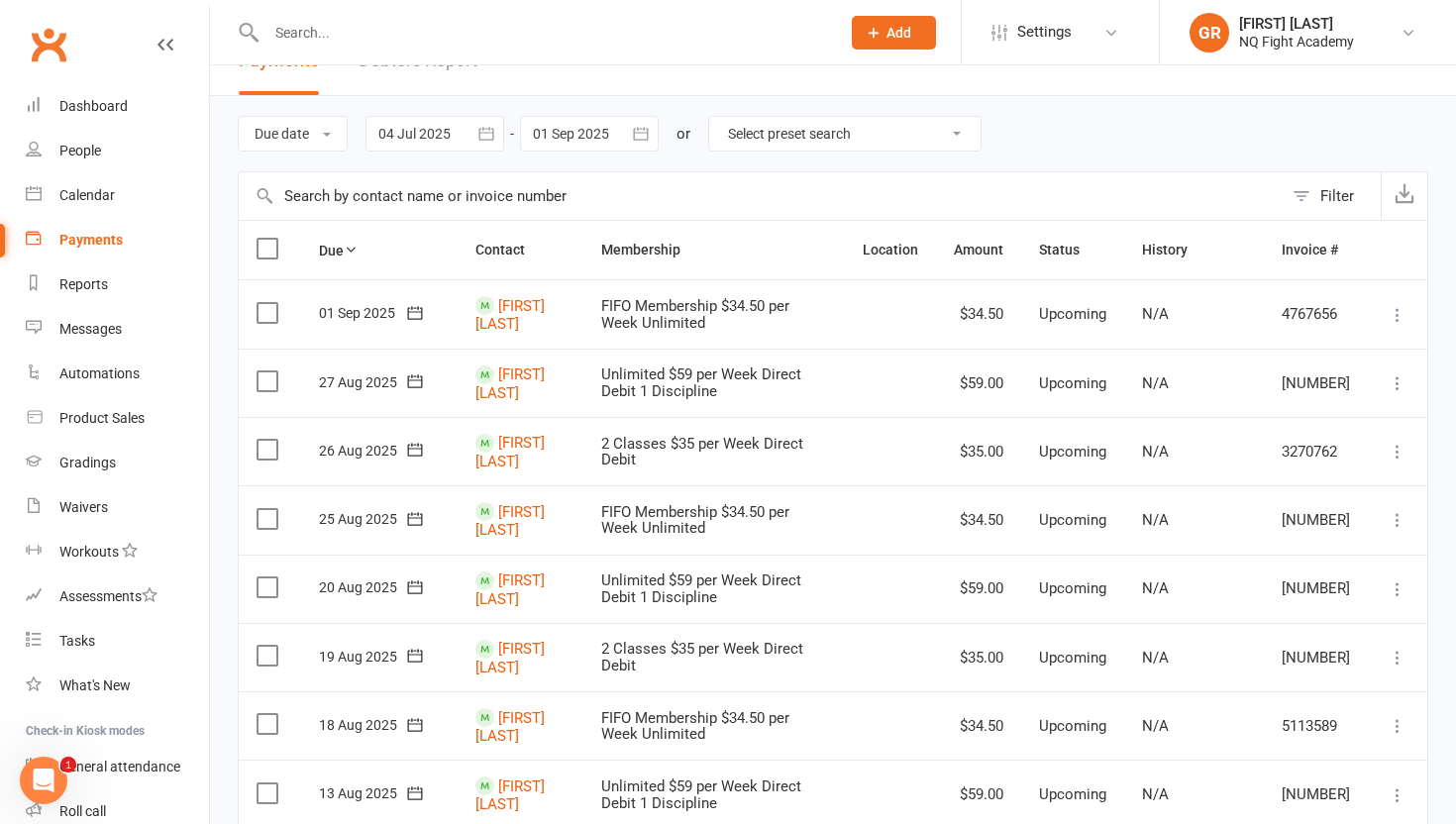 scroll, scrollTop: 0, scrollLeft: 0, axis: both 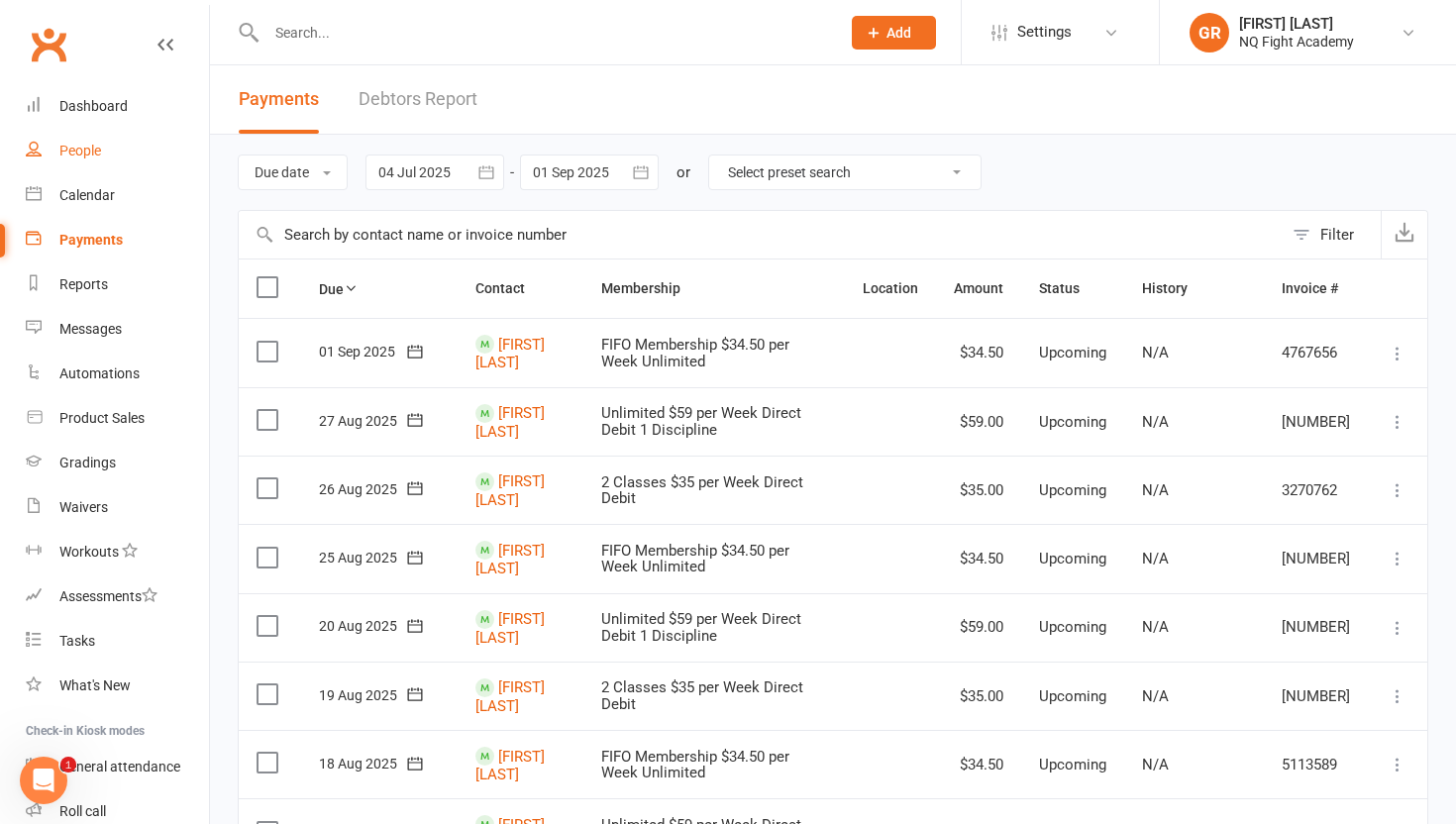 click on "People" at bounding box center [80, 151] 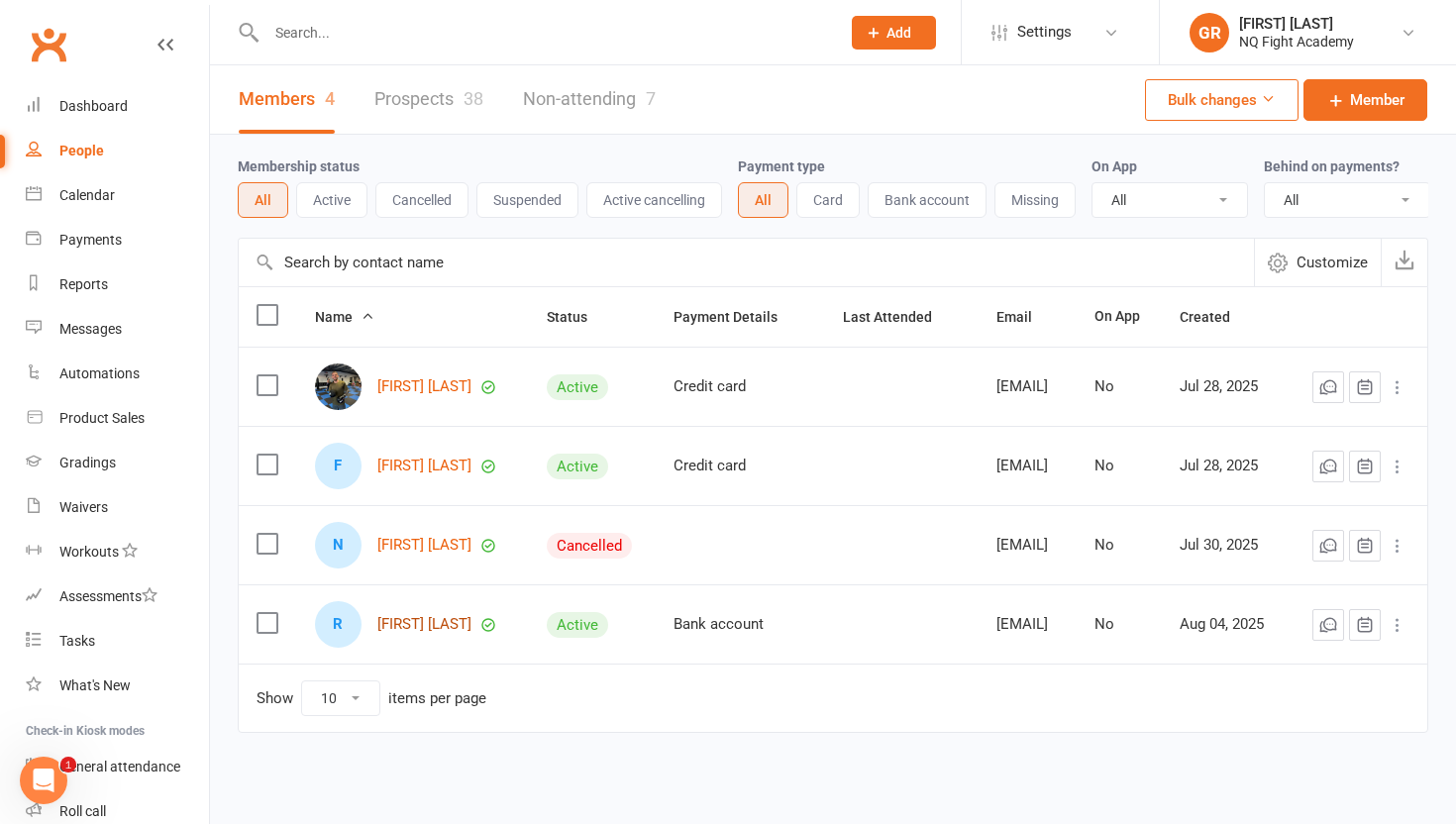 click on "[FIRST] [LAST]" at bounding box center (424, 624) 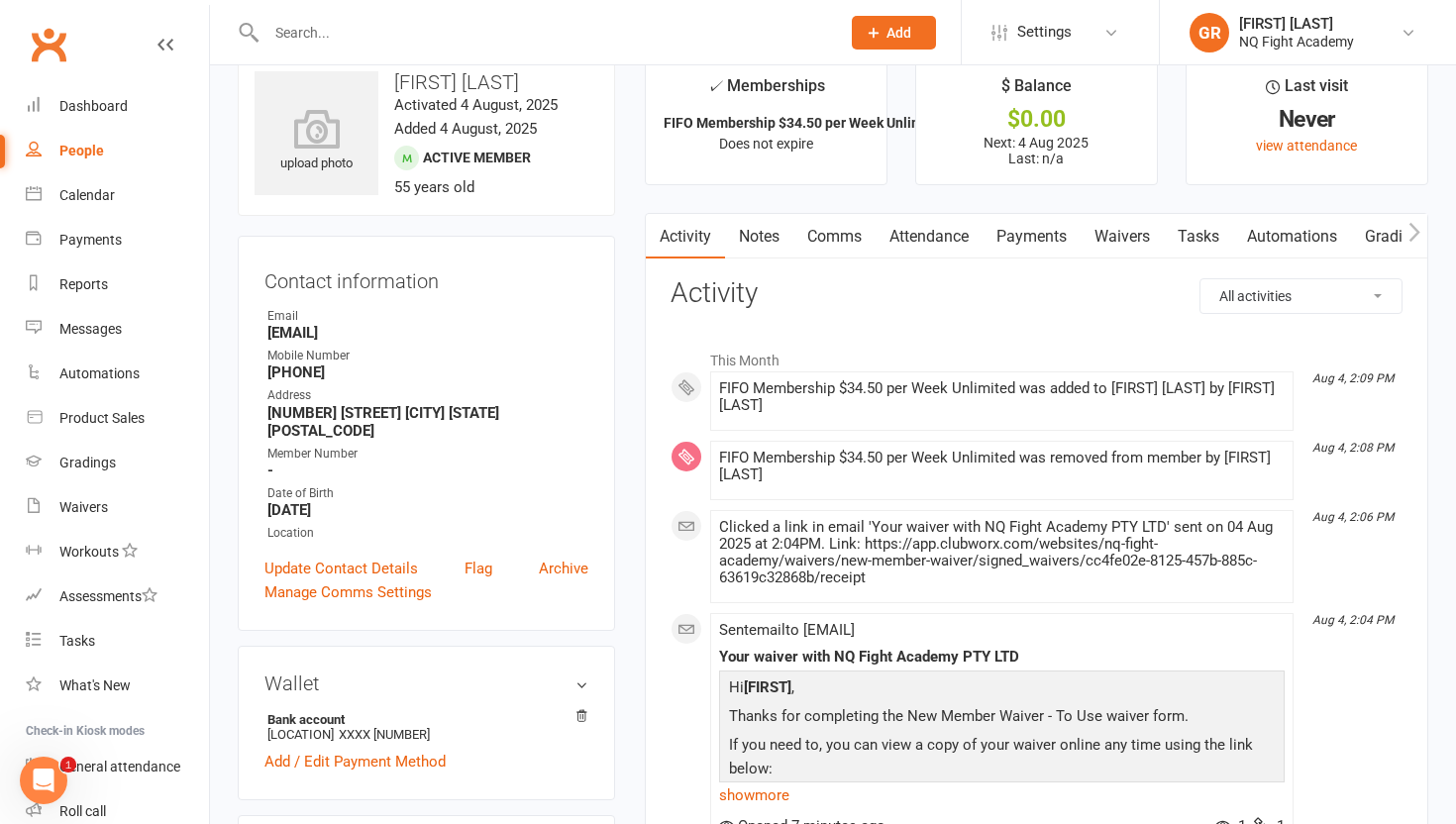scroll, scrollTop: 0, scrollLeft: 0, axis: both 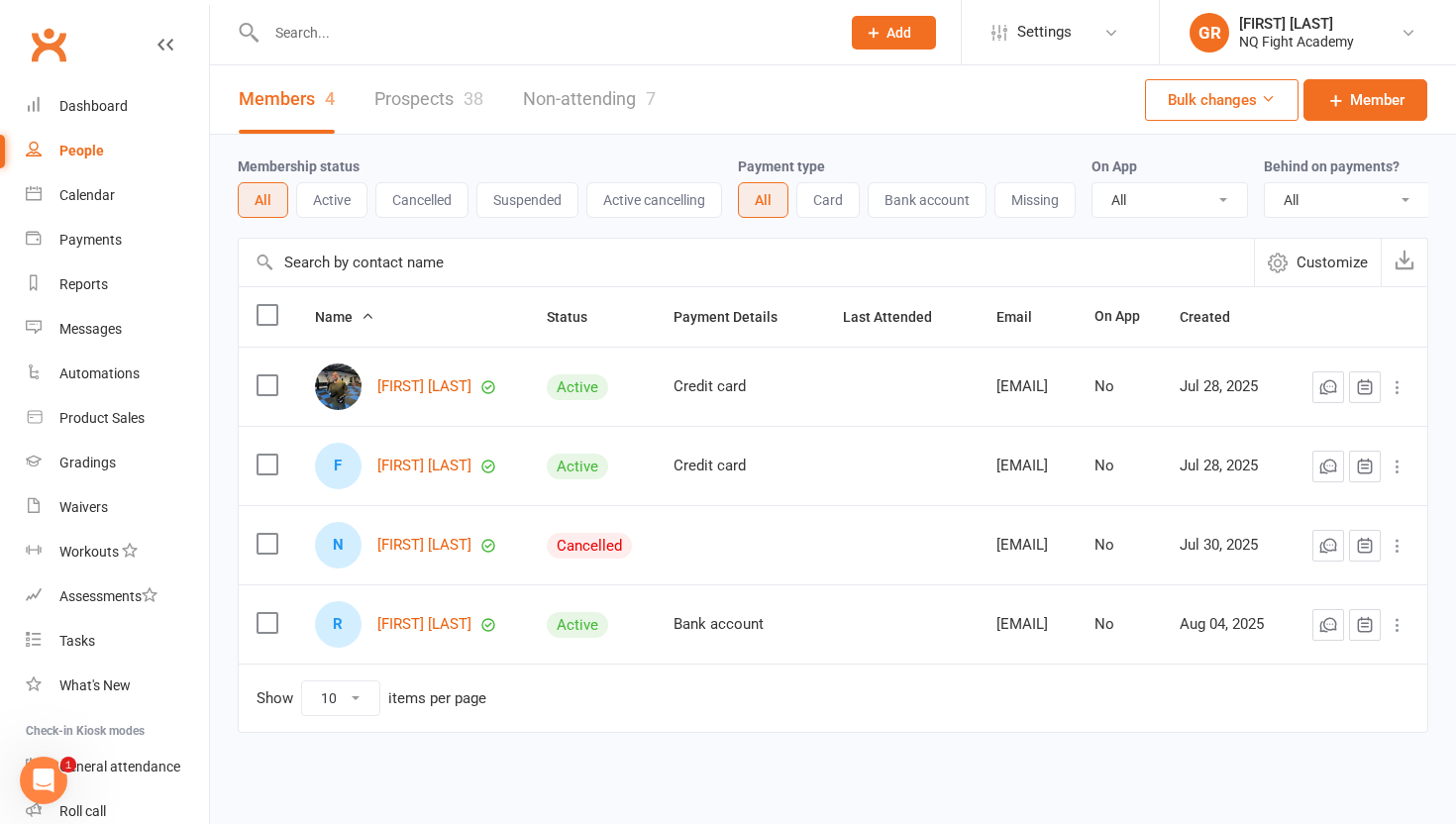 click on "Prospects 38" at bounding box center [429, 99] 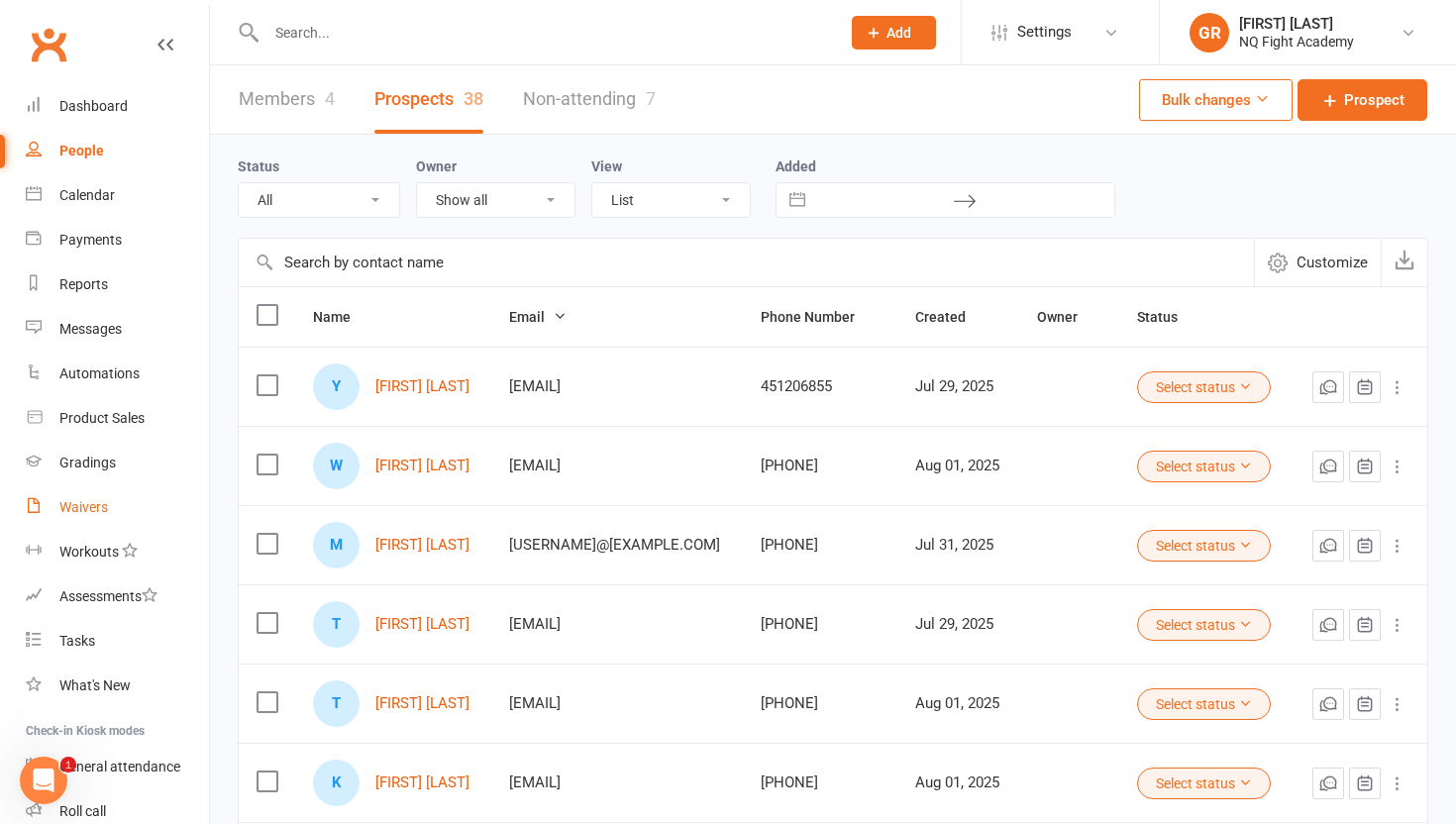 click on "Waivers" at bounding box center (83, 507) 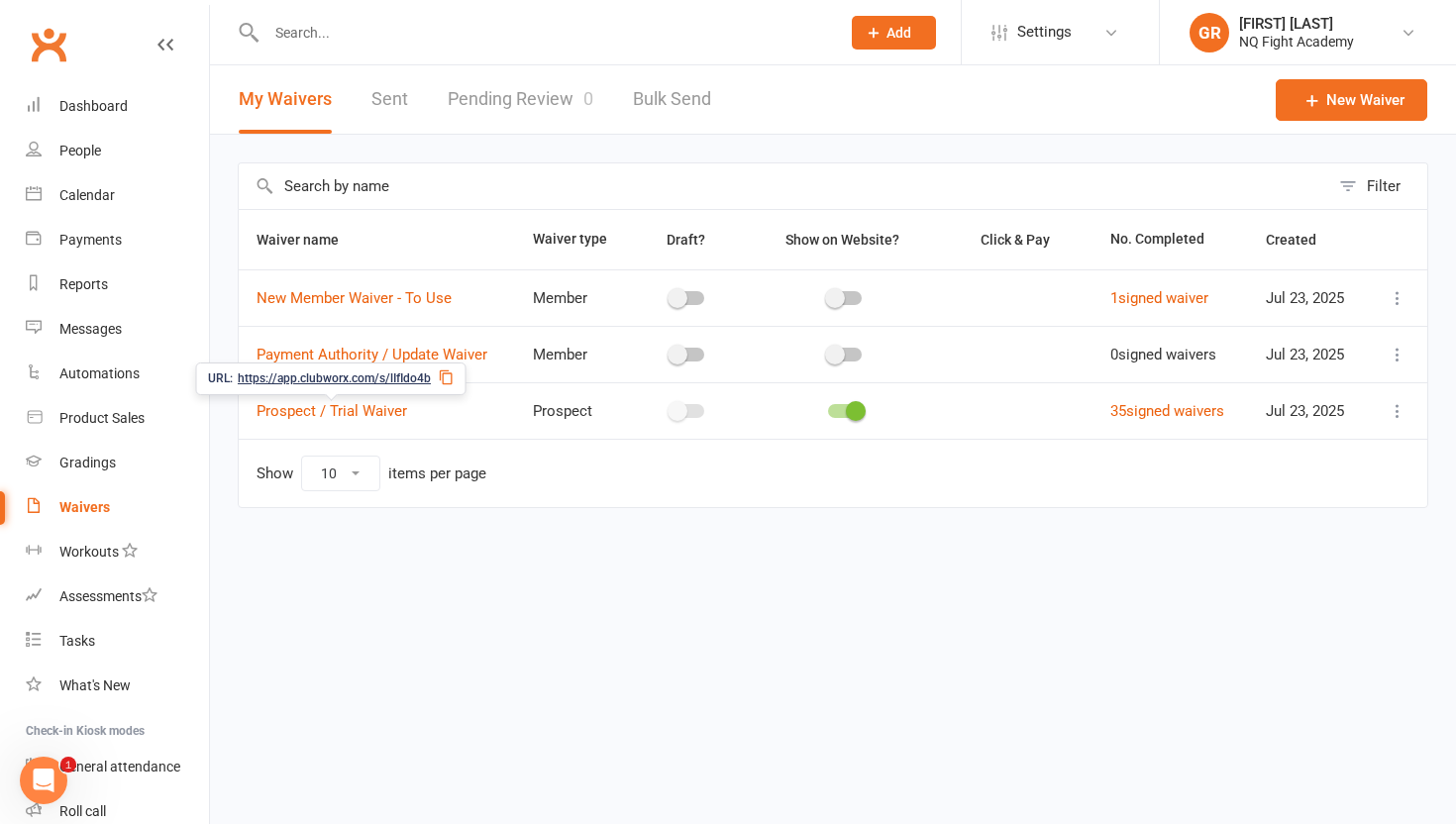 click on "https://app.clubworx.com/s/lIfIdo4b" at bounding box center [334, 378] 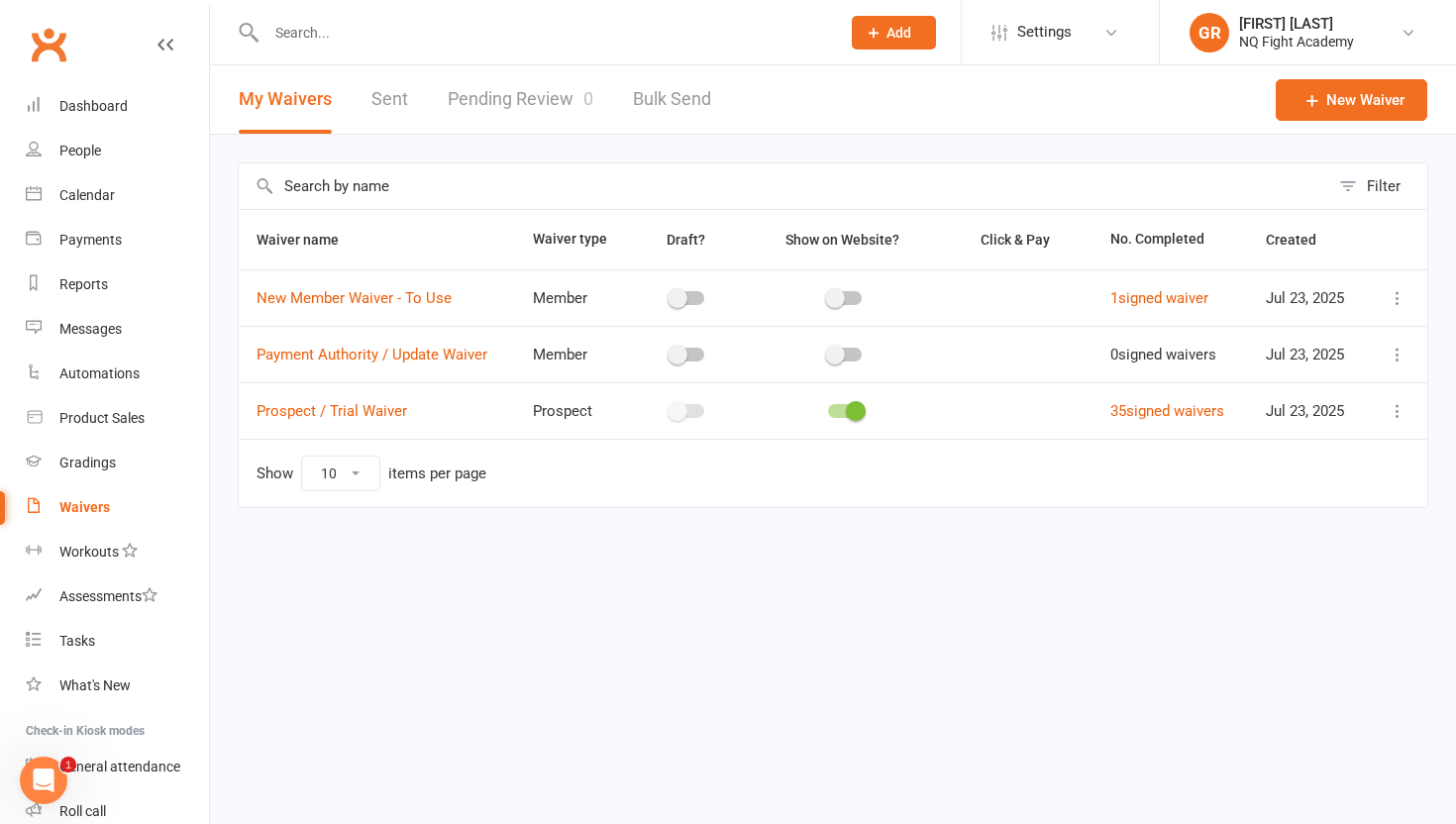 click on "Prospect
Member
Non-attending contact
Class / event
Appointment
Grading event
Task
Membership plan
Bulk message
Add
Settings Membership Plans Event Templates Appointment Types Mobile App  Website Image Library Customize Contacts Bulk Imports Users Account Profile Clubworx API GR [FIRST] [LAST] NQ Fight Academy My profile Help Terms & conditions  Privacy policy  Sign out Clubworx Dashboard People Calendar Payments Reports Messages   Automations   Product Sales Gradings   Waivers   Workouts   Assessments  Tasks   What's New Check-in Kiosk modes General attendance Roll call Class check-in × Copied to clipboard × Please fix the errors below × My Waivers Sent Pending Review 0 Bulk Send New Waiver Filter Waiver name Waiver type Draft? Click & Pay 1" at bounding box center (728, 295) 